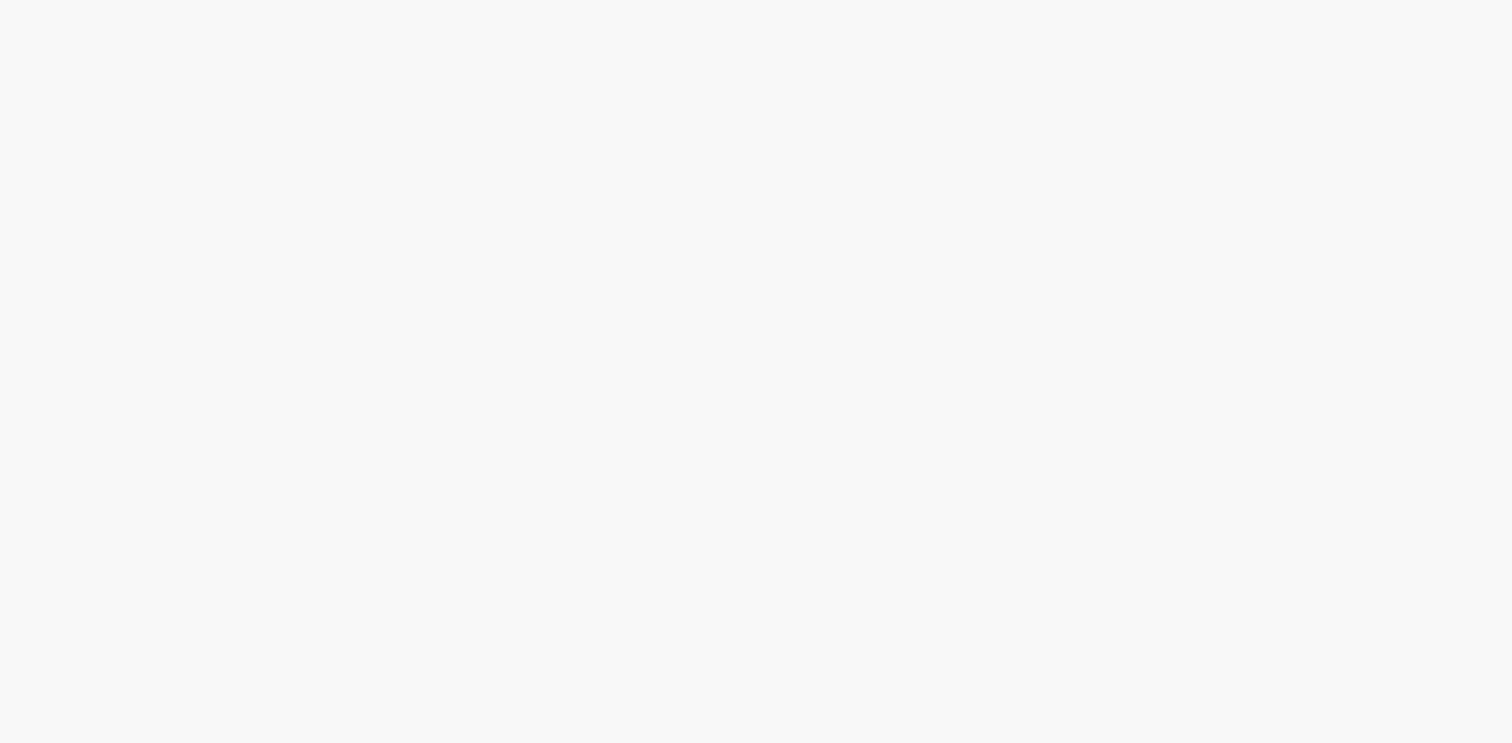 scroll, scrollTop: 0, scrollLeft: 0, axis: both 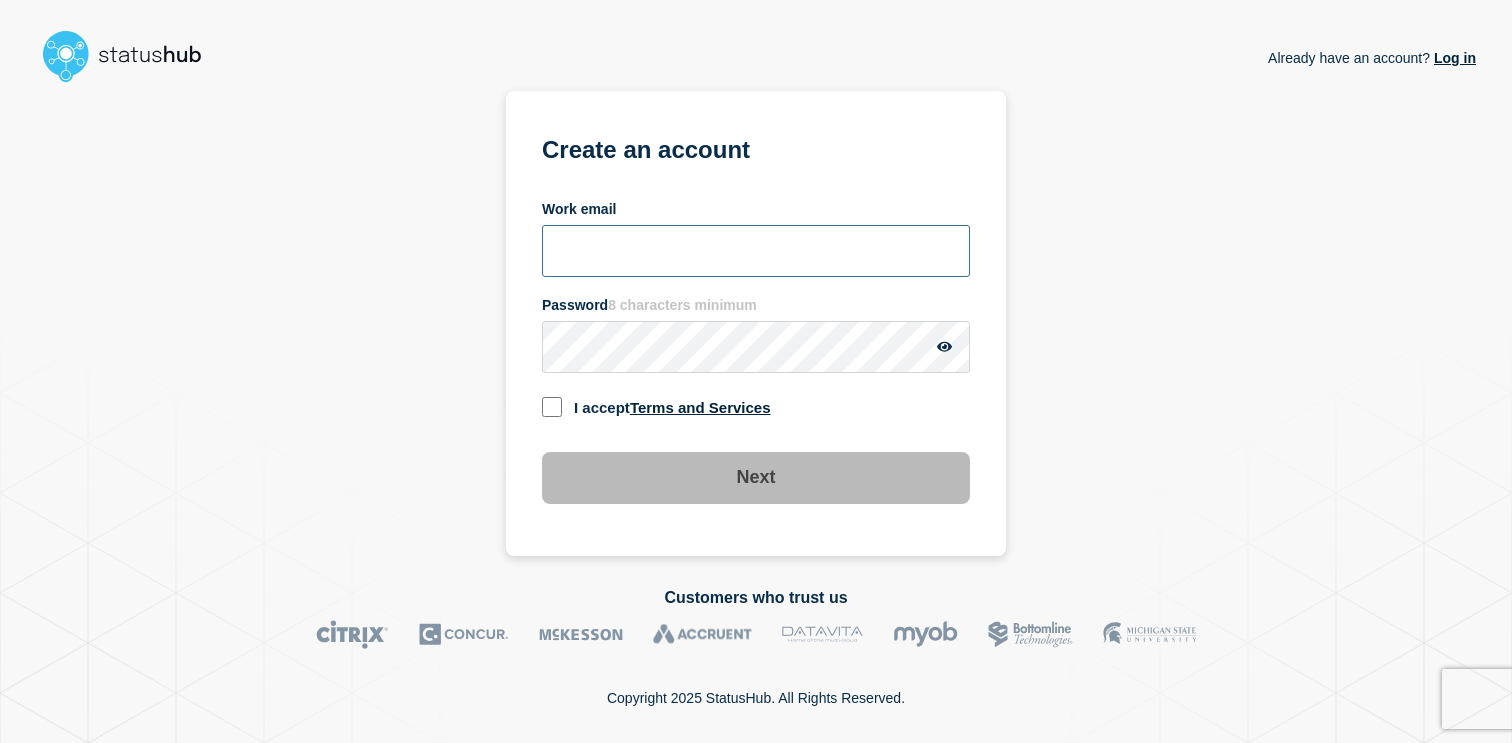click on "Work email" at bounding box center [756, 251] 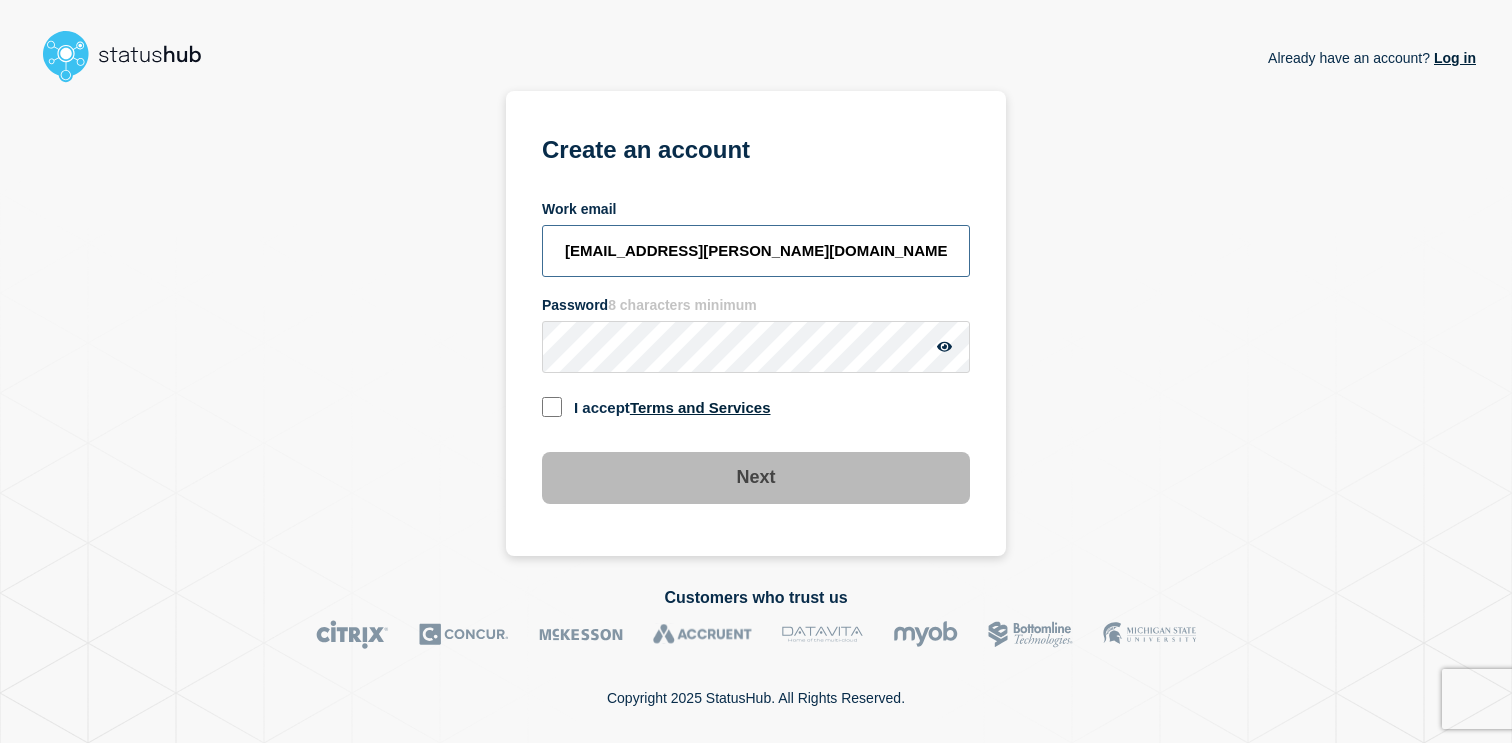 type on "itay.harush@catonetworks.com" 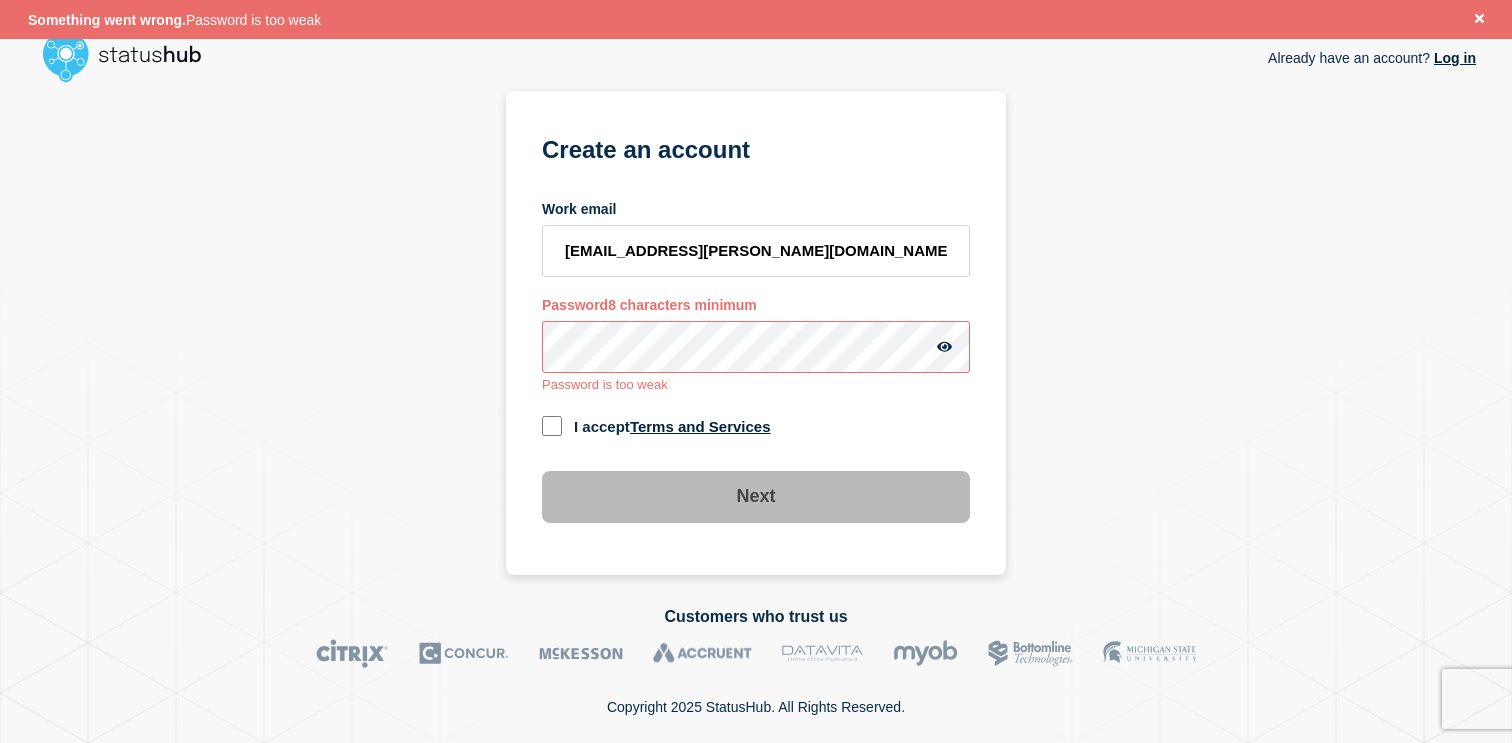 click on "Work email itay.harush@catonetworks.com Password  8 characters minimum Password is too weak I accept  Terms and Services Next" at bounding box center (756, 362) 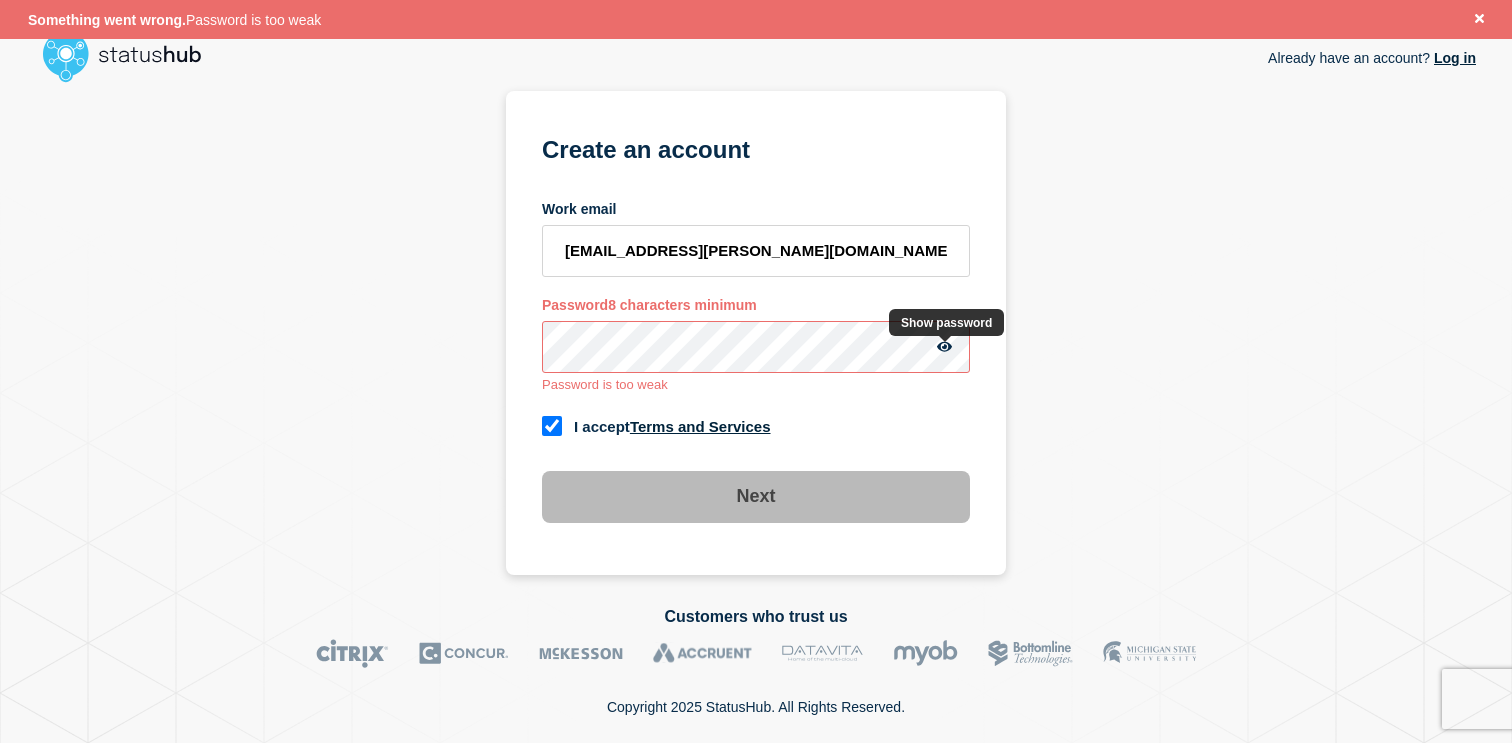 click 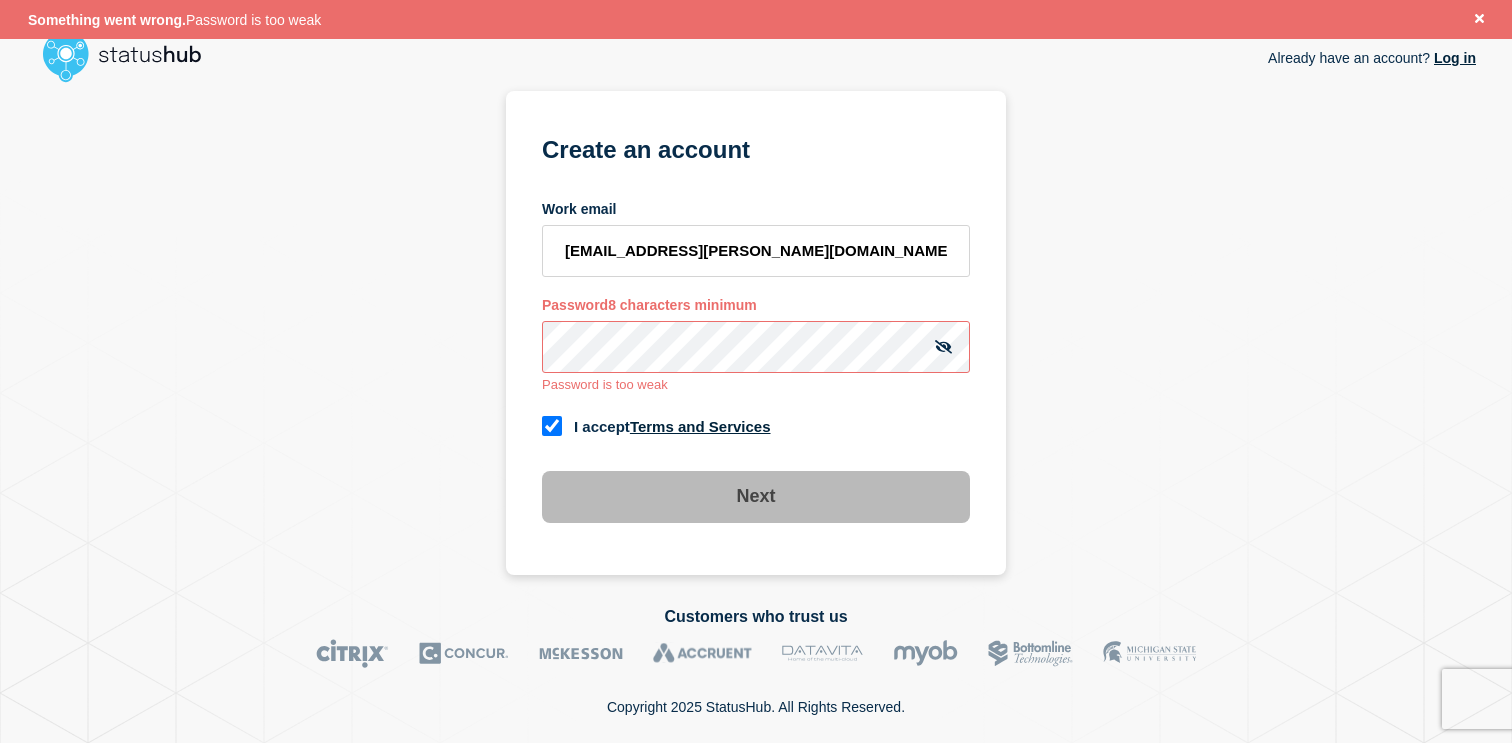 click on "Password is too weak" at bounding box center [756, 384] 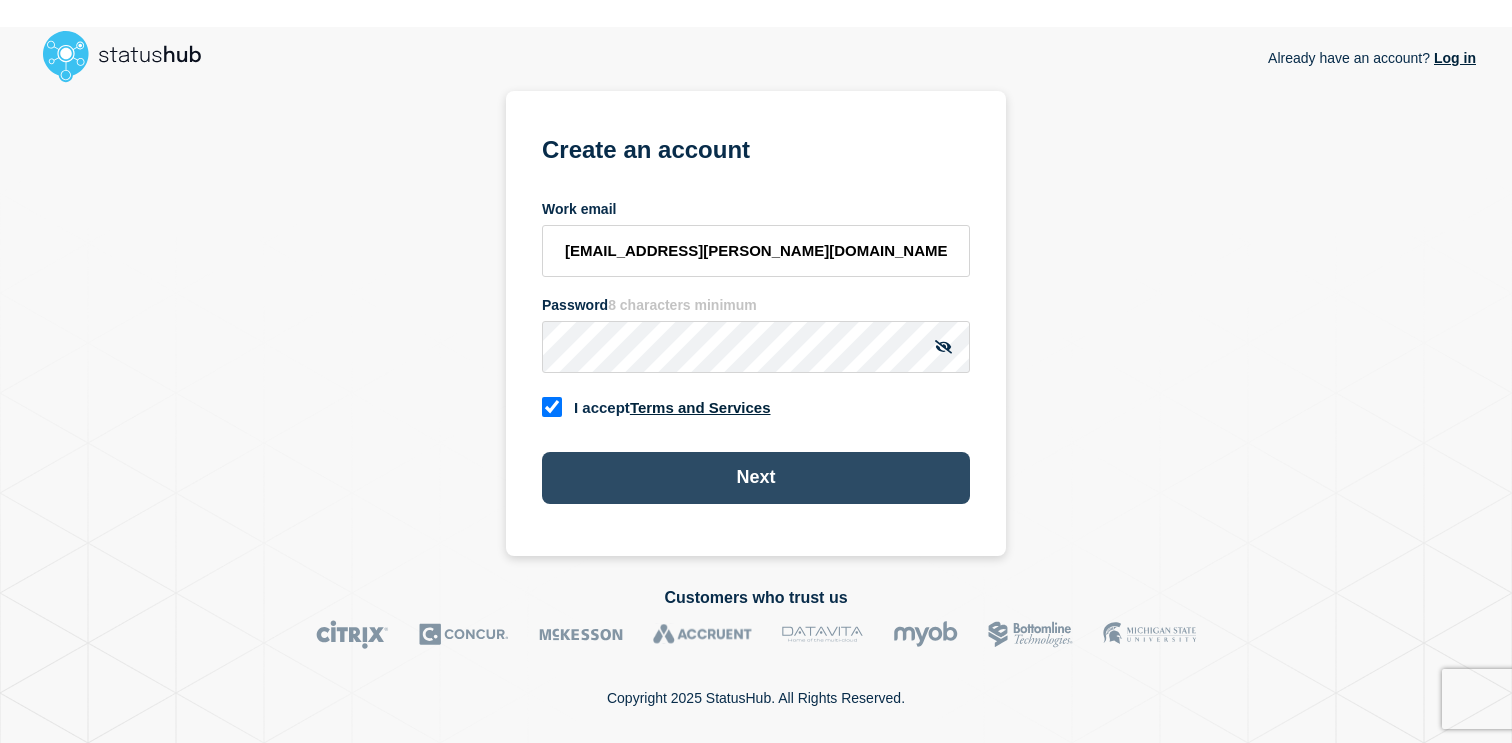 click on "Next" at bounding box center (756, 478) 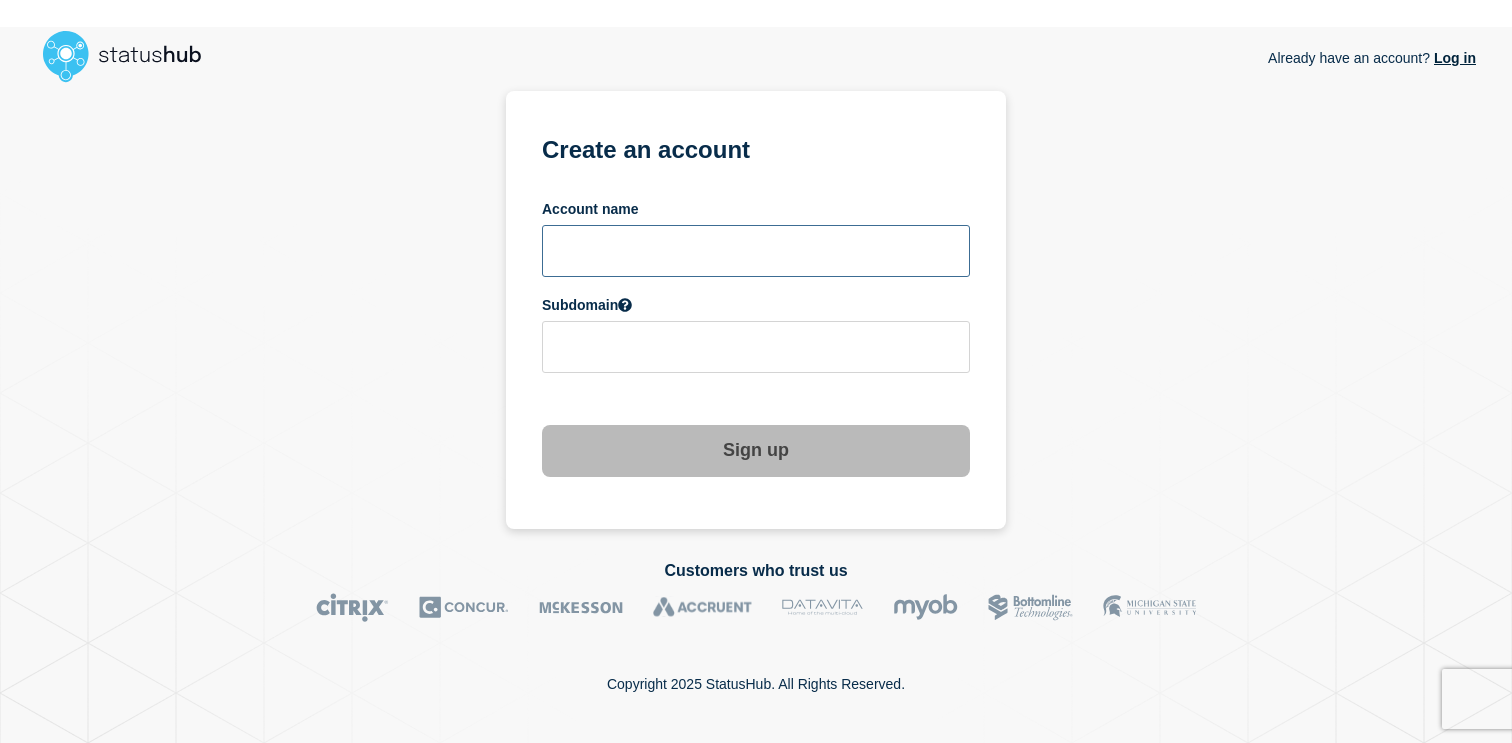 click at bounding box center [756, 251] 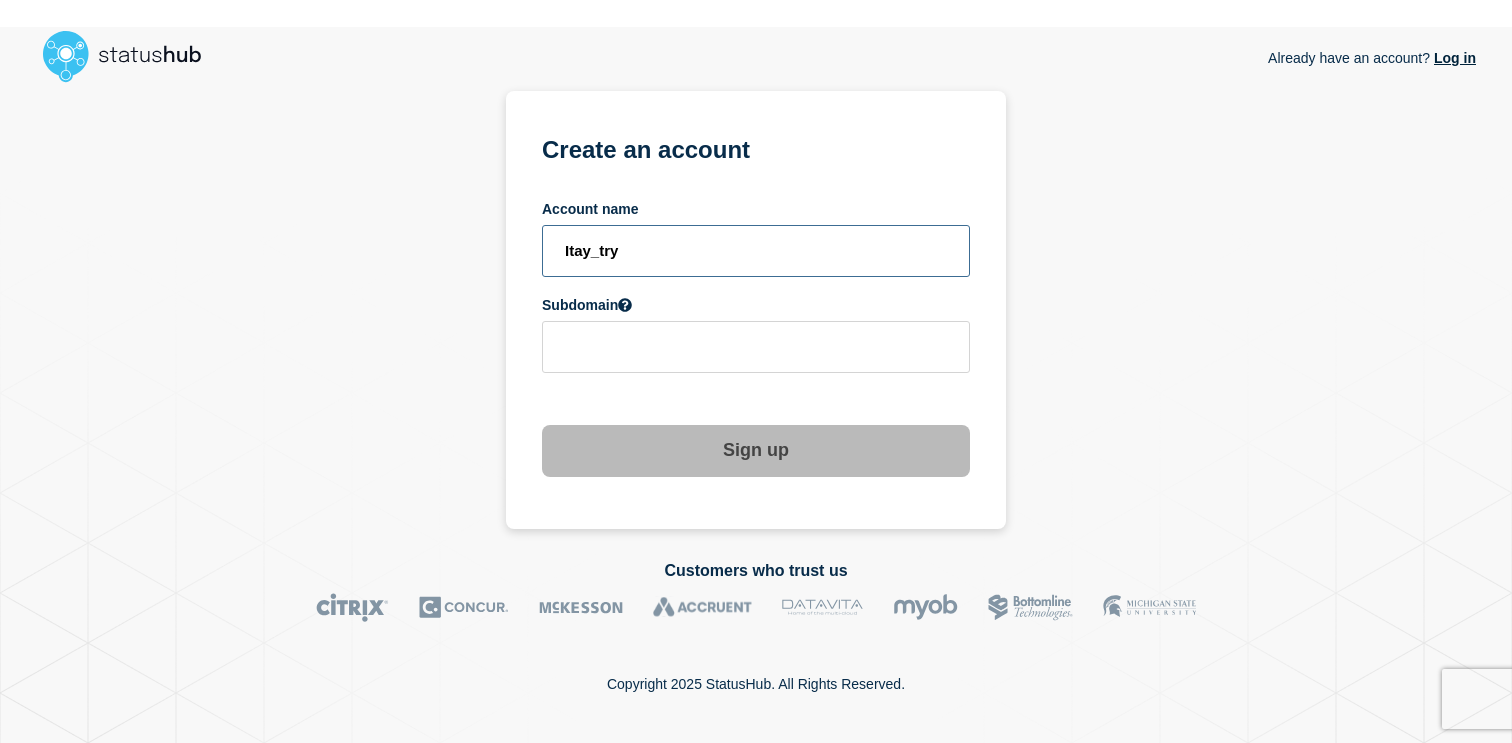 type on "Itay_try" 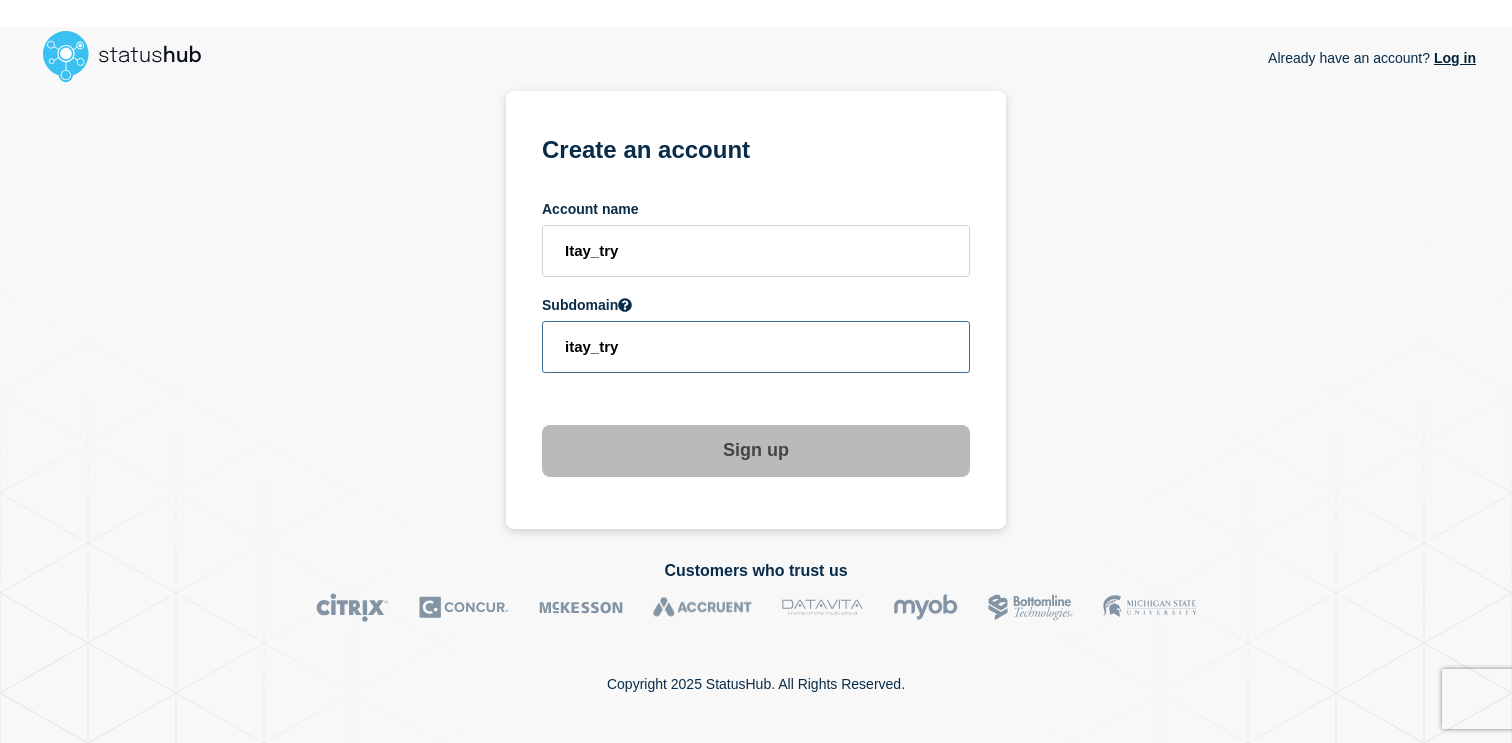 click on "itay_try" at bounding box center [756, 347] 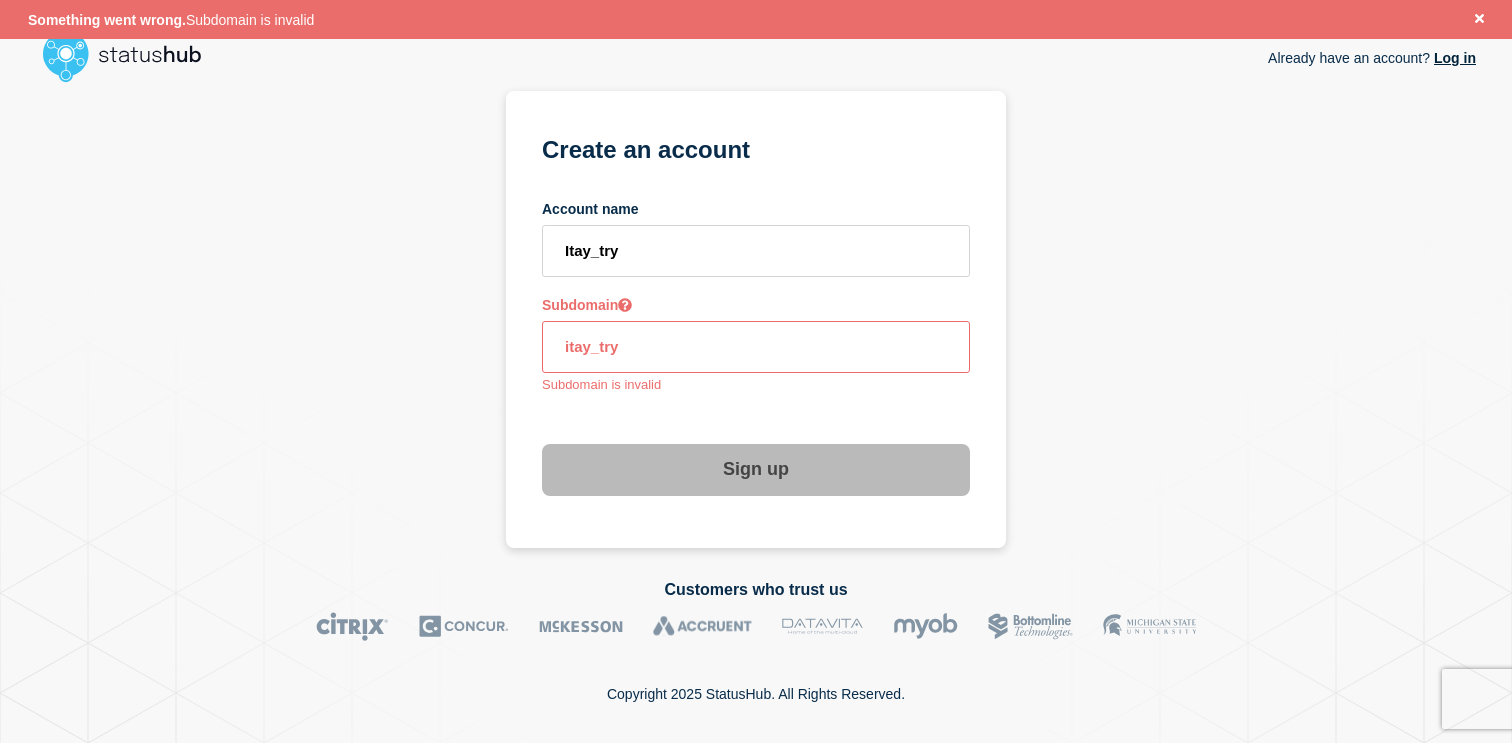 click on "itay_try" at bounding box center [756, 347] 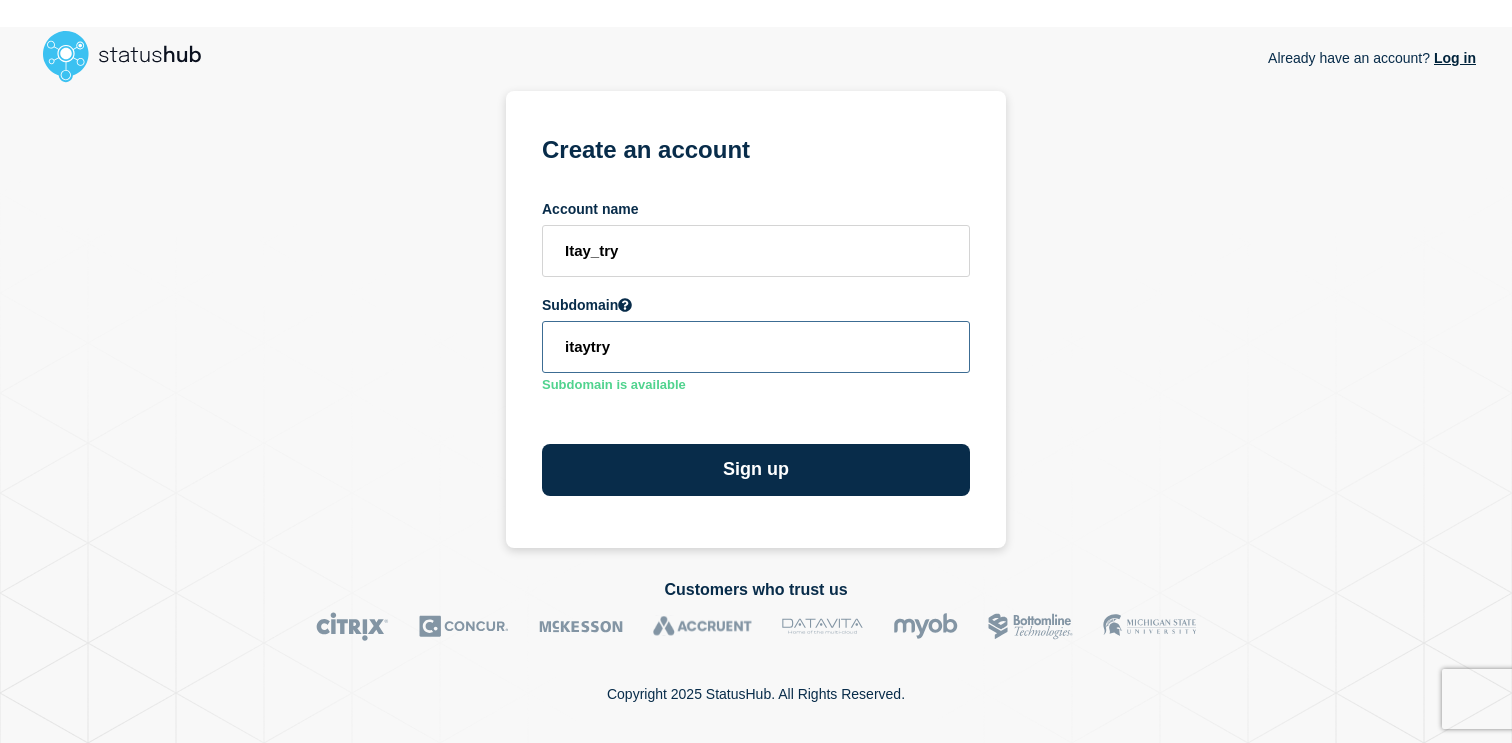 type on "itaytry" 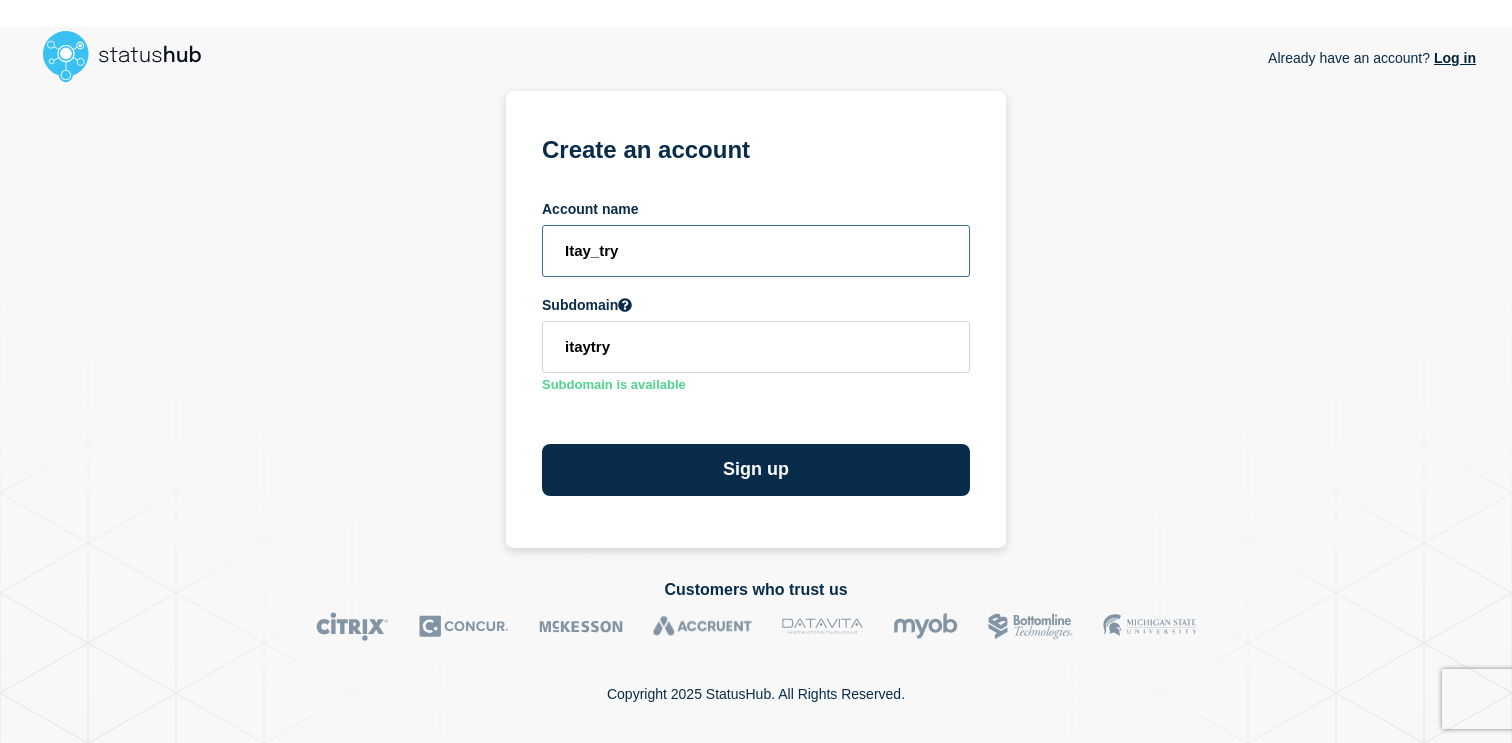 drag, startPoint x: 631, startPoint y: 259, endPoint x: 591, endPoint y: 254, distance: 40.311287 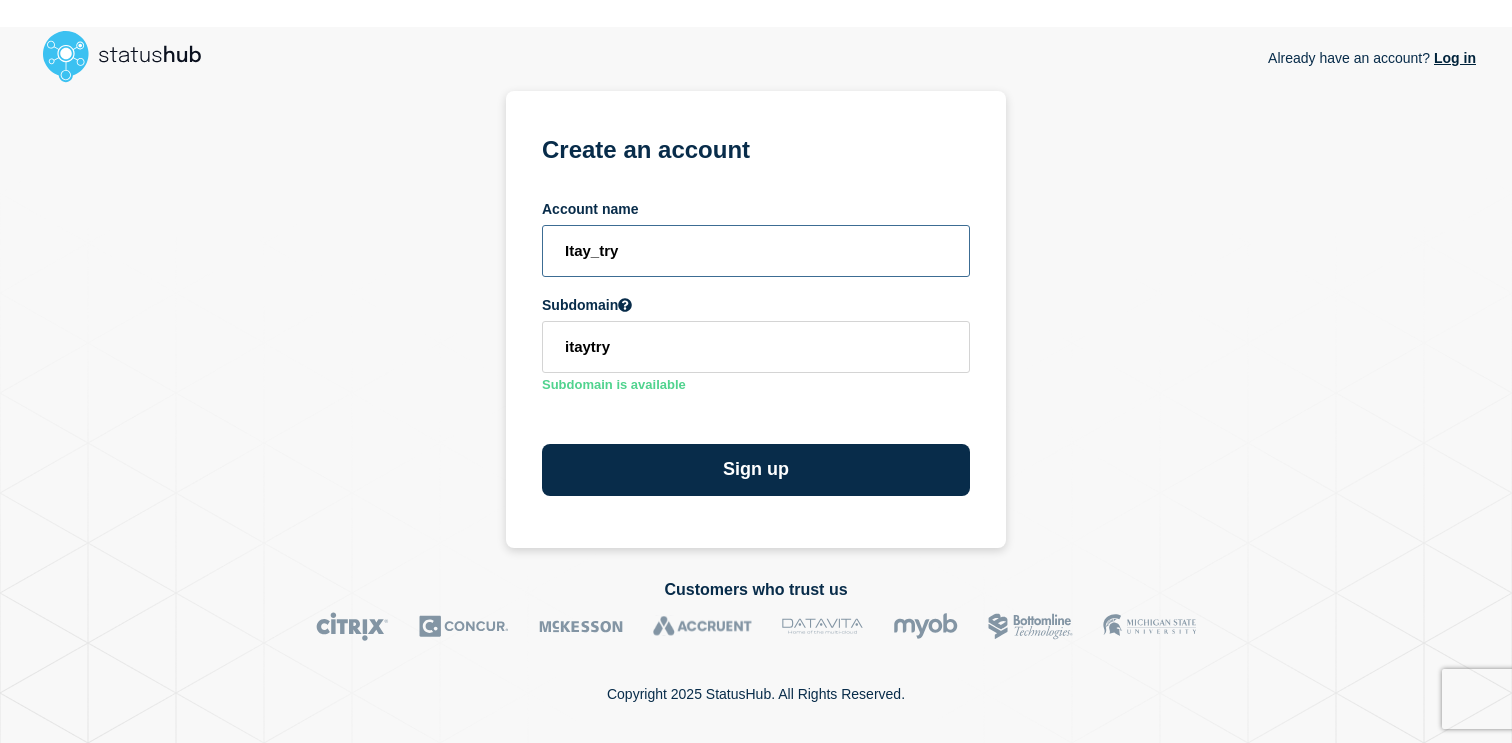 click on "Itay_try" at bounding box center (756, 251) 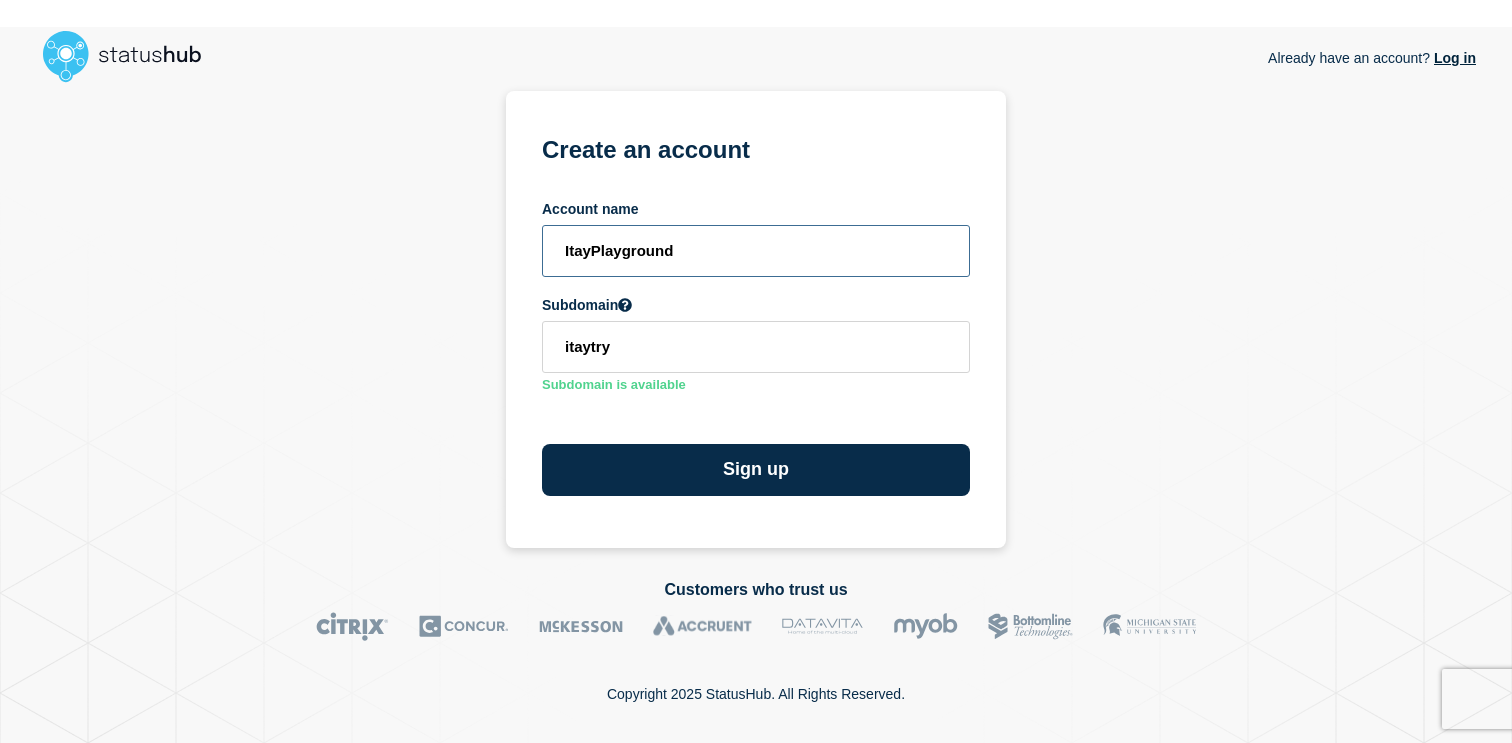 click on "ItayPlayground" at bounding box center [756, 251] 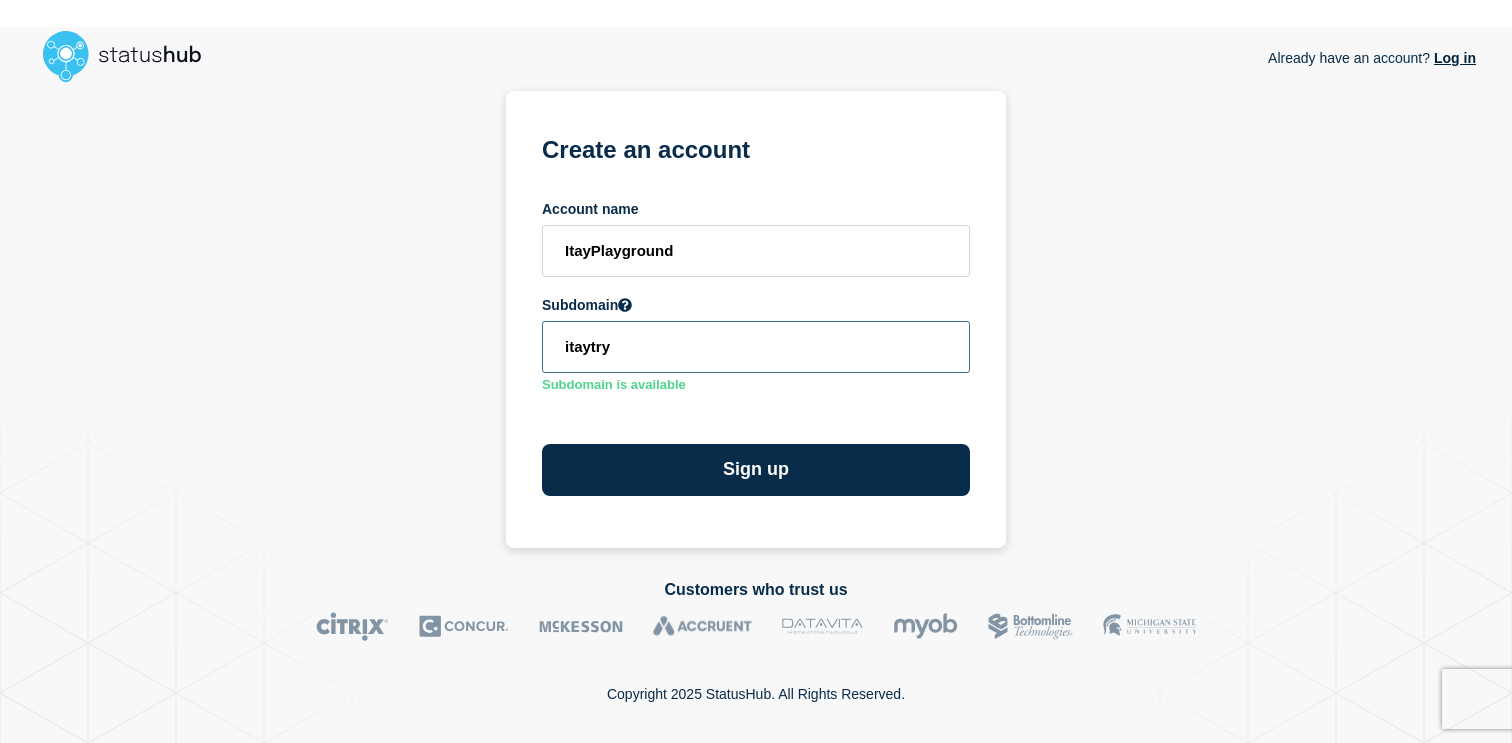 click on "itaytry" at bounding box center (756, 347) 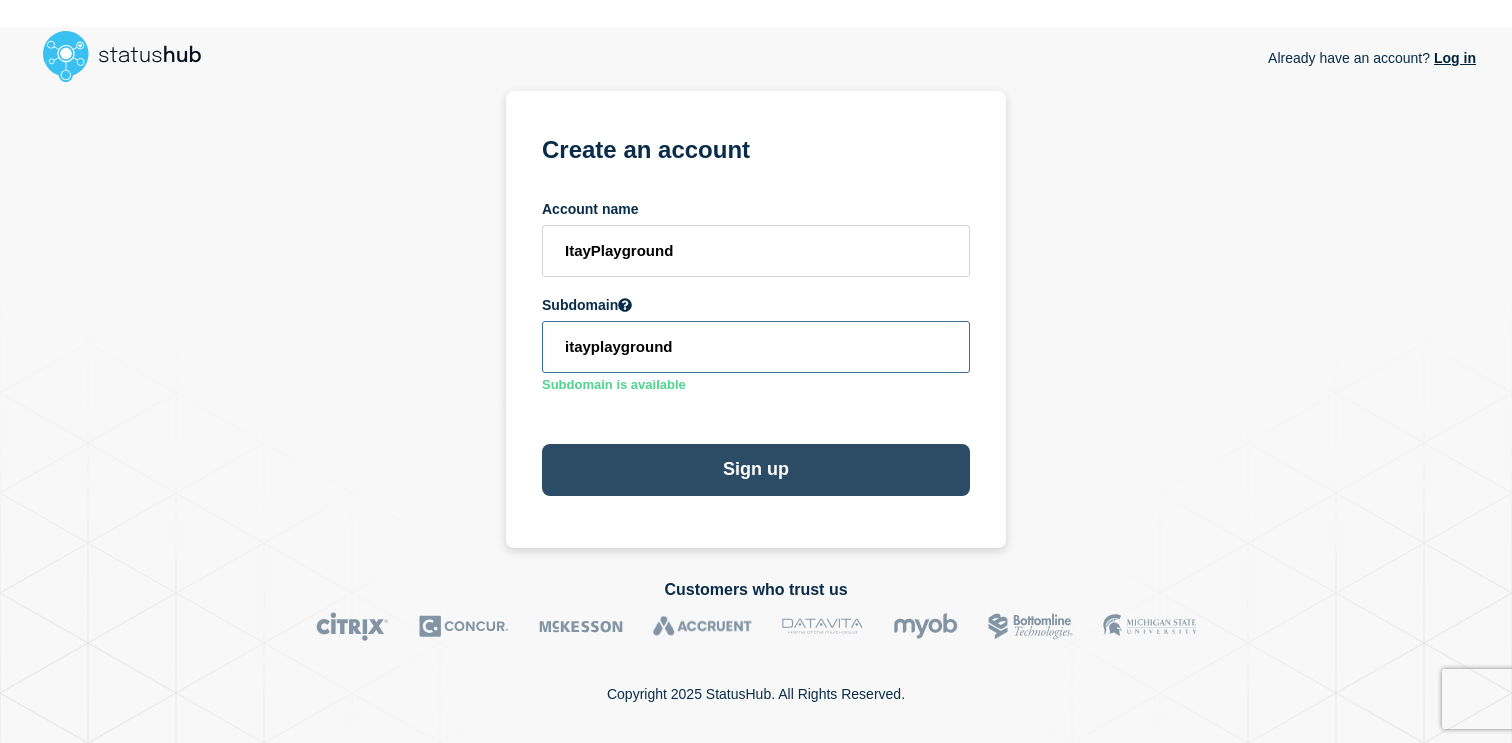type on "itayplayground" 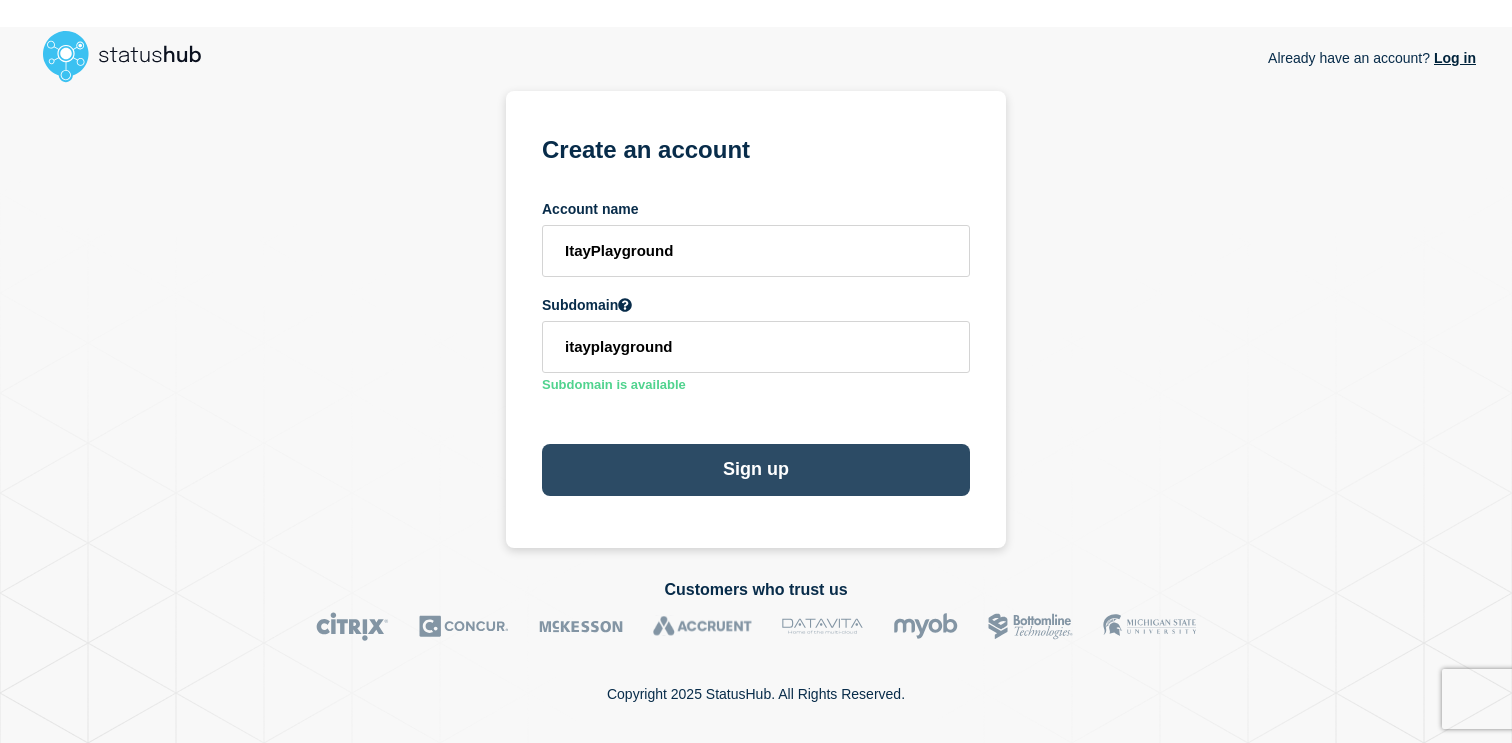 click on "Sign up" at bounding box center [756, 470] 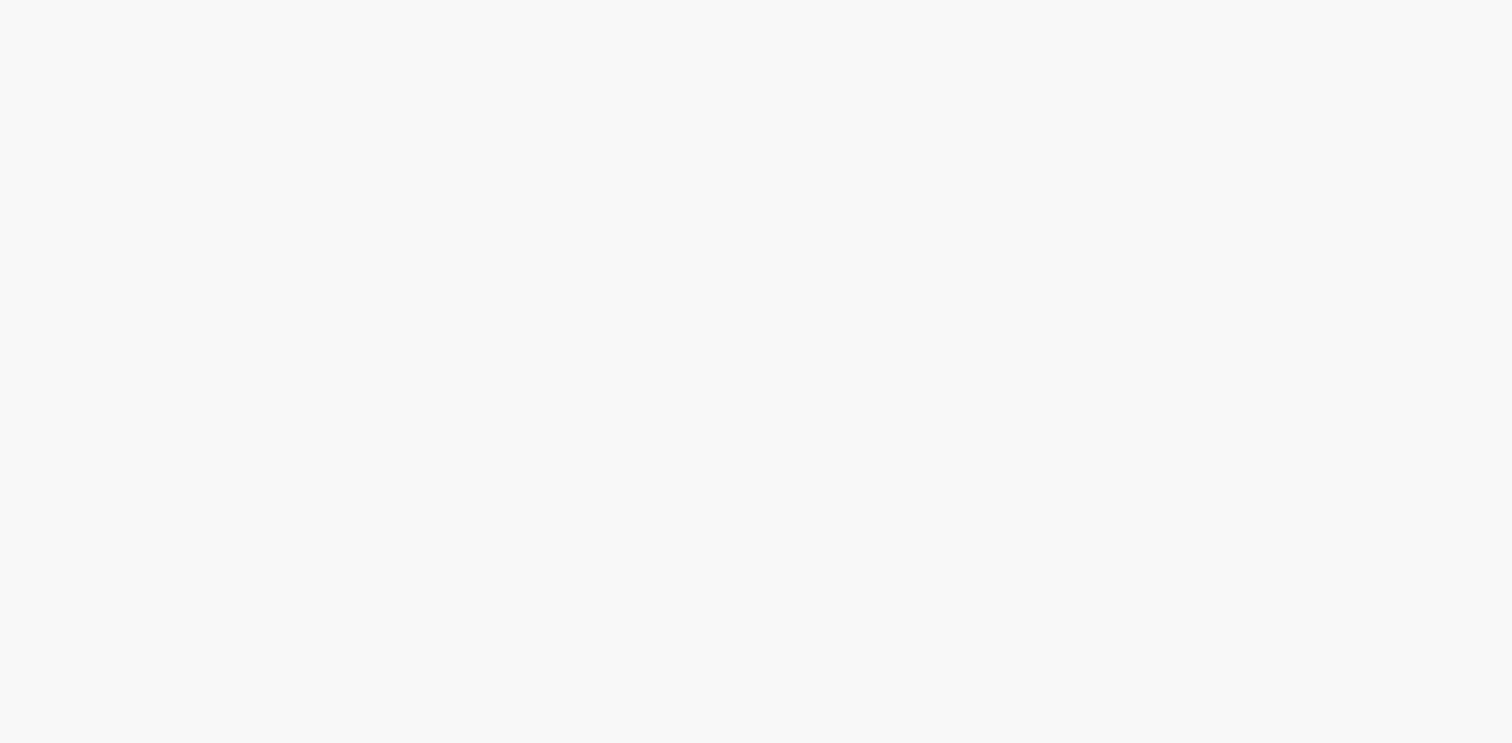 scroll, scrollTop: 0, scrollLeft: 0, axis: both 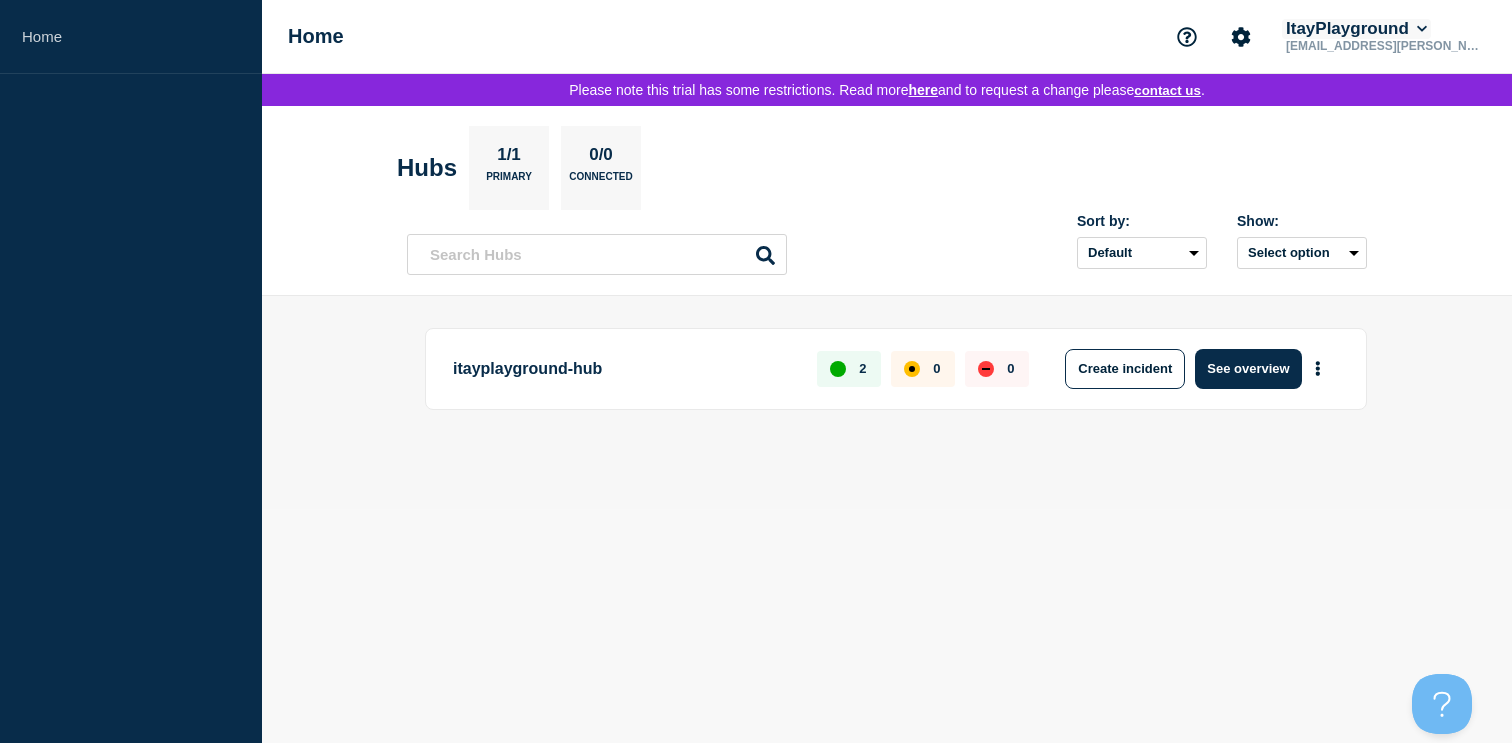 click 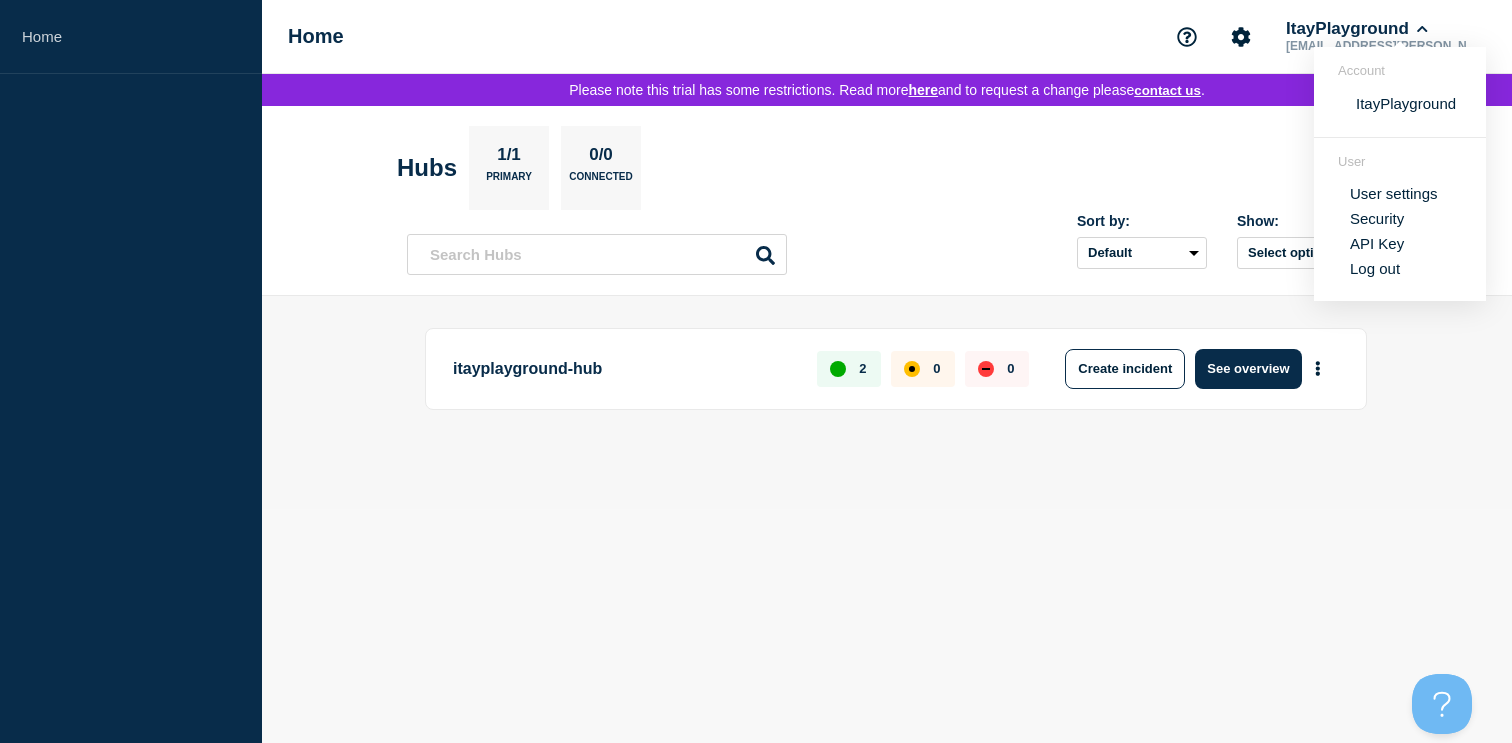 click on "API Key" at bounding box center [1377, 243] 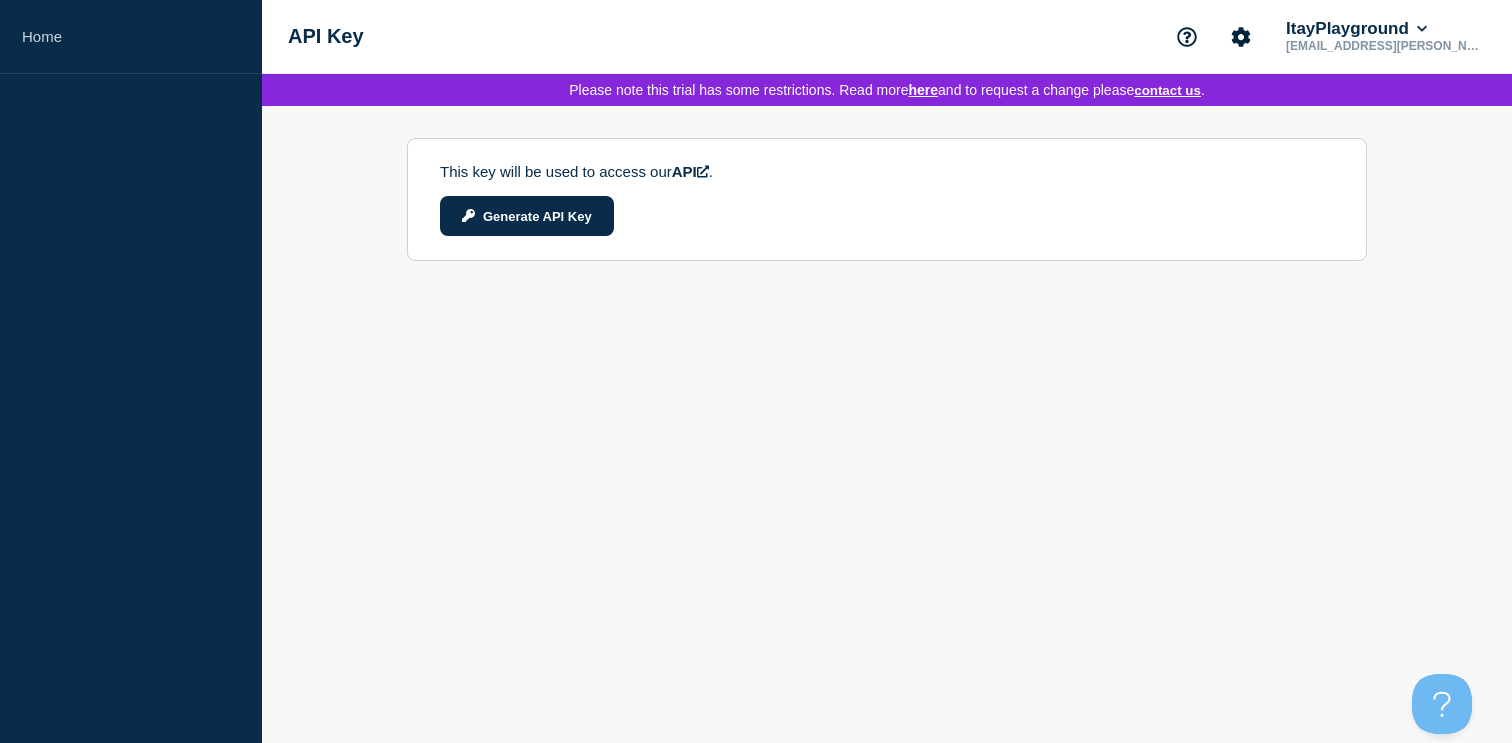 click on "This key will be used to access our   API  ." 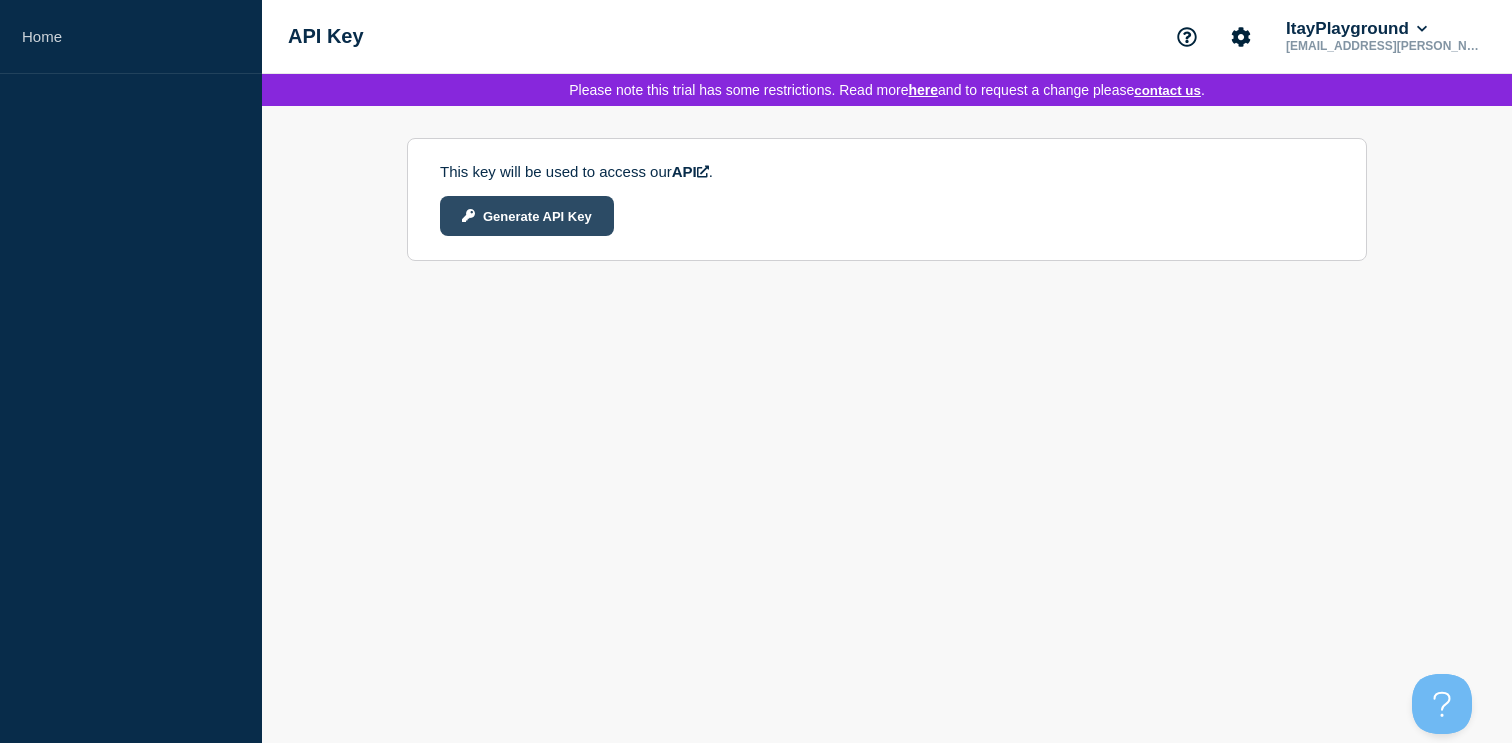 click on "Generate API Key" at bounding box center [527, 216] 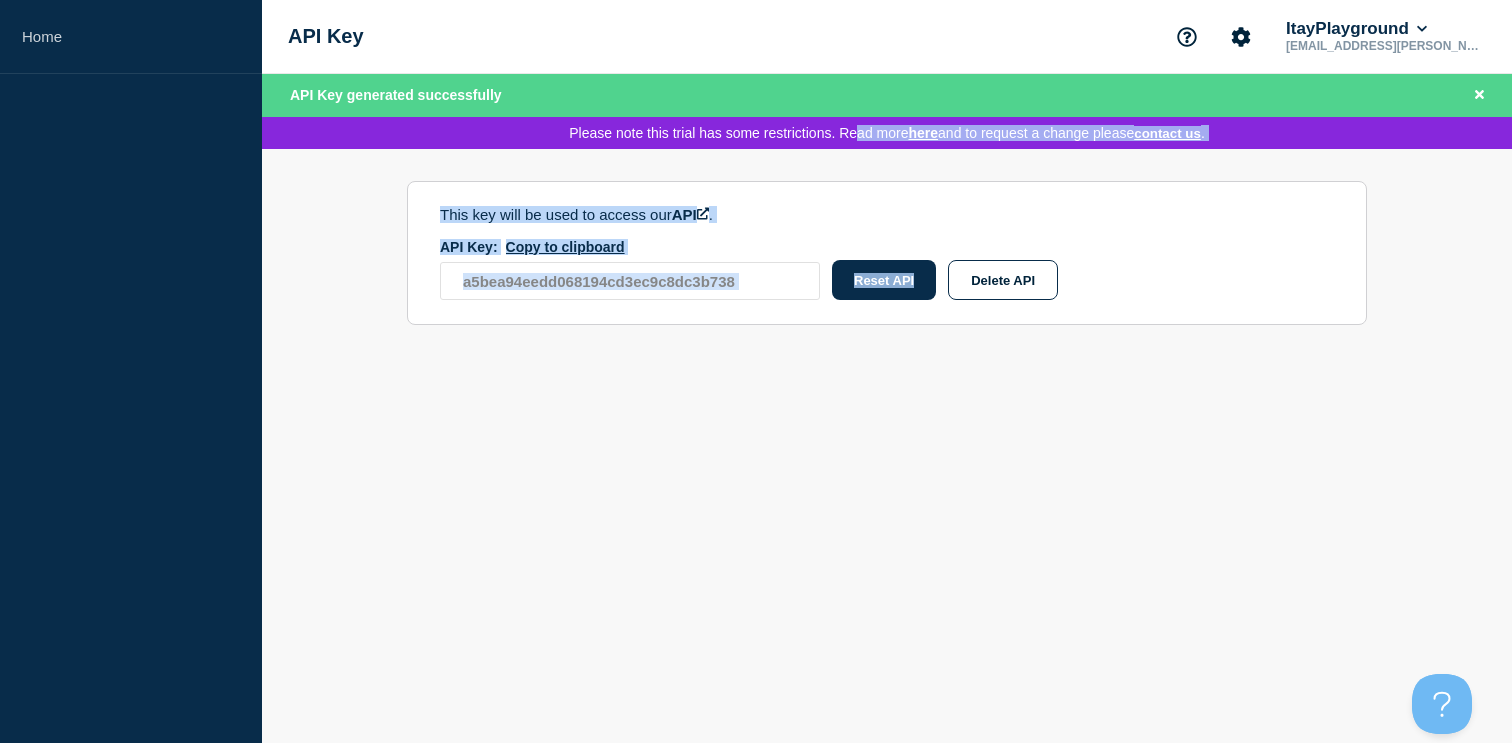 drag, startPoint x: 853, startPoint y: 131, endPoint x: 1287, endPoint y: 240, distance: 447.4785 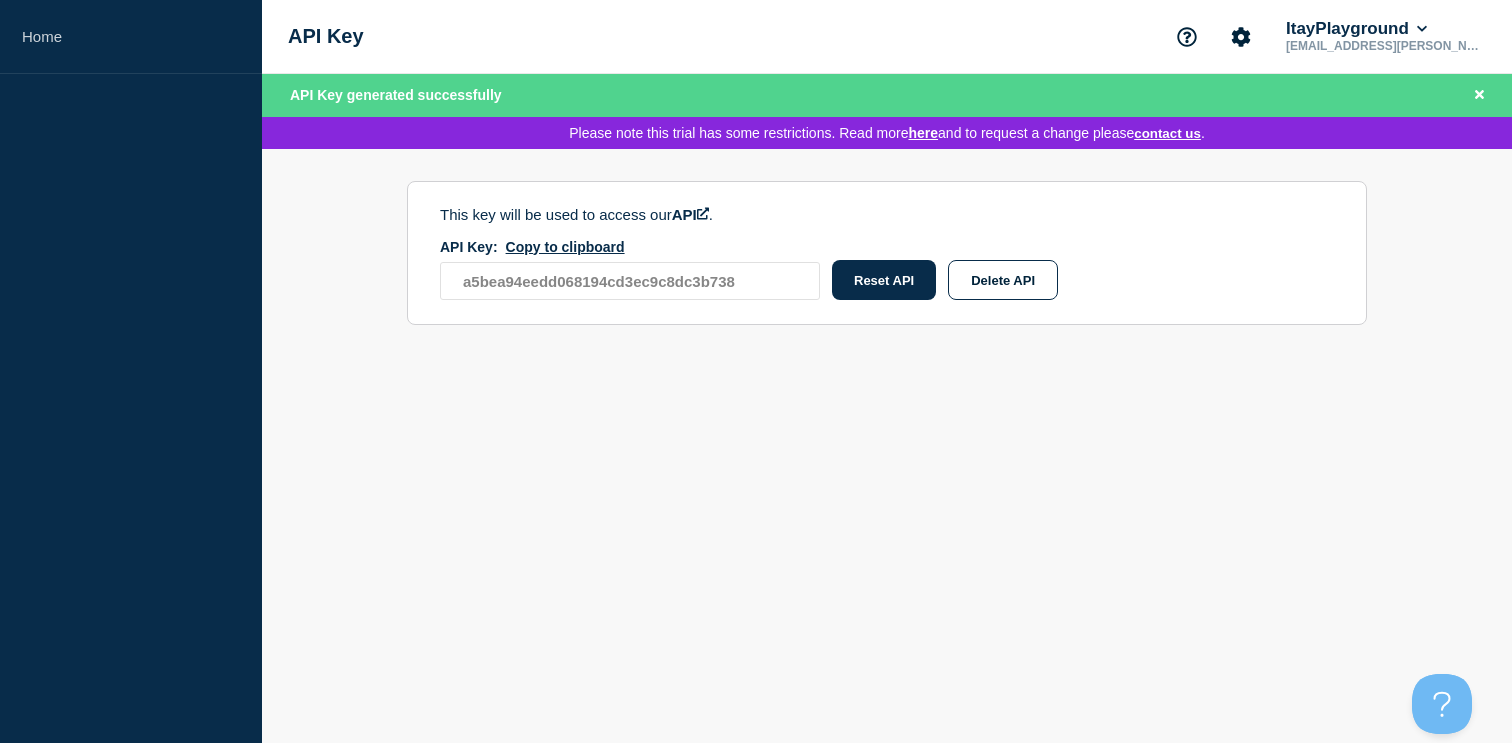 click on "API Key: Copy to clipboard a5bea94eedd068194cd3ec9c8dc3b738 Reset API Delete API" 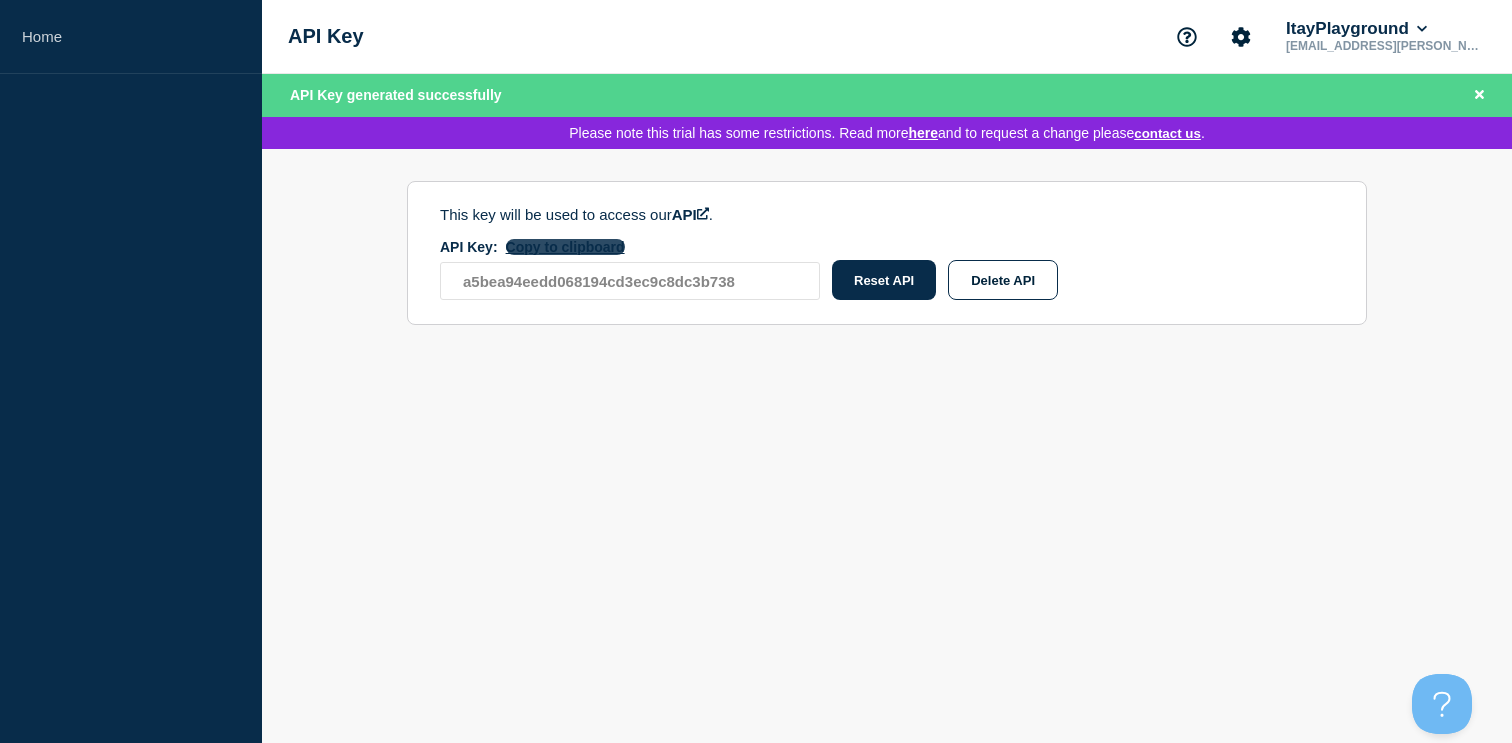 click on "Copy to clipboard" at bounding box center [565, 247] 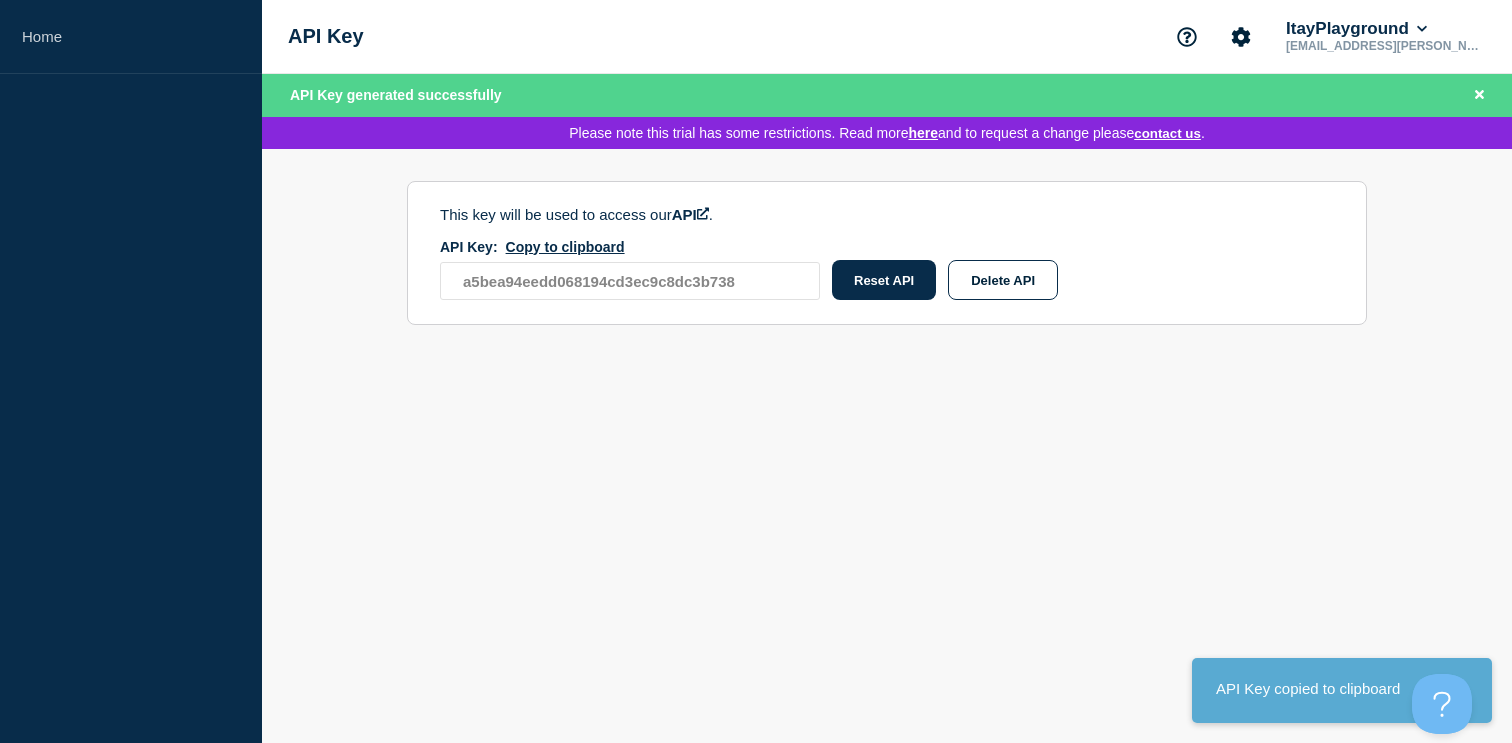 click on "Home API Key ItayPlayground  itay.harush@catonetworks.com API Key generated successfully   Please note this trial has some restrictions. Read more  here  and to request a change please  Contact us . This key will be used to access our   API  .  API Key: Copy to clipboard a5bea94eedd068194cd3ec9c8dc3b738 Reset API Delete API API Key copied to clipboard" at bounding box center (756, 371) 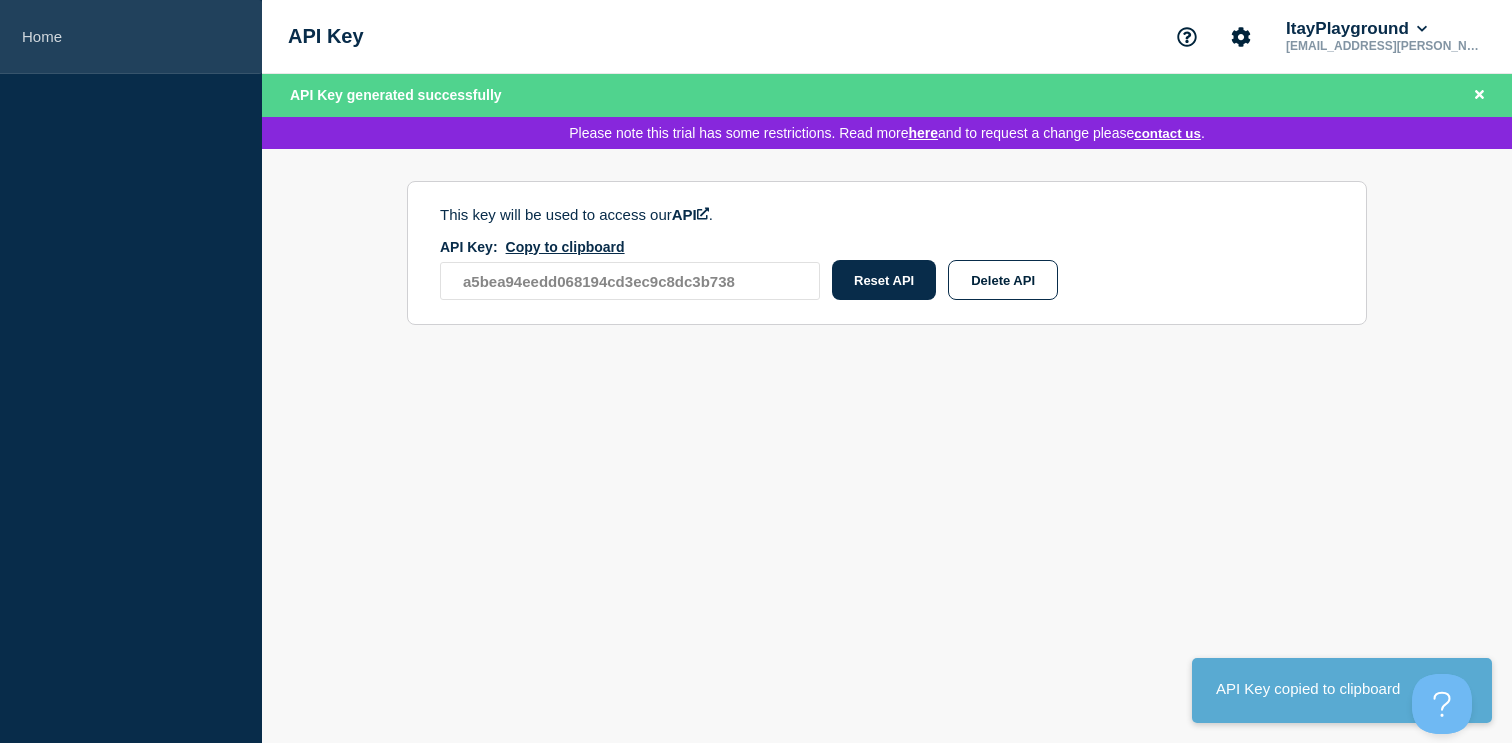 click on "Home" at bounding box center [131, 37] 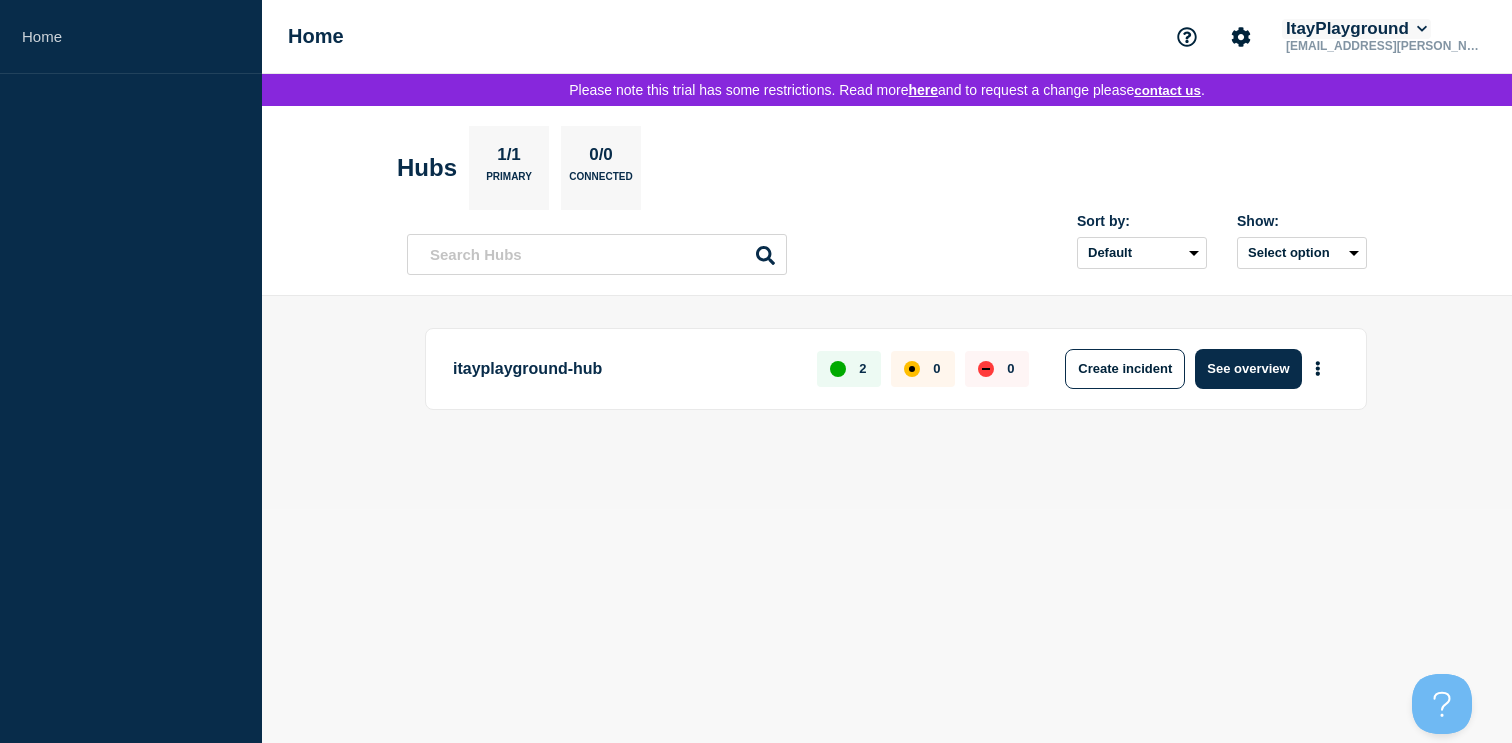 click on "ItayPlayground" 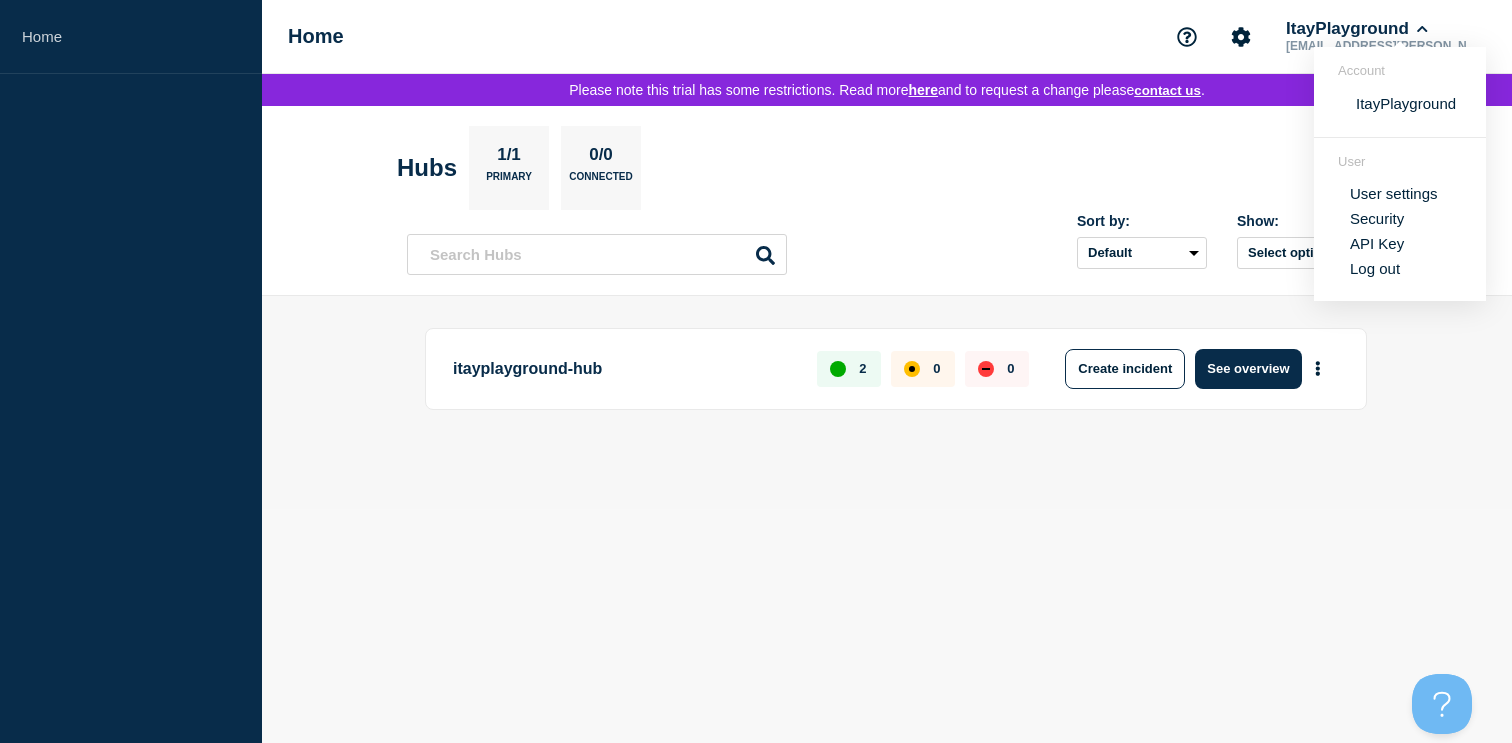 click on "API Key" at bounding box center [1377, 243] 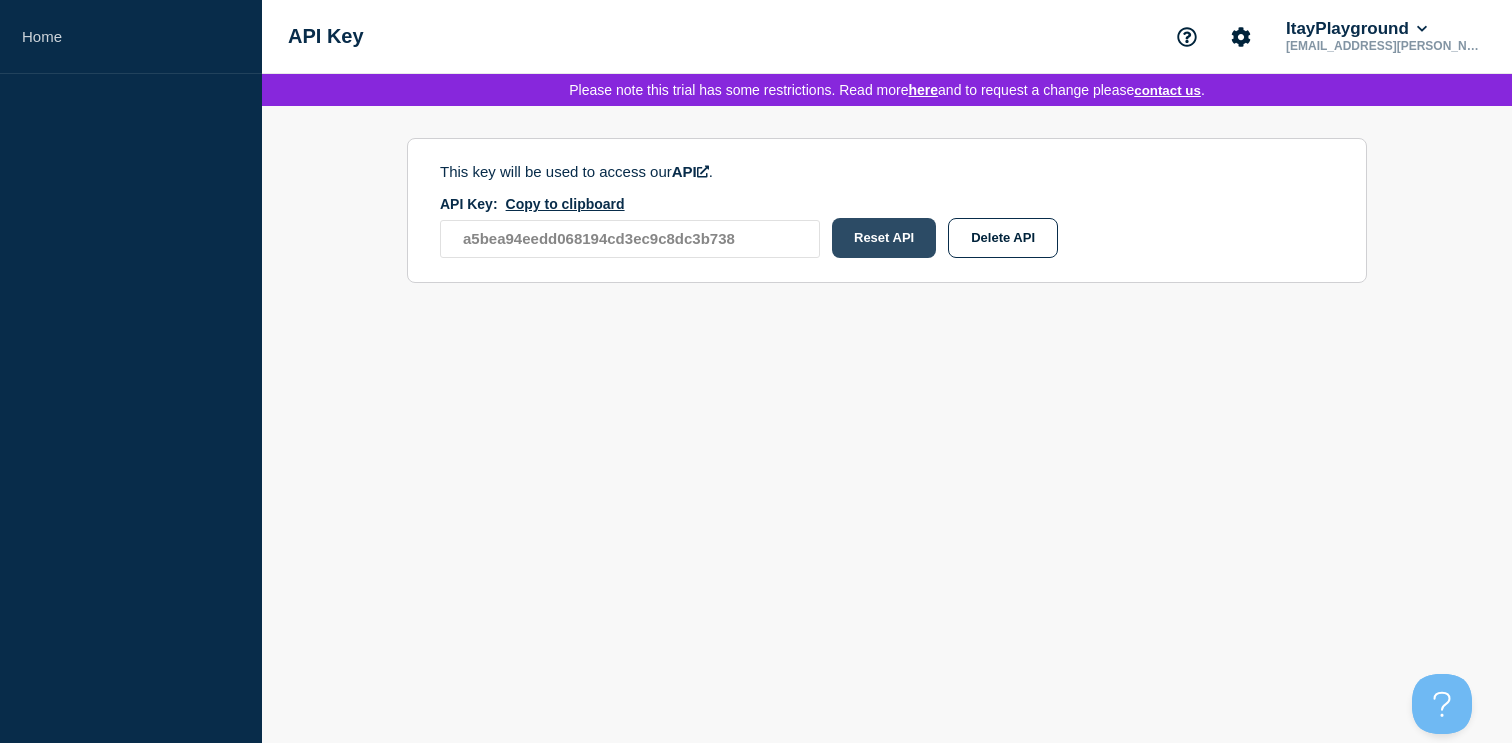 click on "Reset API" at bounding box center (884, 238) 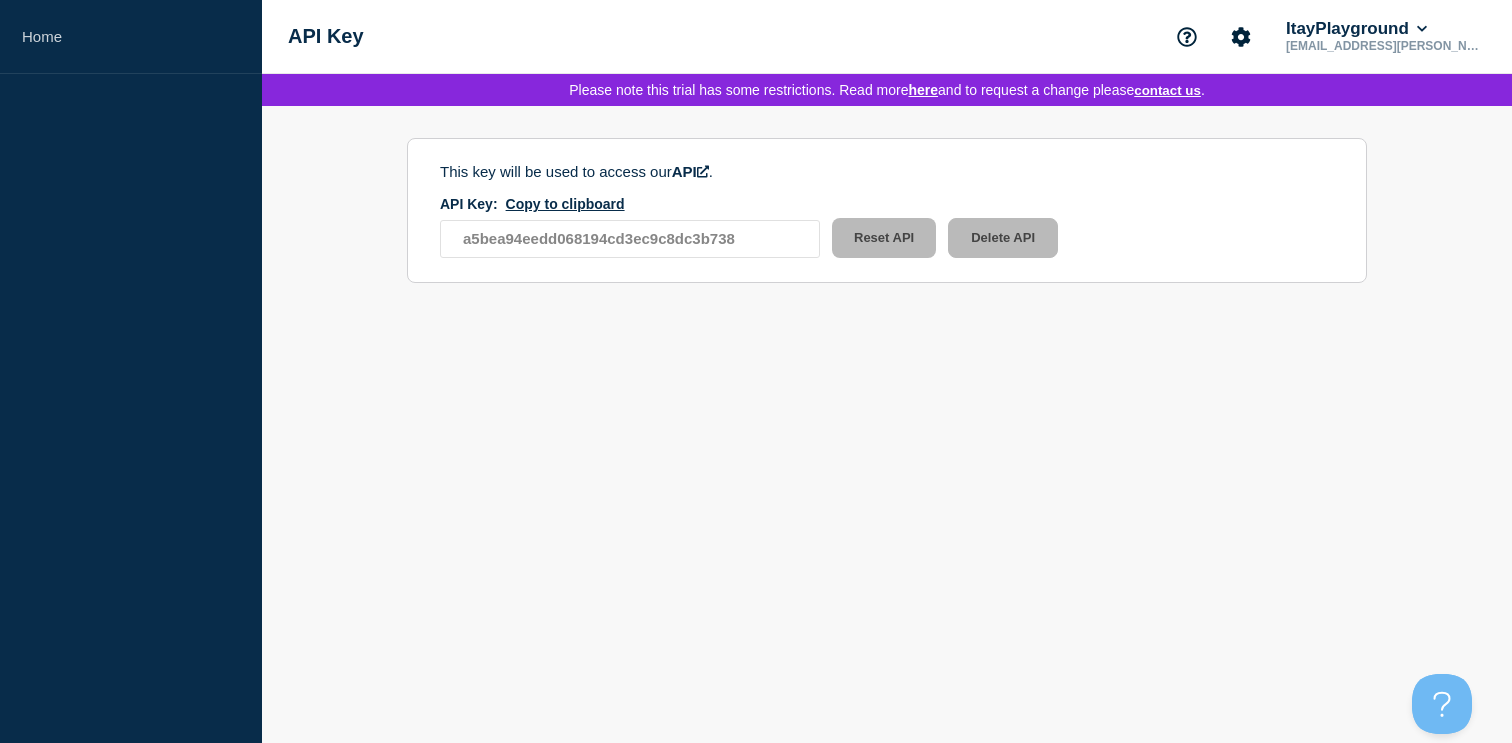 type on "3d179460b6cf6229065552ed852dbba1" 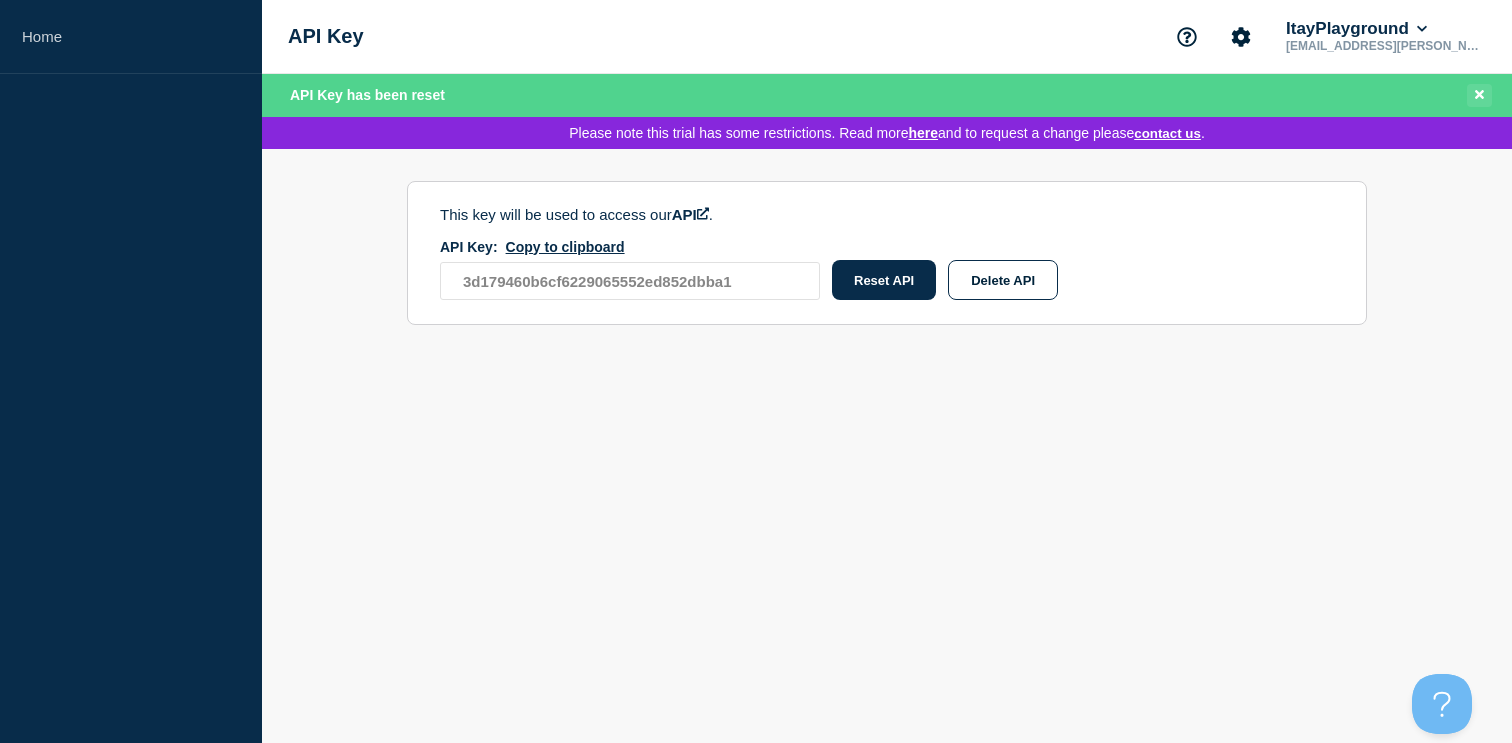 click 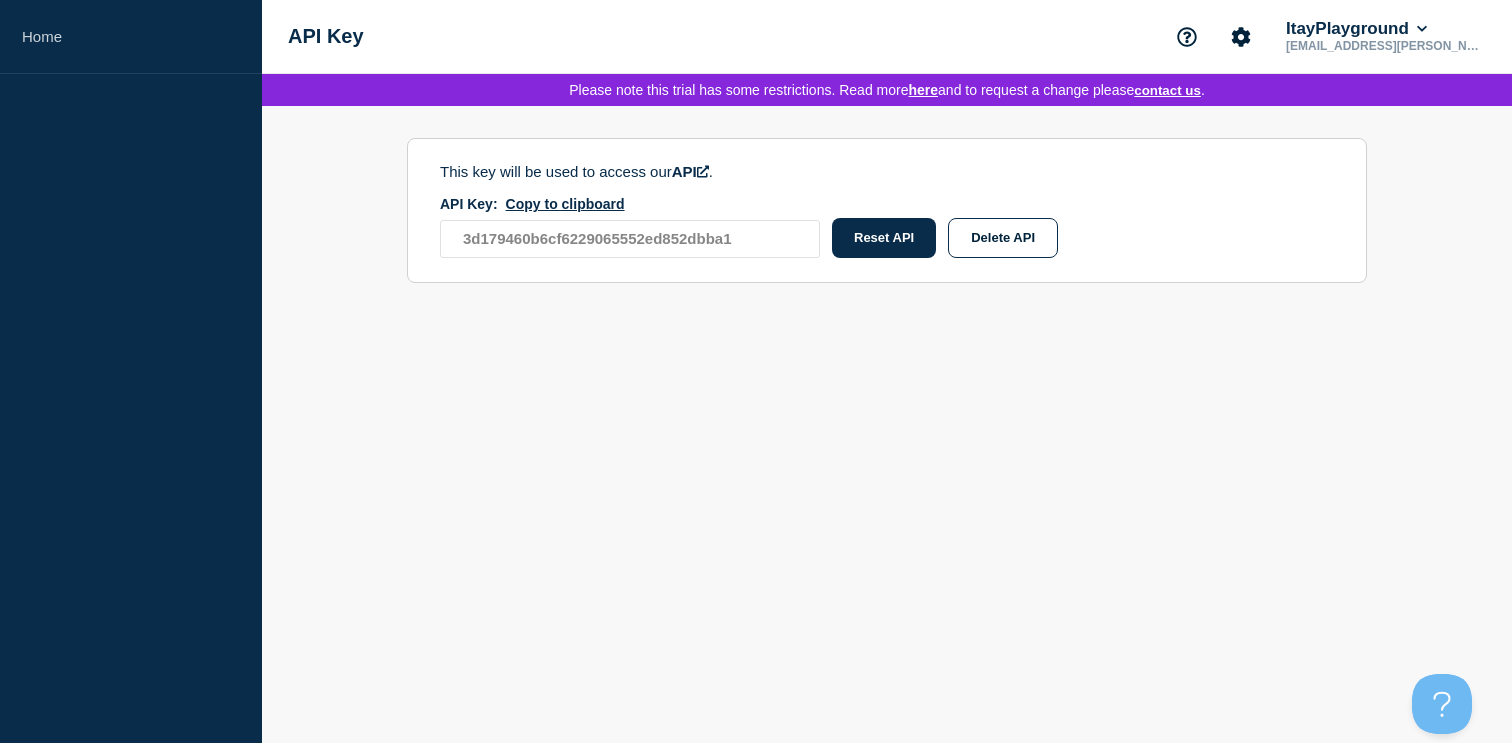 click on "This key will be used to access our   API  .  API Key: Copy to clipboard 3d179460b6cf6229065552ed852dbba1 Reset API Delete API" 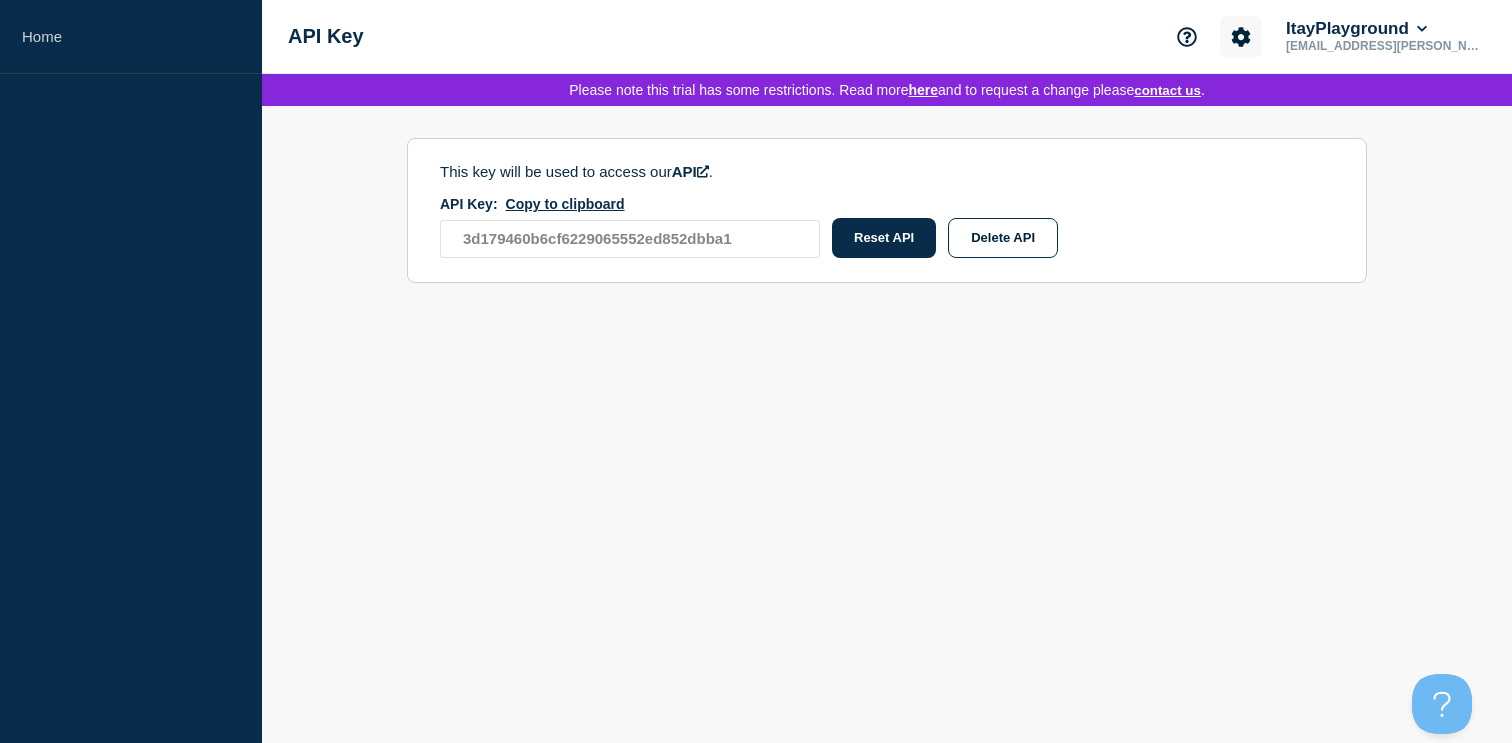 click 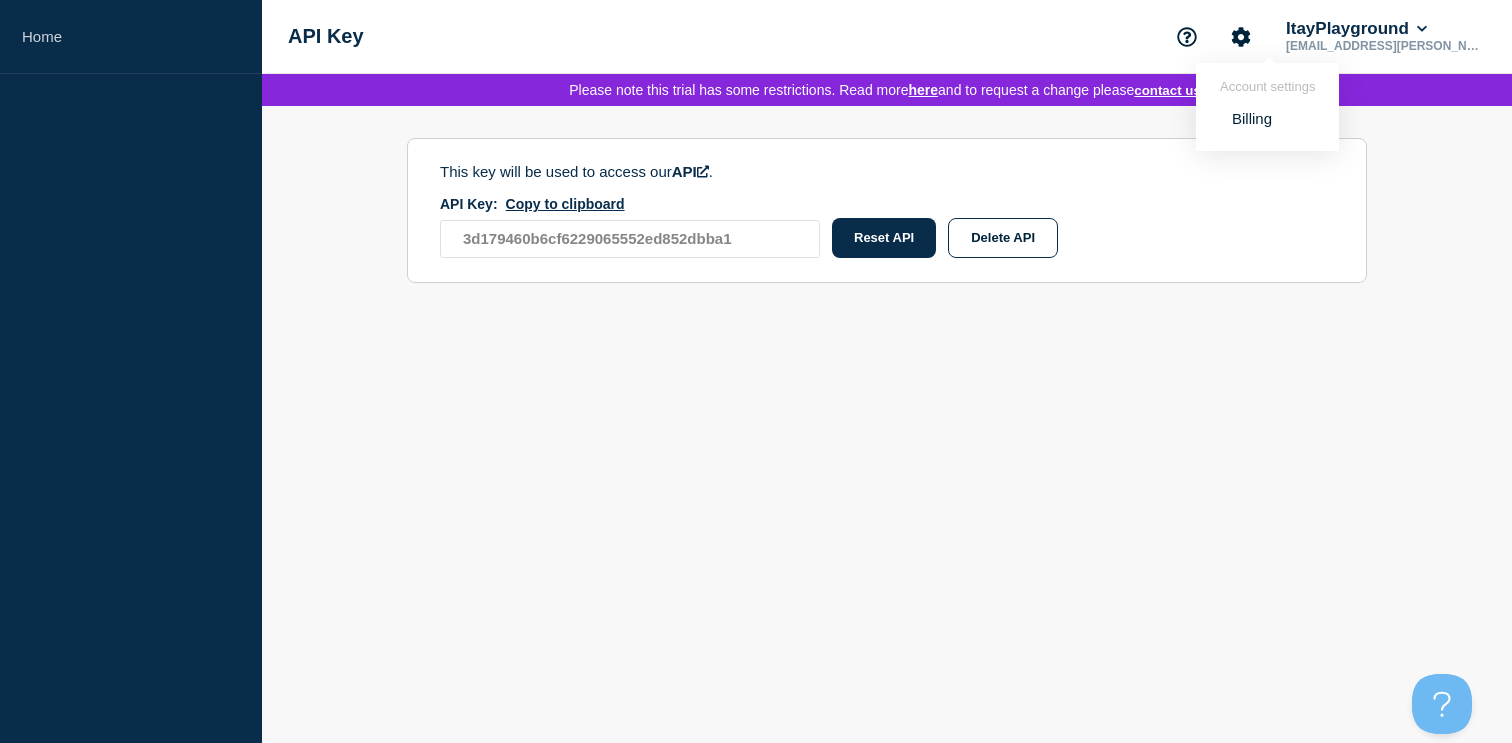 click on "Billing" at bounding box center (1252, 118) 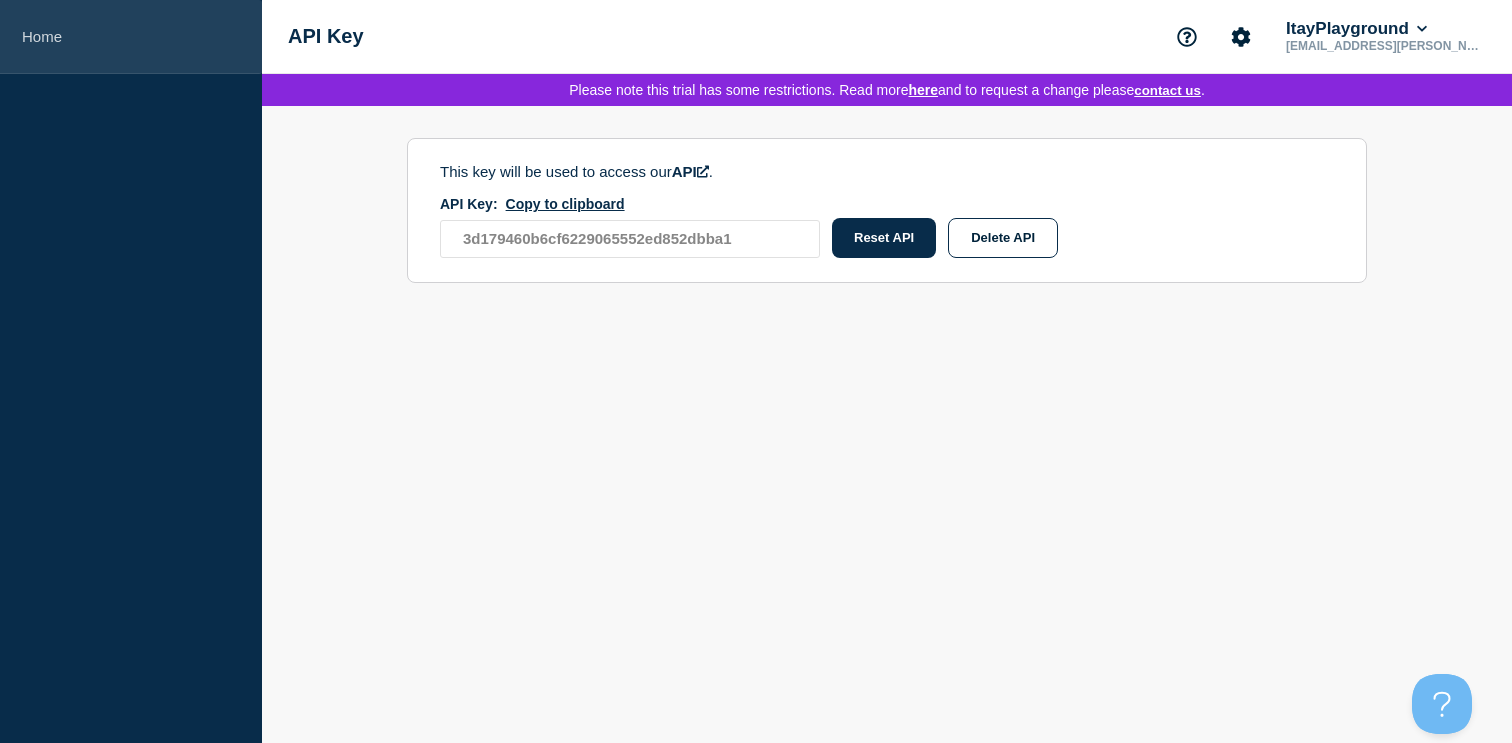 click on "Home" at bounding box center (131, 37) 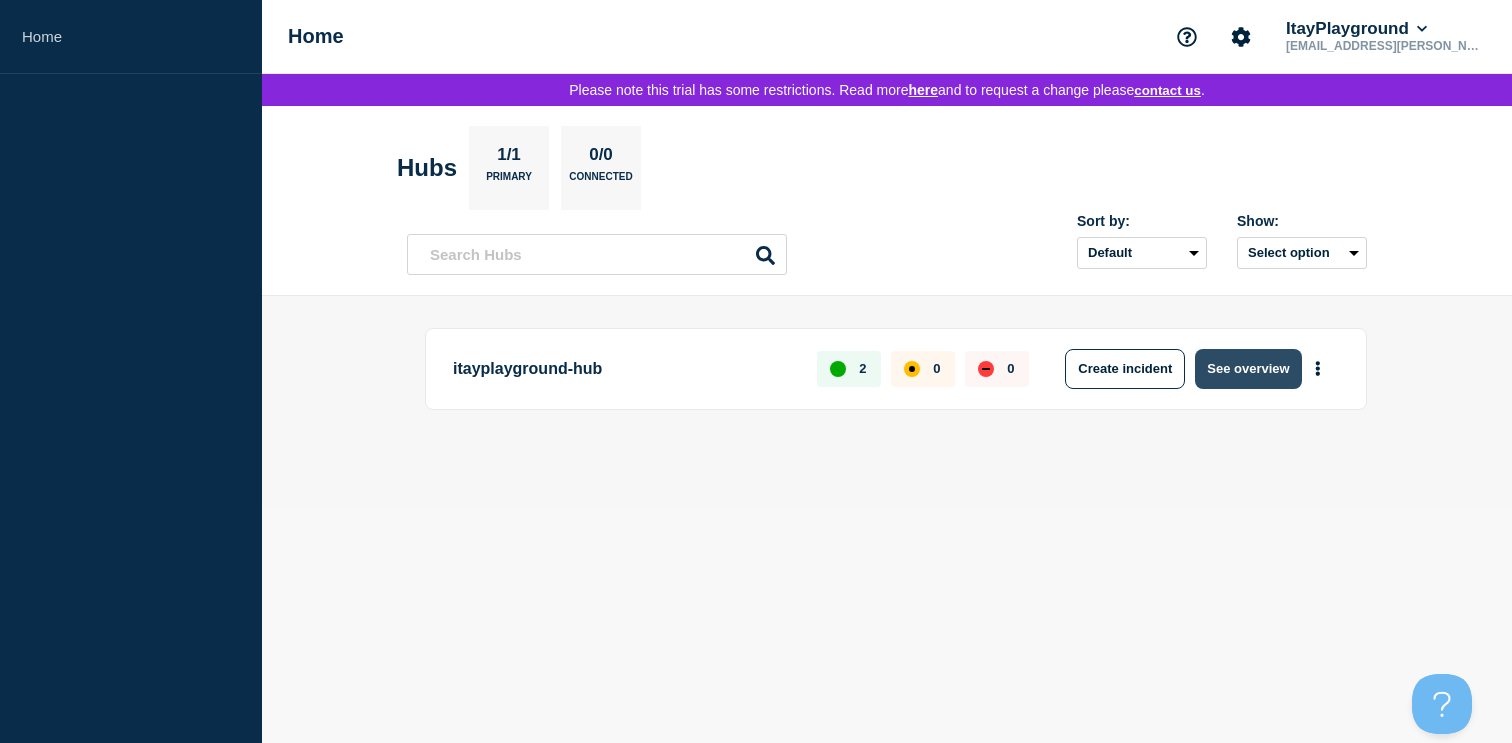 click on "See overview" at bounding box center [1248, 369] 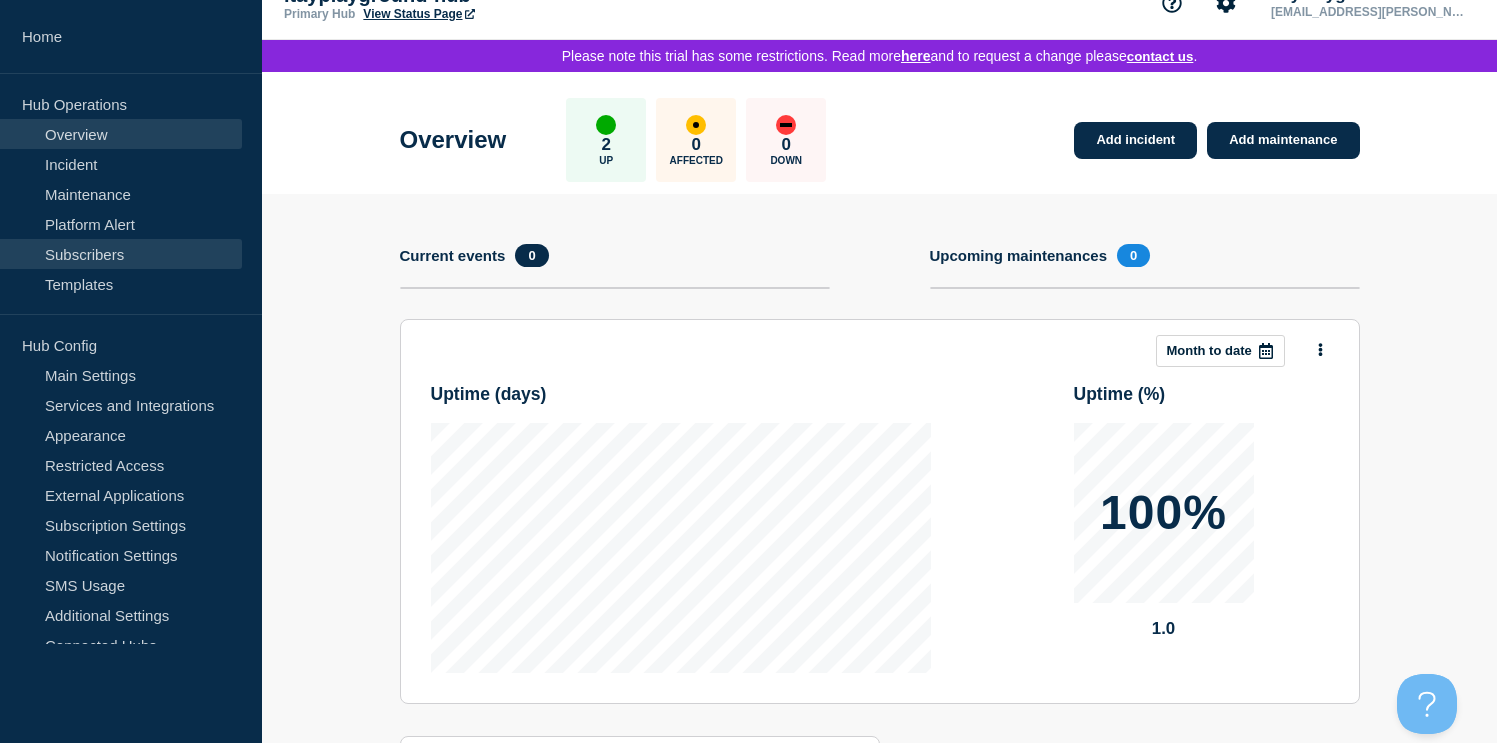 scroll, scrollTop: 35, scrollLeft: 0, axis: vertical 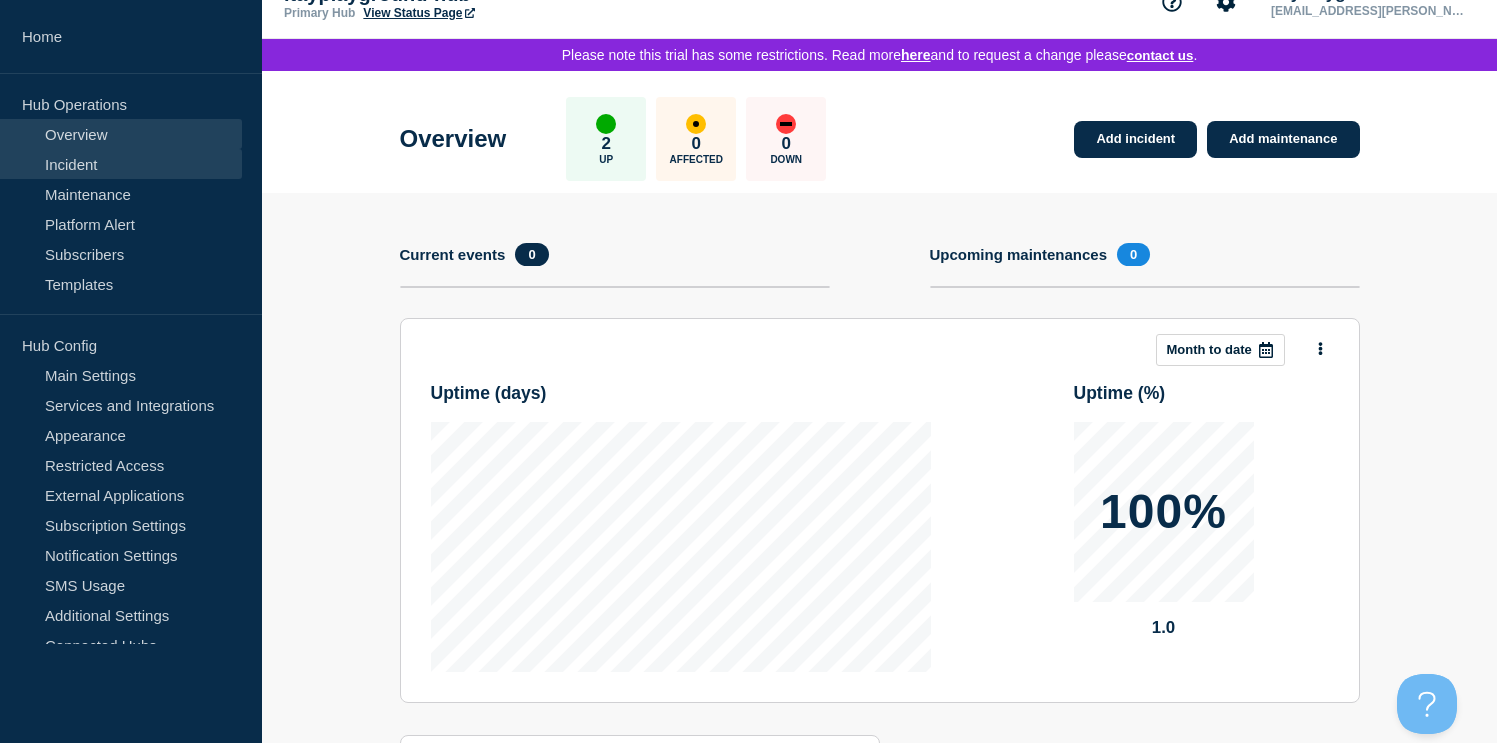 click on "Incident" at bounding box center [121, 164] 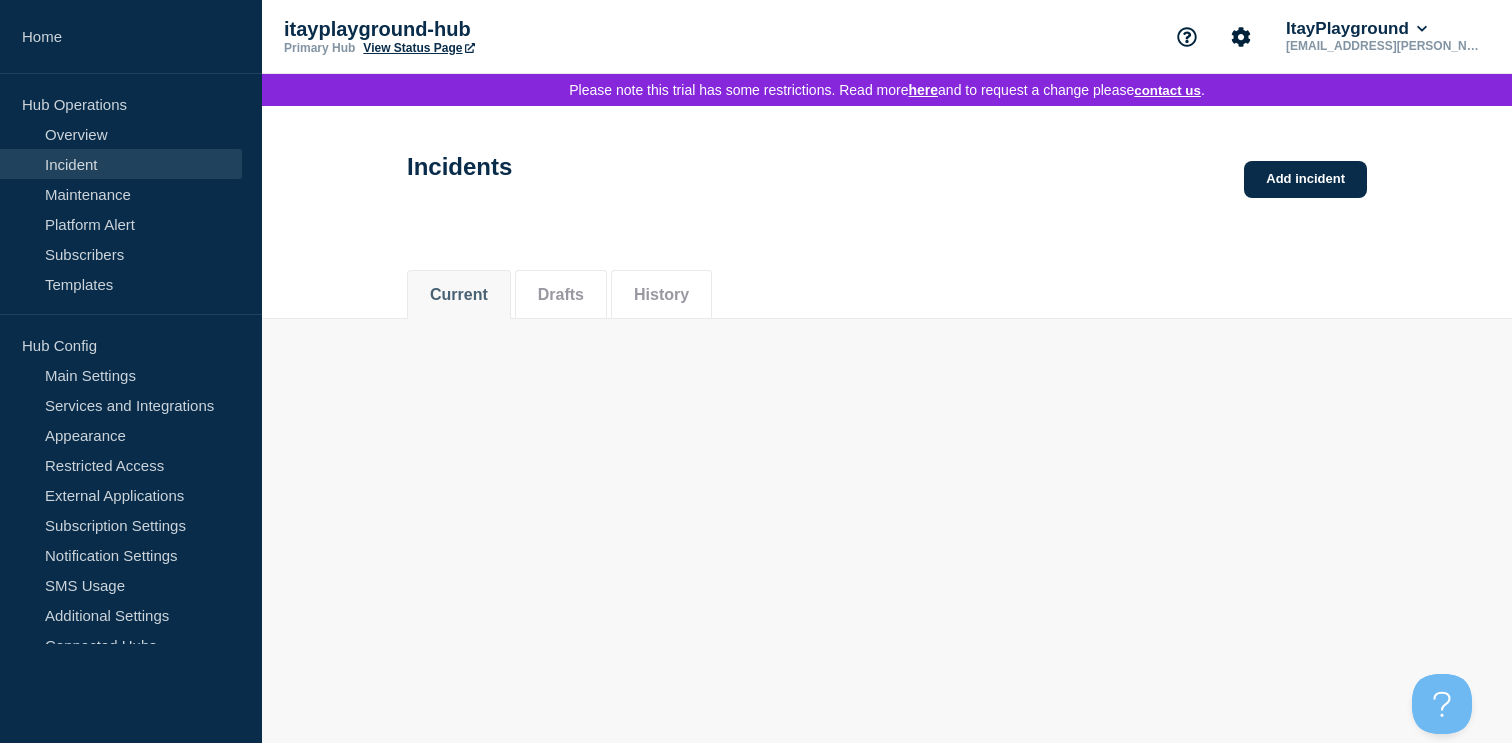 click on "Incident" at bounding box center (121, 164) 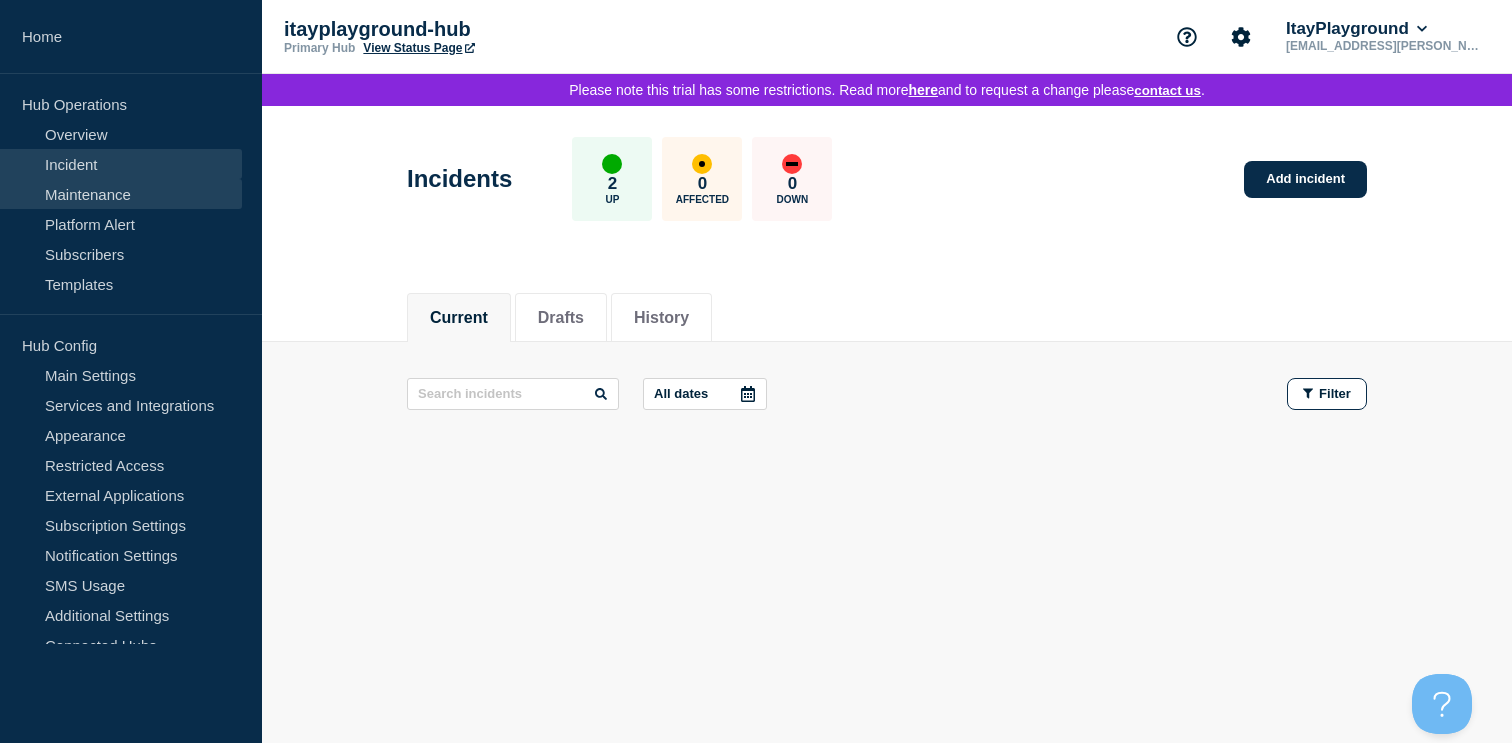 click on "Maintenance" at bounding box center (121, 194) 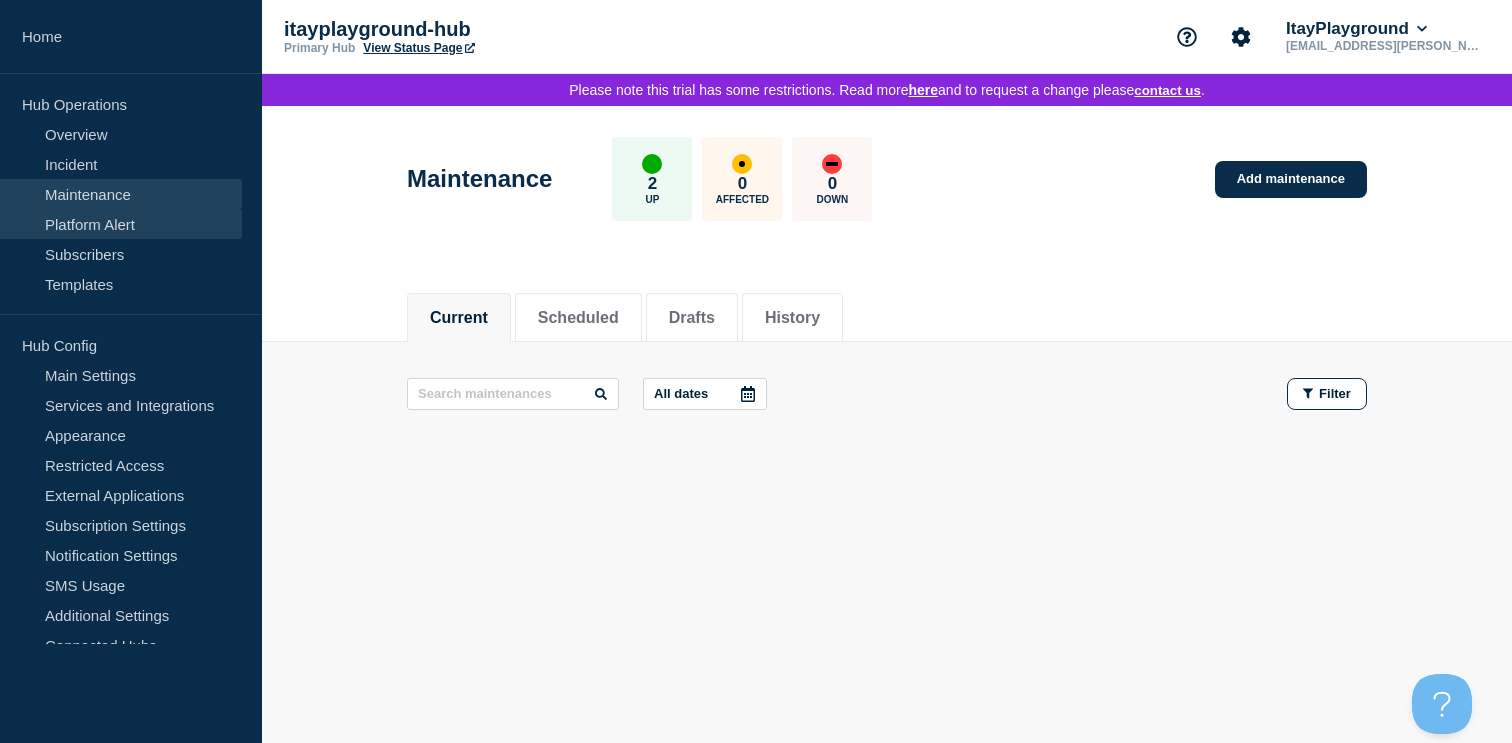 click on "Platform Alert" at bounding box center [121, 224] 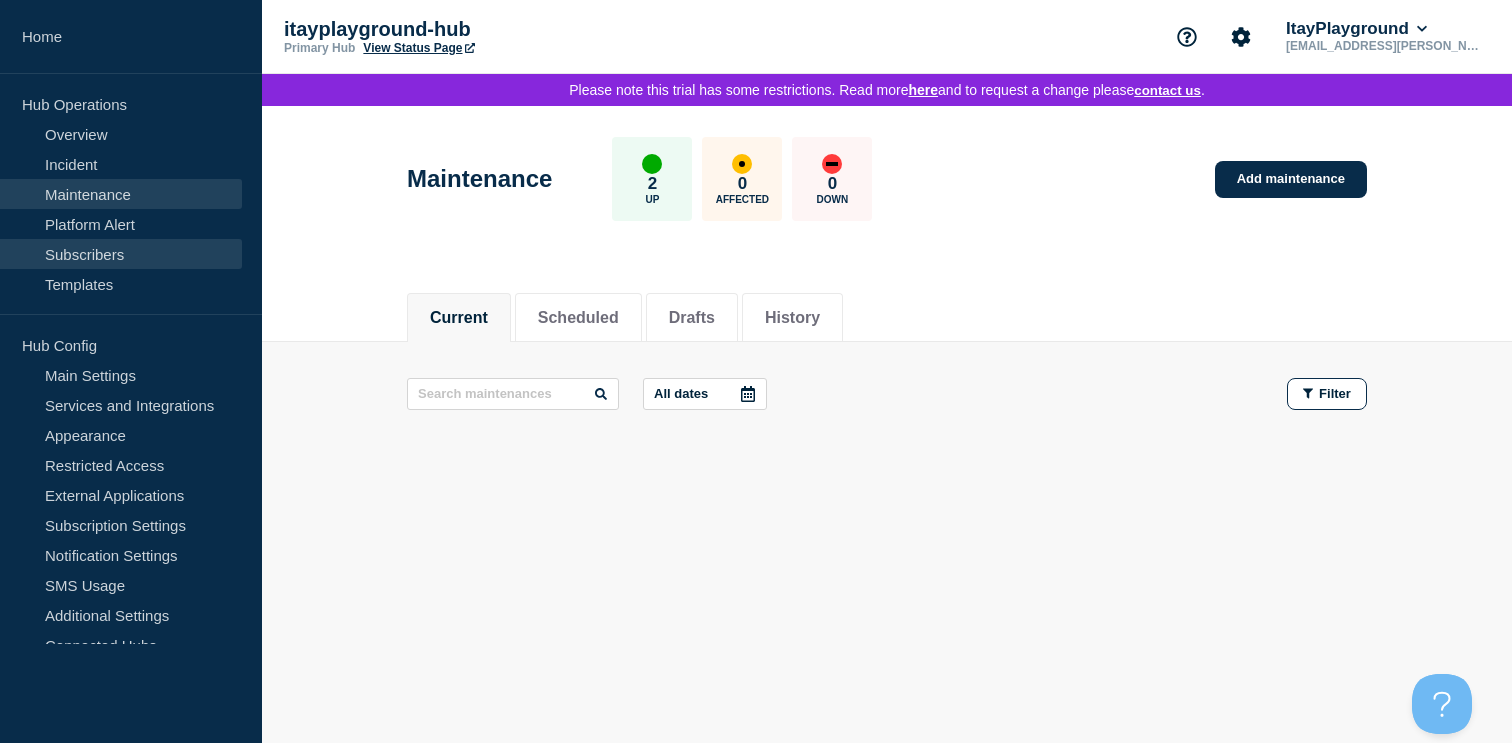 click on "Subscribers" at bounding box center [121, 254] 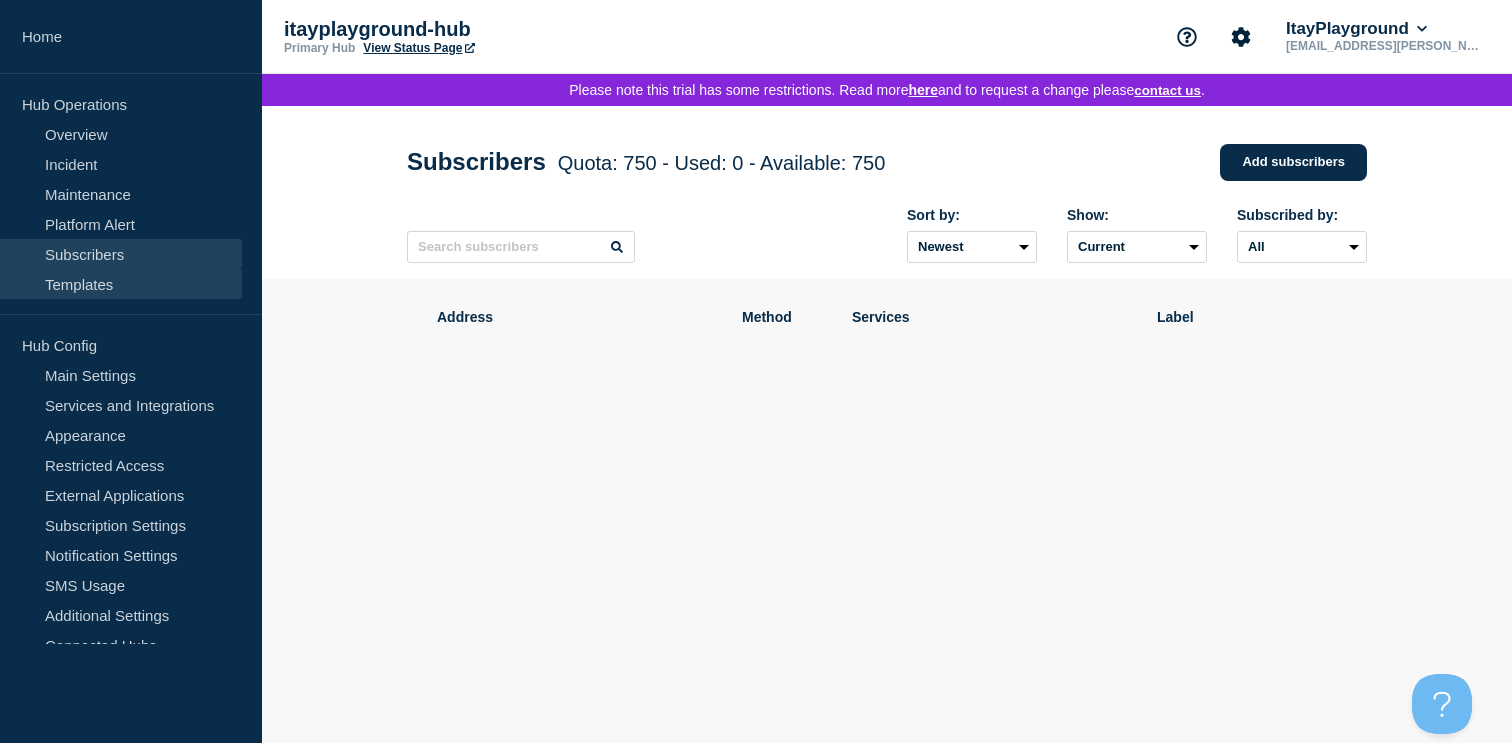 click on "Templates" at bounding box center [121, 284] 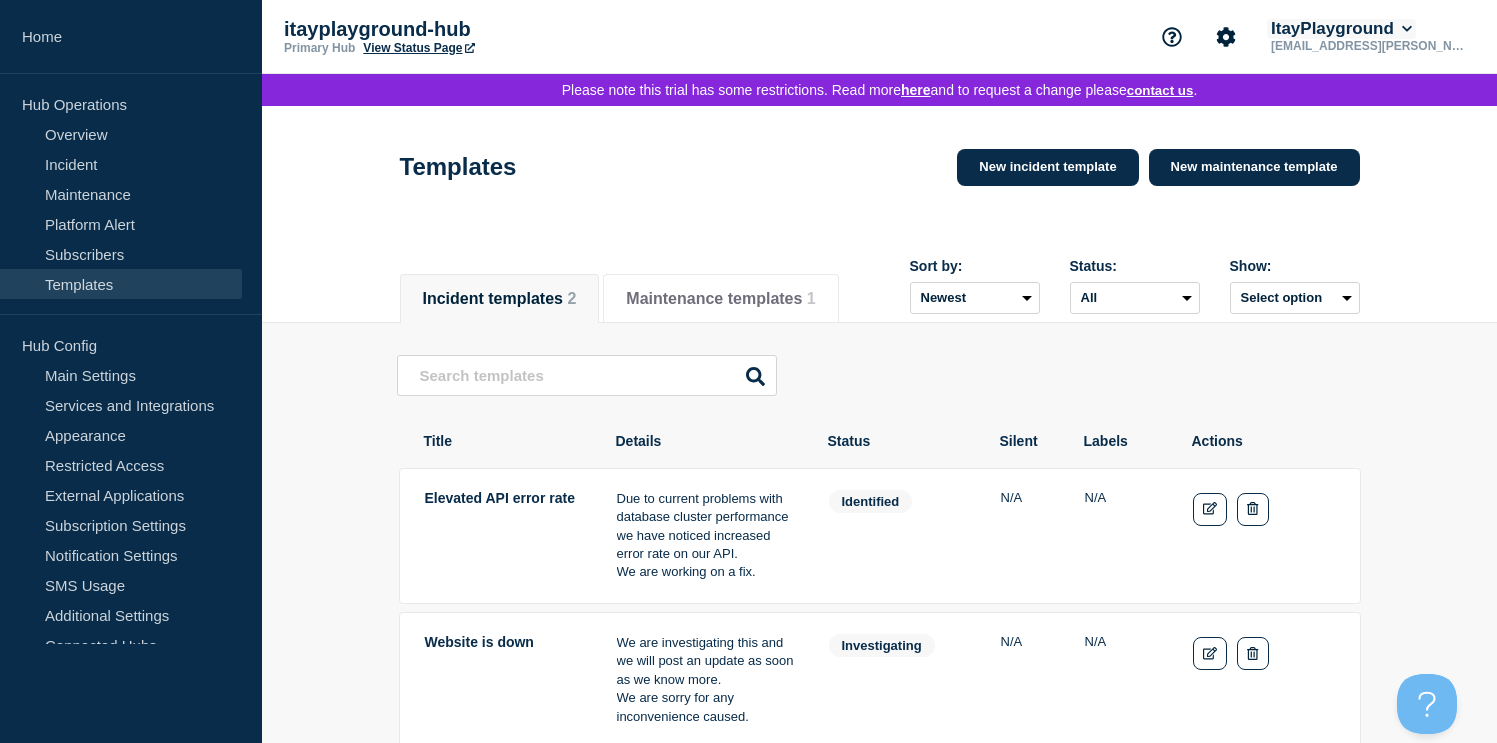 click on "ItayPlayground" 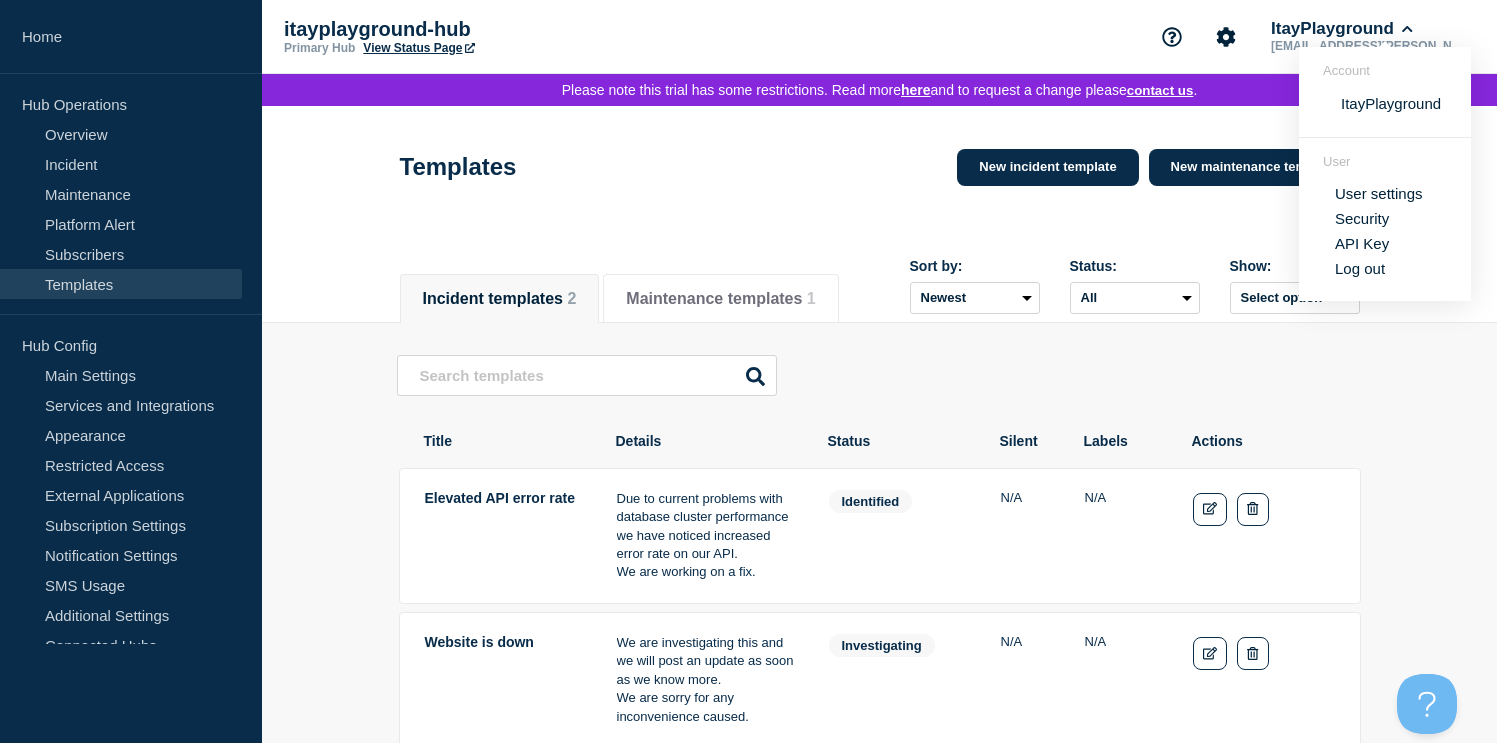 scroll, scrollTop: 0, scrollLeft: 0, axis: both 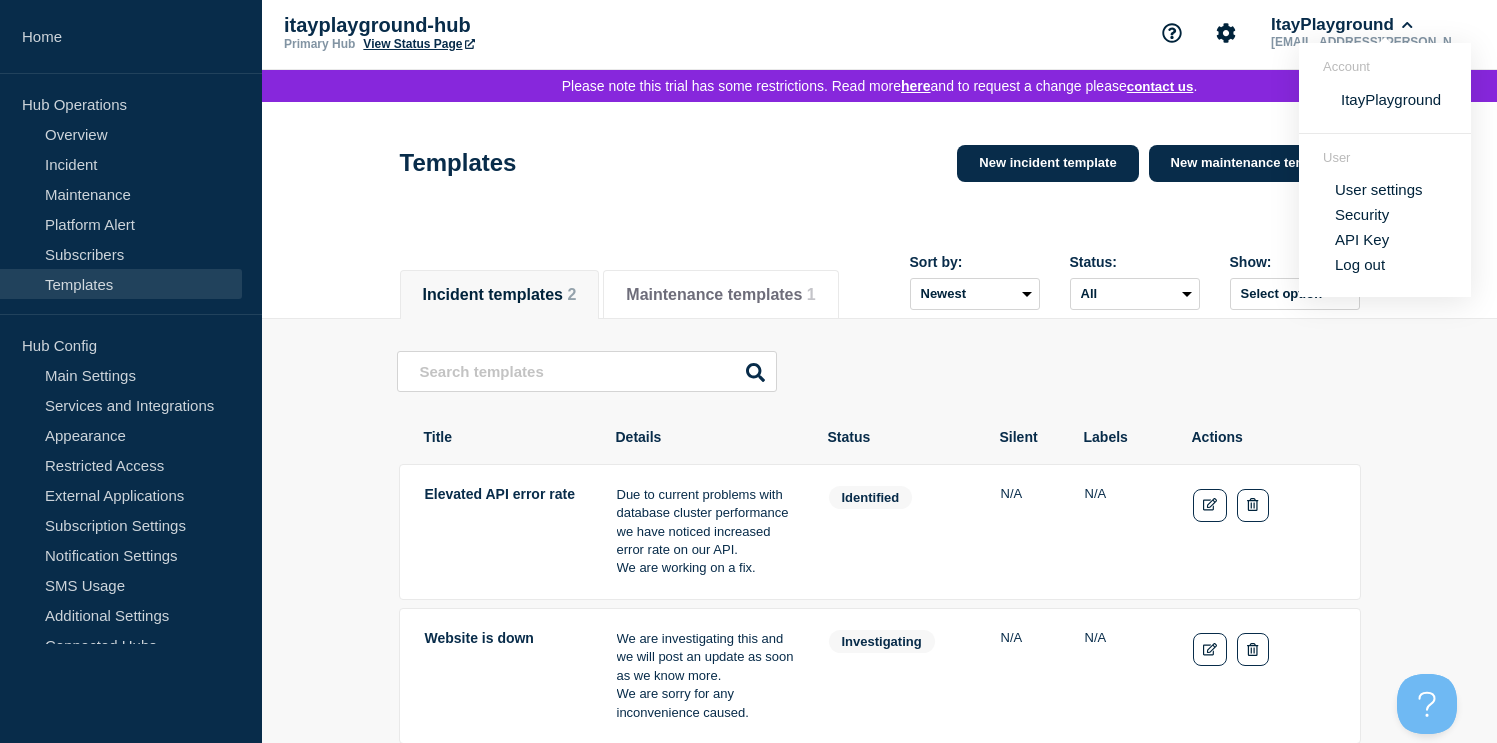 click on "User settings" at bounding box center [1379, 189] 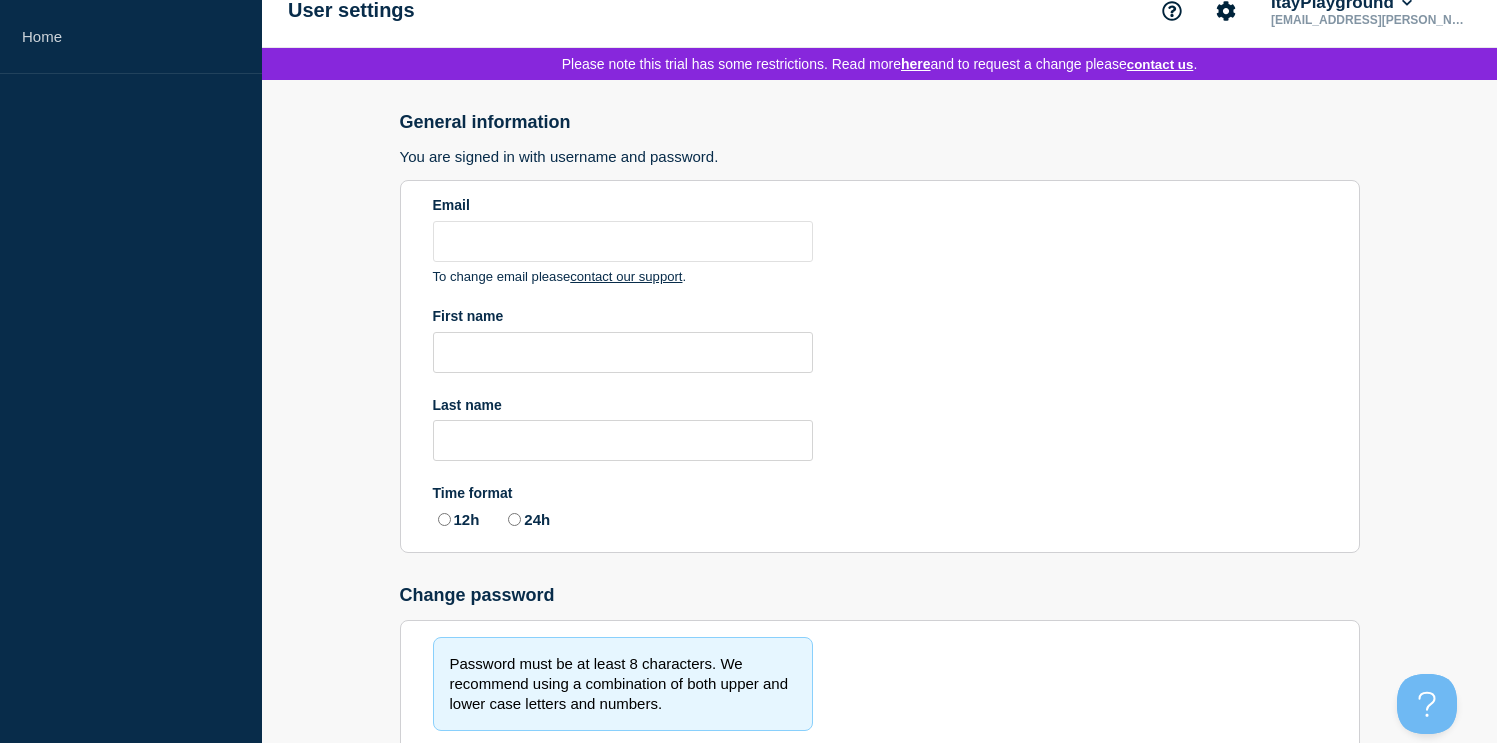 type on "itay.harush@catonetworks.com" 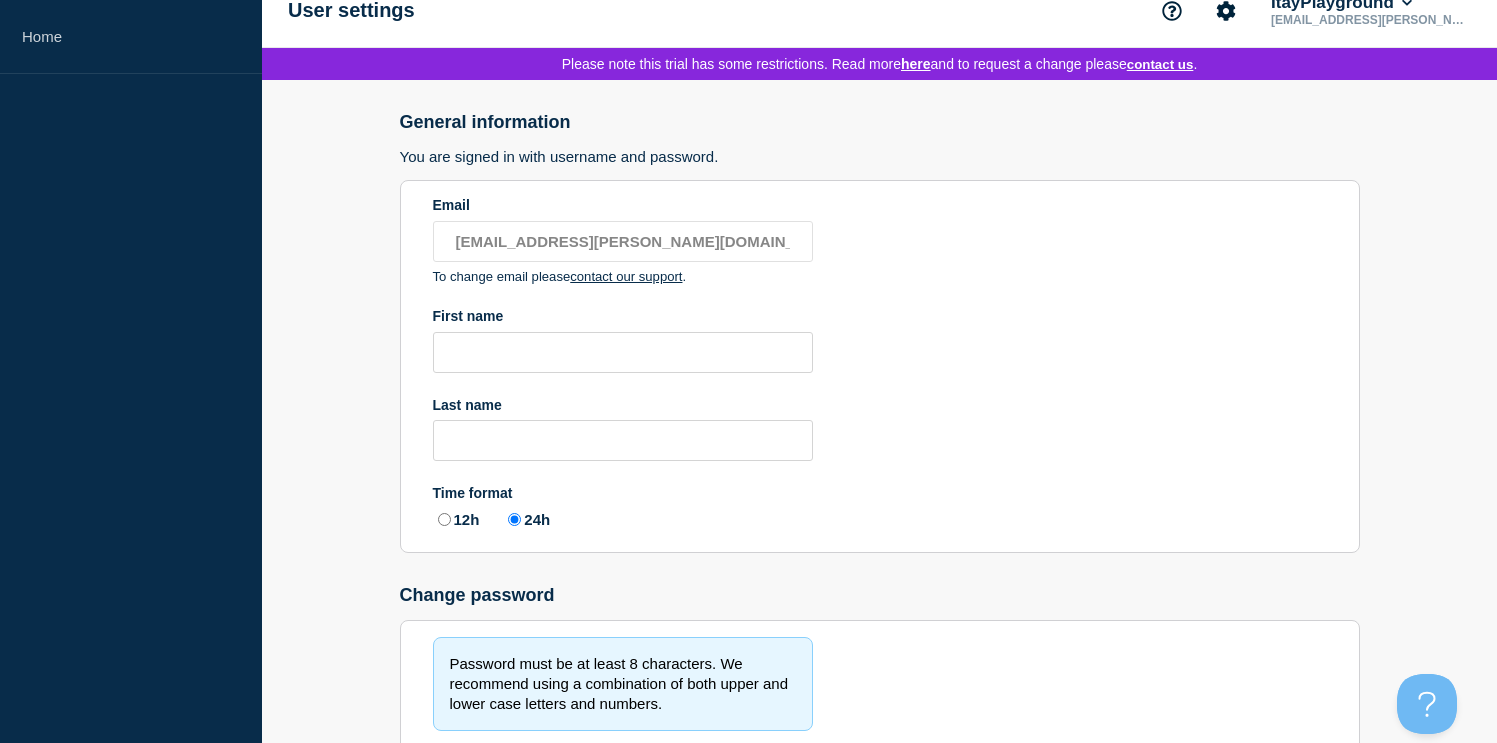 radio on "true" 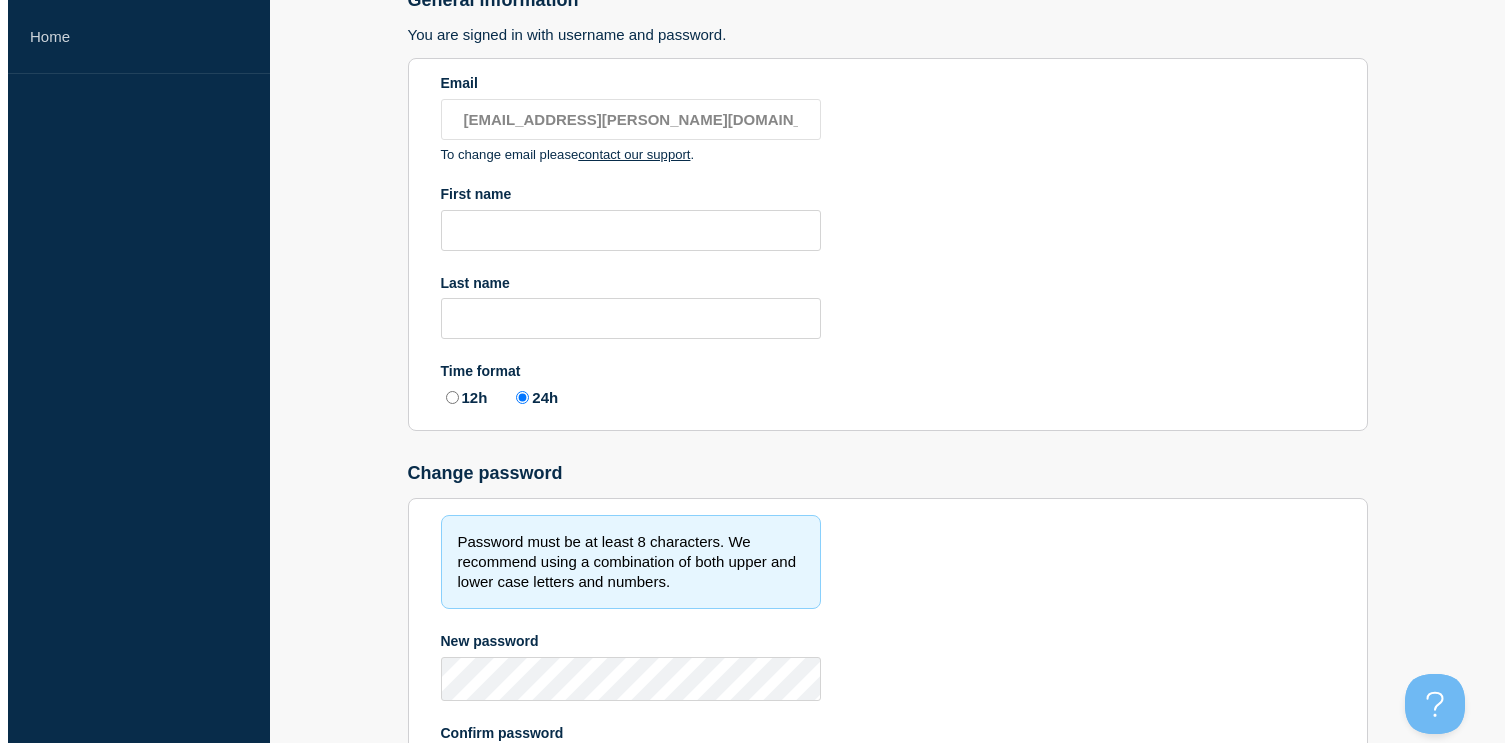 scroll, scrollTop: 0, scrollLeft: 0, axis: both 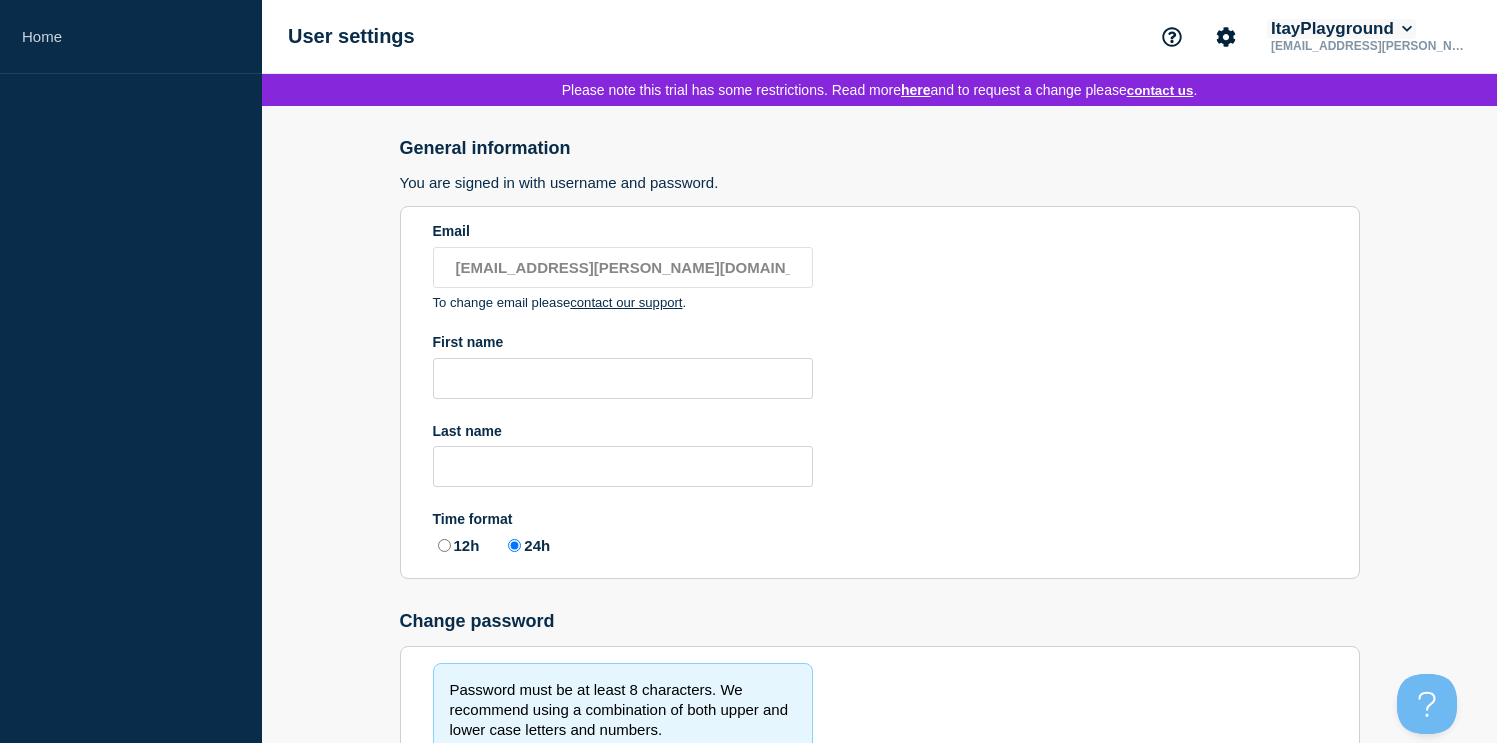 click on "ItayPlayground" 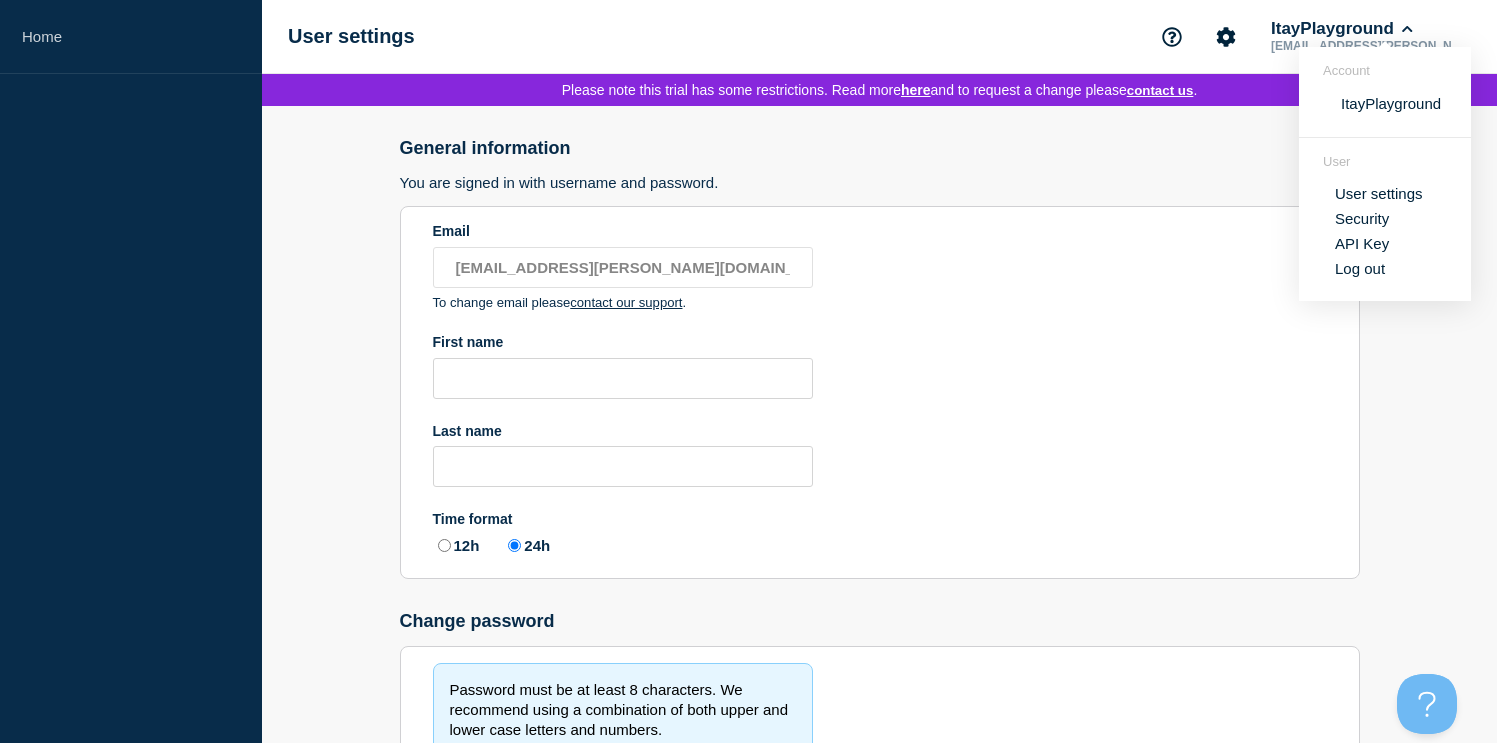 click on "API Key" at bounding box center (1362, 243) 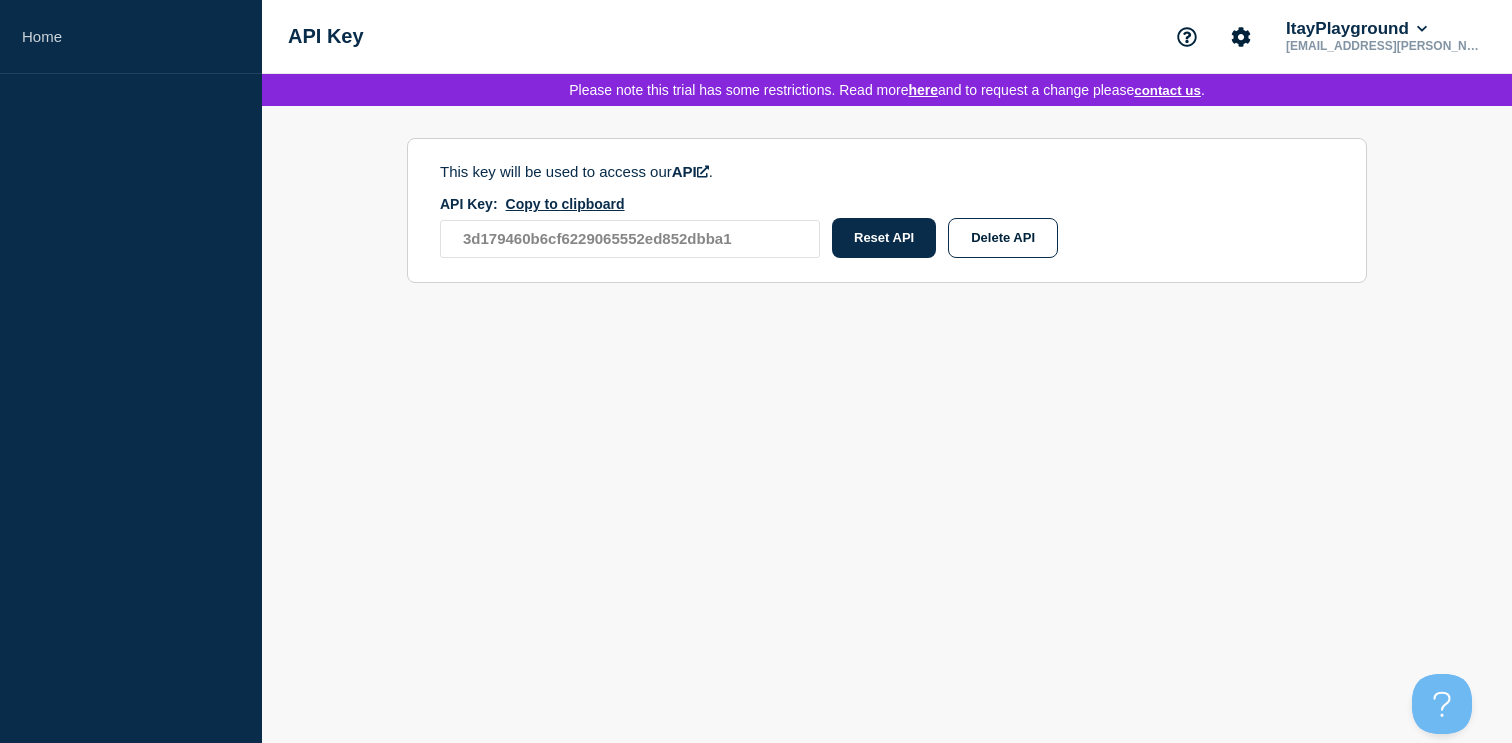 click on "This key will be used to access our   API  .  API Key: Copy to clipboard 3d179460b6cf6229065552ed852dbba1 Reset API Delete API" at bounding box center (887, 210) 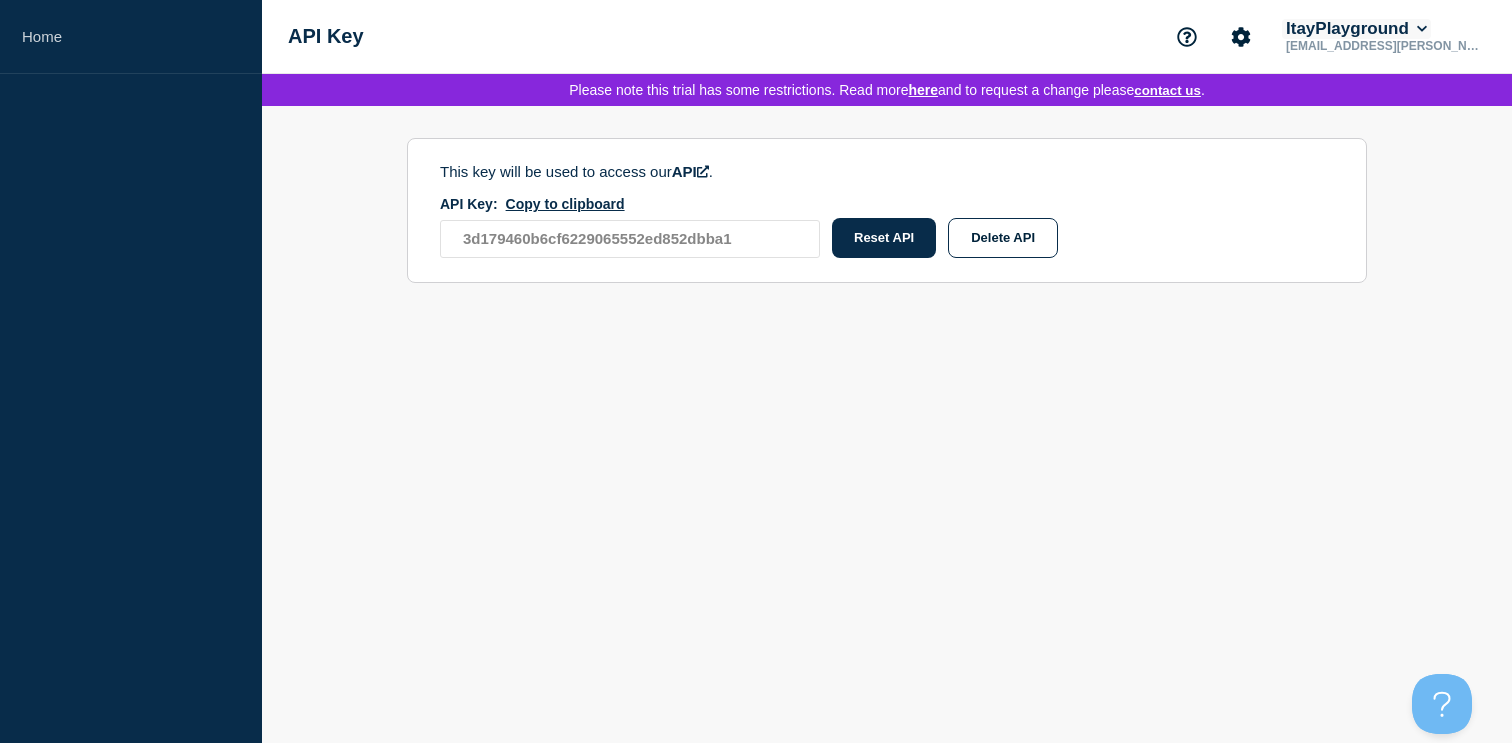 click on "ItayPlayground" 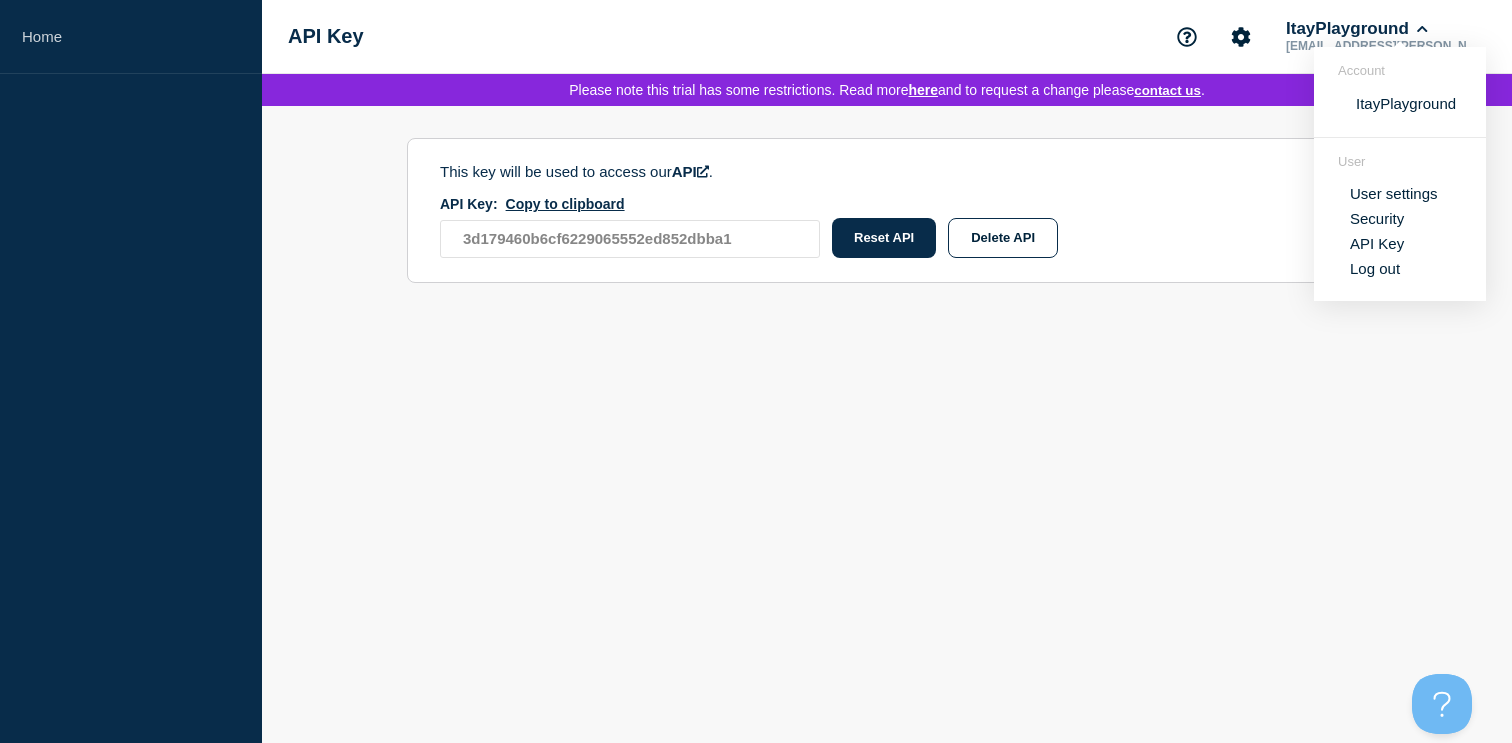 click on "Account ItayPlayground" 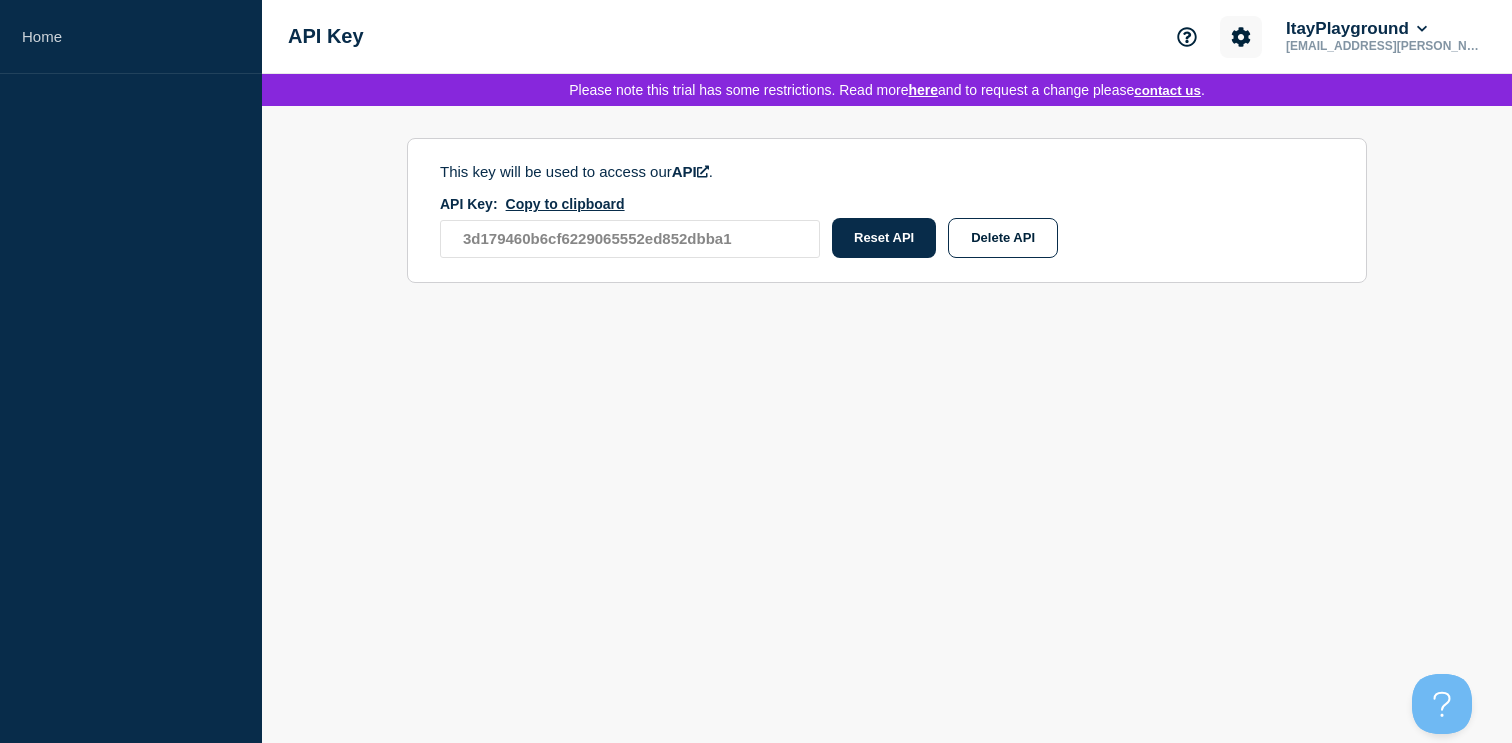 click 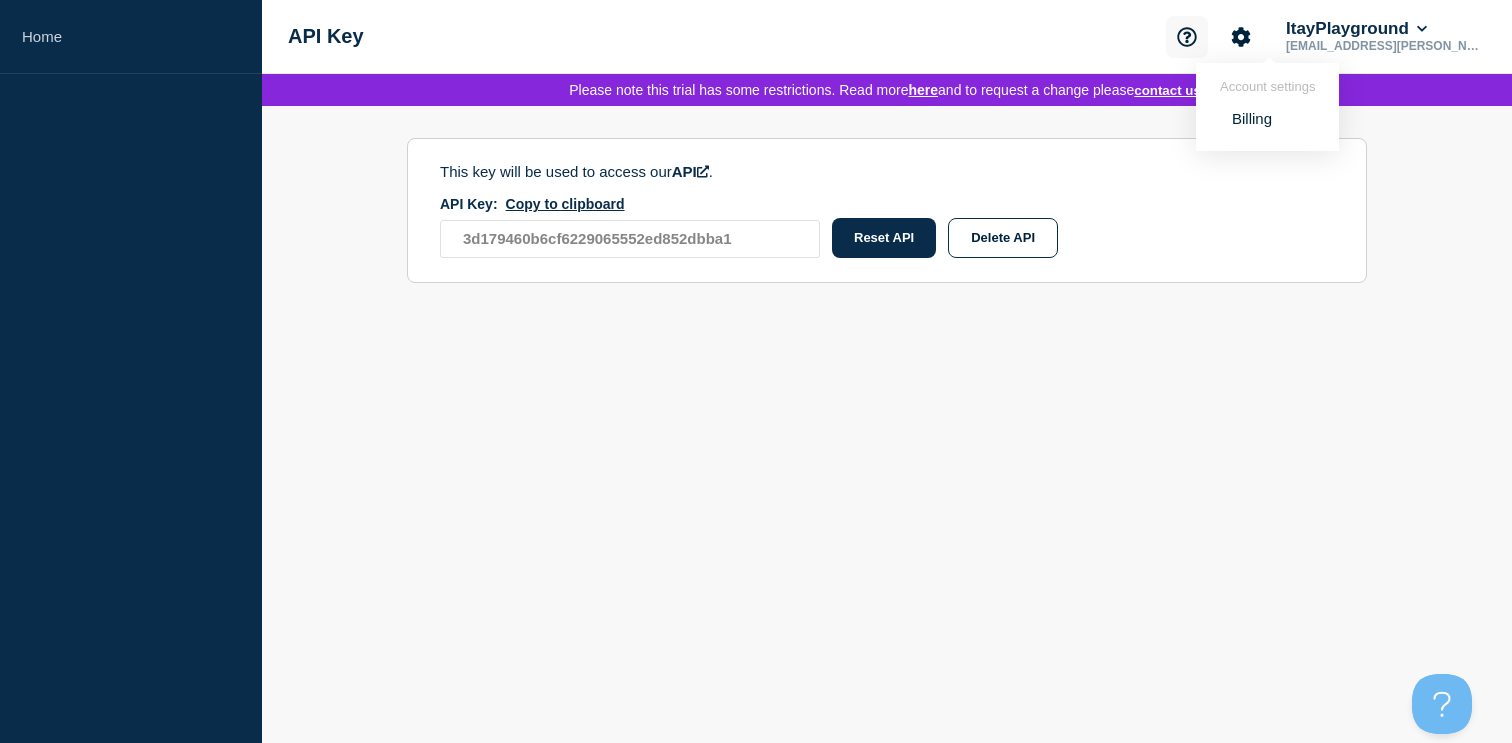 click 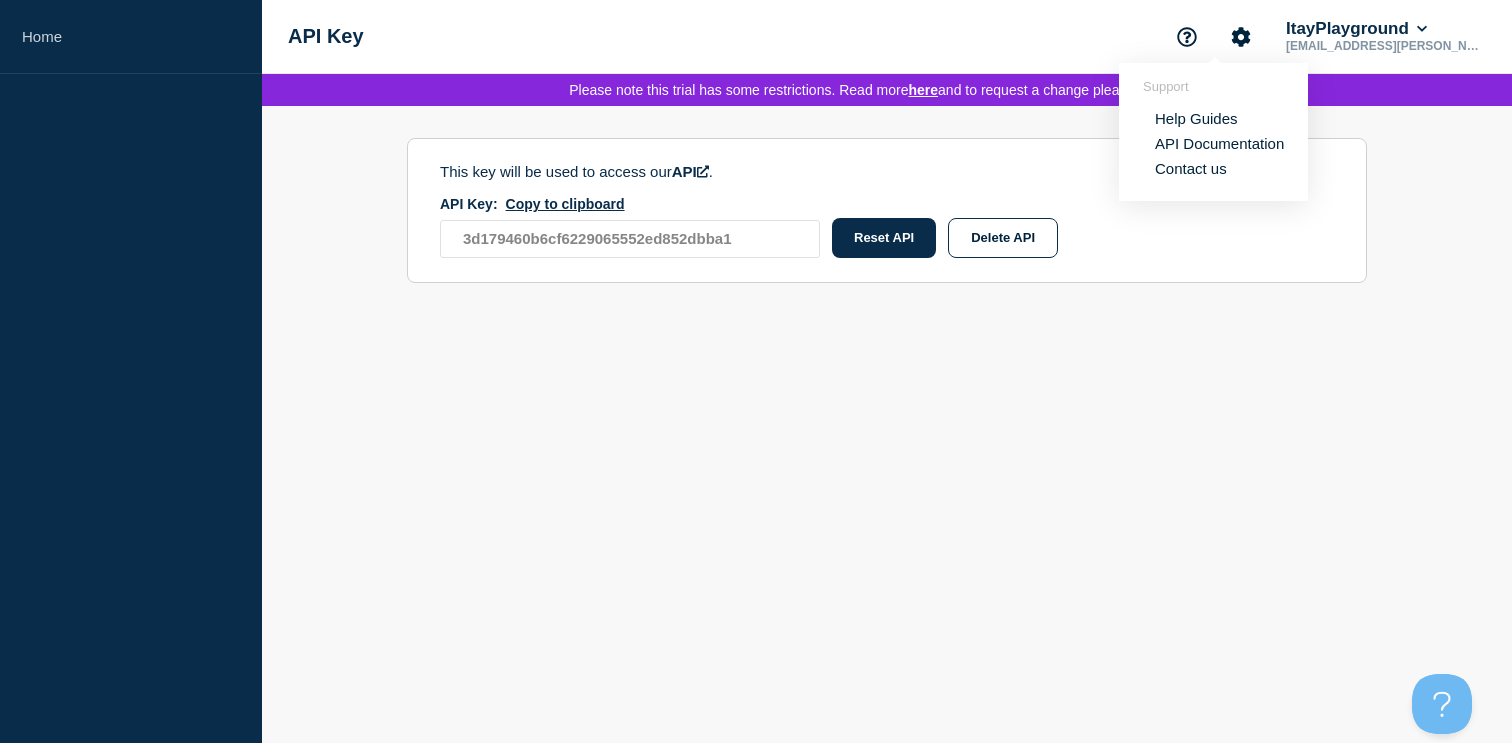 click on "Contact us" at bounding box center [1191, 168] 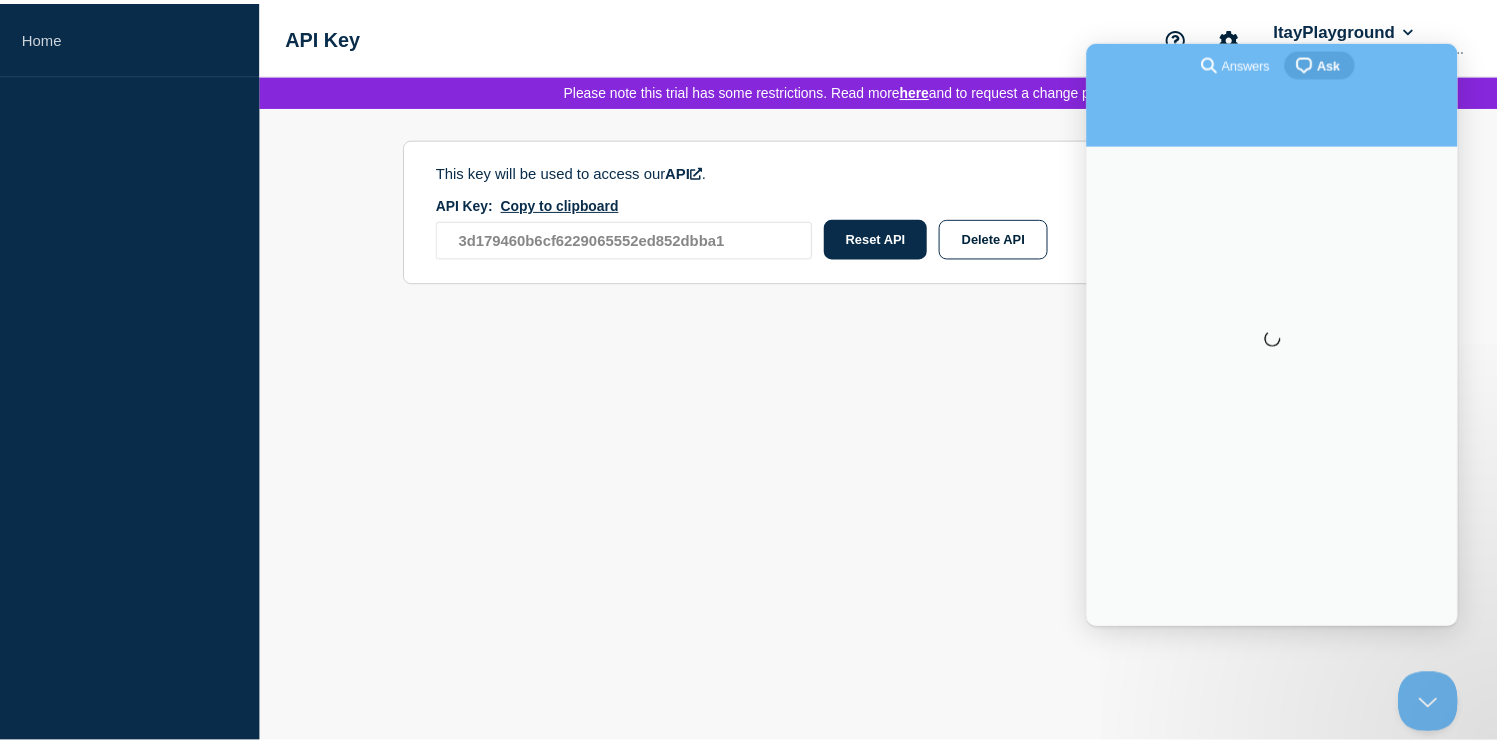 scroll, scrollTop: 0, scrollLeft: 0, axis: both 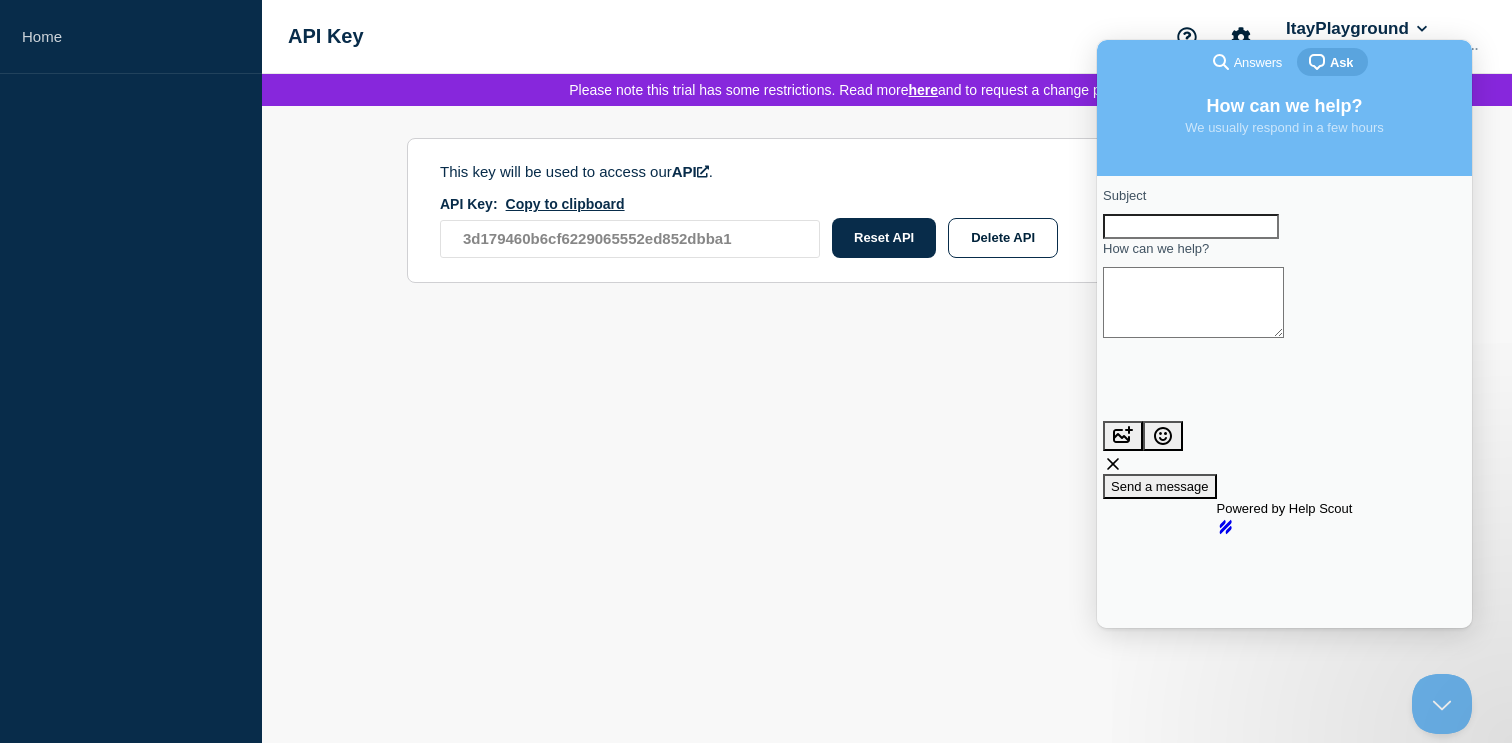 click on "Subject" at bounding box center [1191, 227] 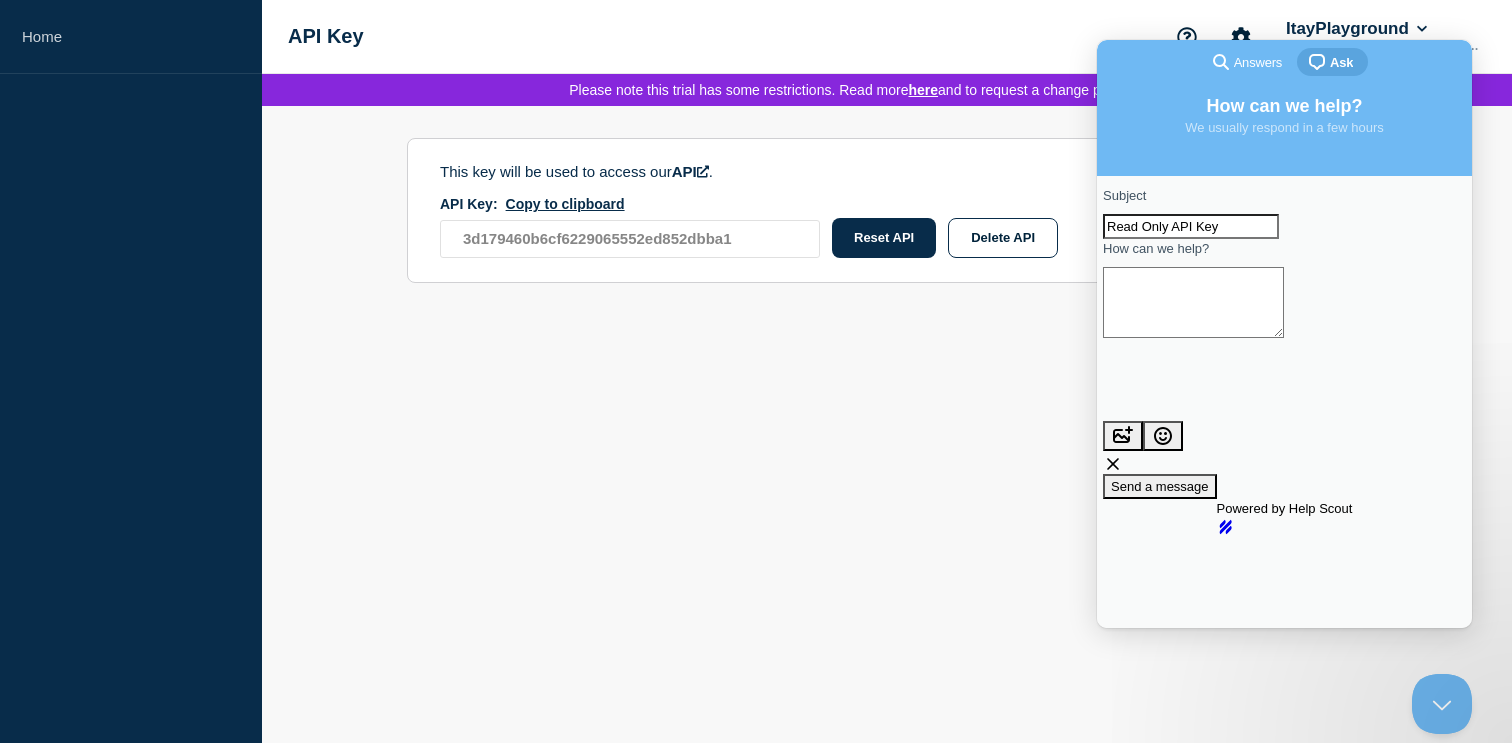 type on "Read Only API Key" 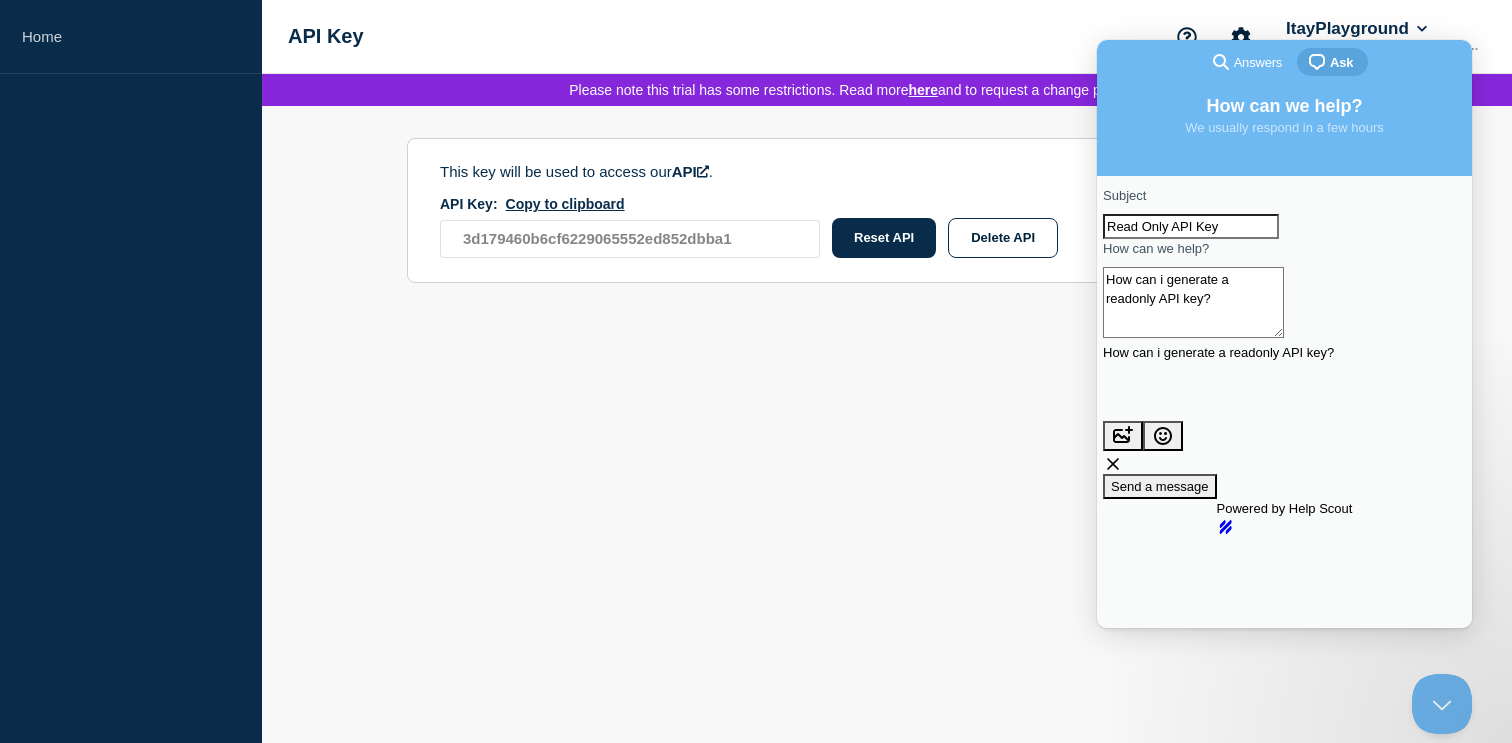 type on "How can i generate a readonly API key?" 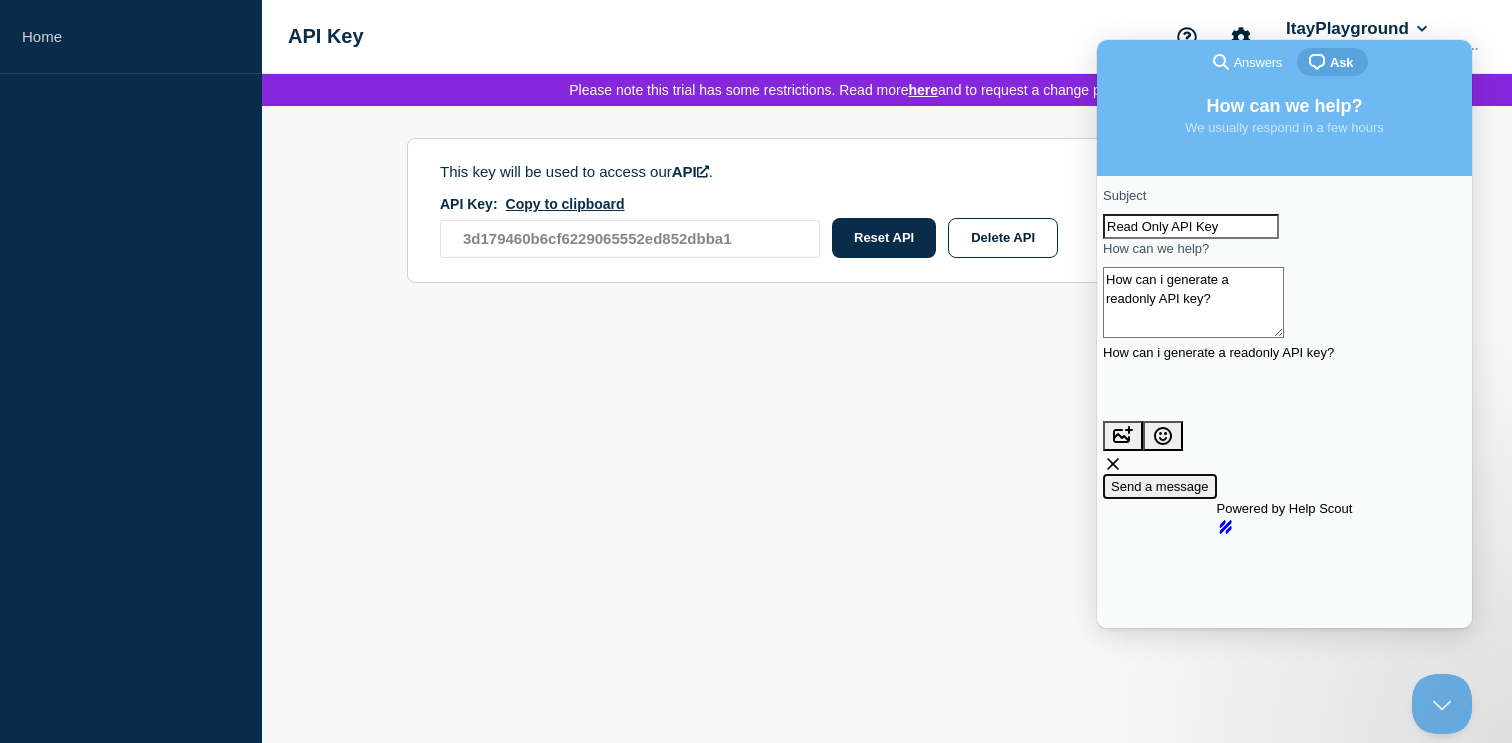 click on "Send a message" at bounding box center [1160, 486] 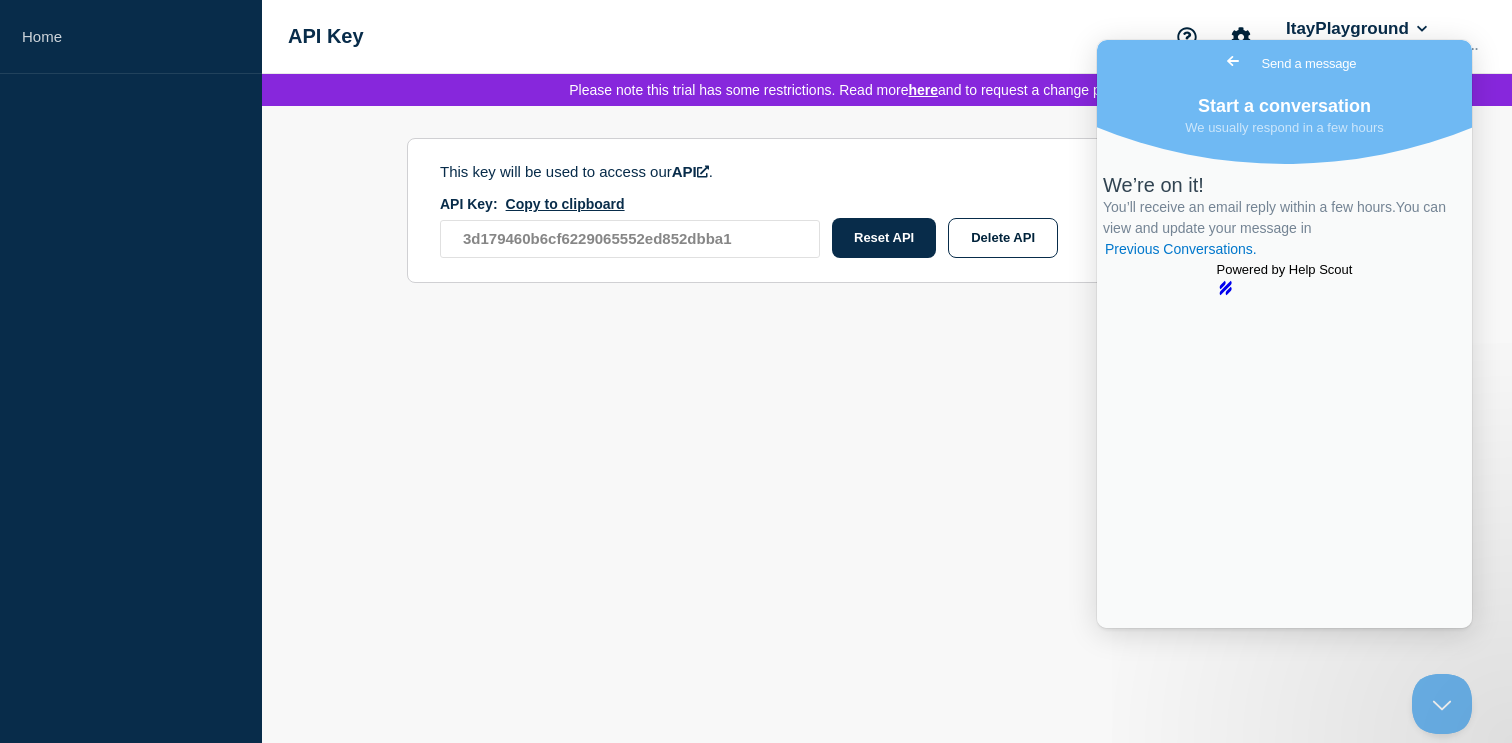 click on "Home API Key ItayPlayground  itay.harush@catonetworks.com Please note this trial has some restrictions. Read more  here  and to request a change please  Contact us . This key will be used to access our   API  .  API Key: Copy to clipboard 3d179460b6cf6229065552ed852dbba1 Reset API Delete API" at bounding box center [756, 371] 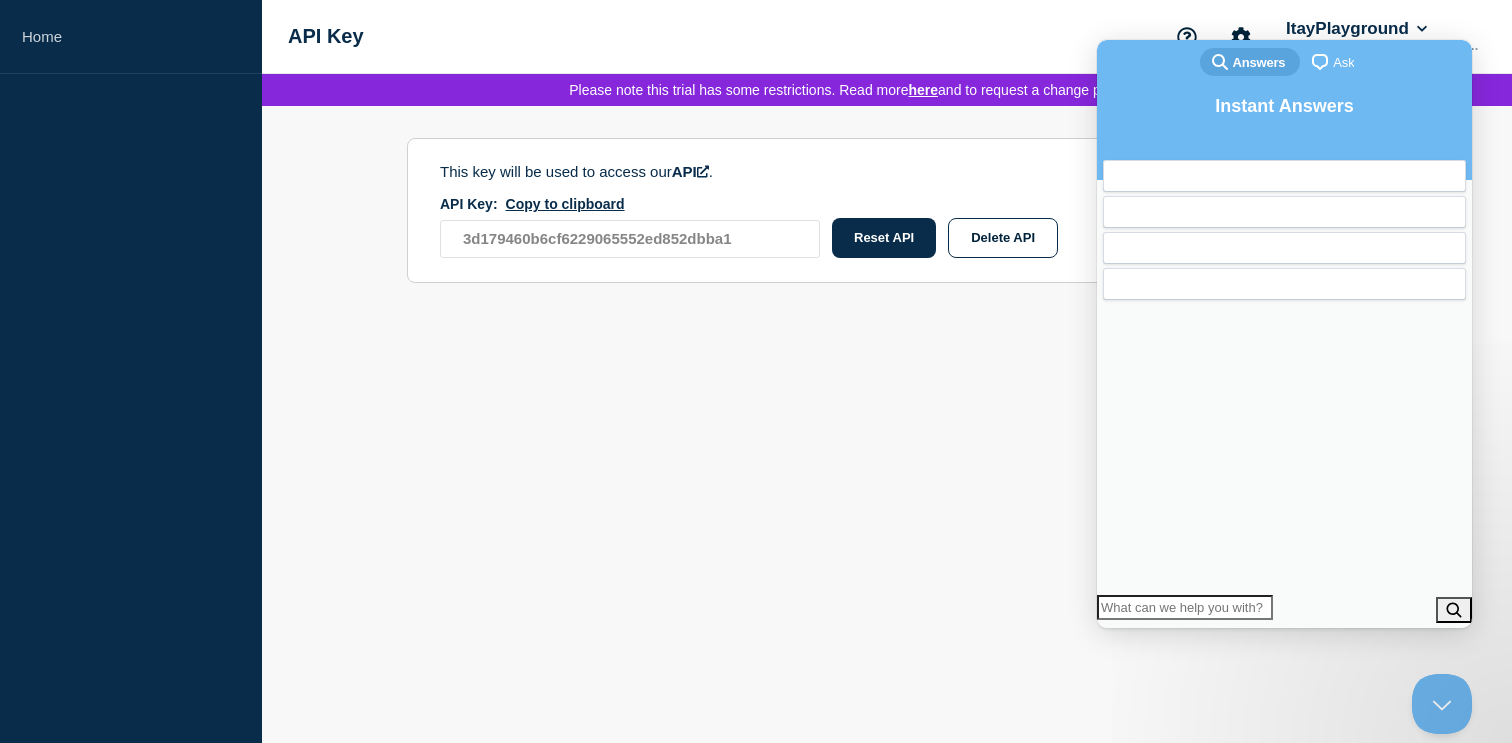 click on "Home API Key ItayPlayground  itay.harush@catonetworks.com Please note this trial has some restrictions. Read more  here  and to request a change please  Contact us . This key will be used to access our   API  .  API Key: Copy to clipboard 3d179460b6cf6229065552ed852dbba1 Reset API Delete API" at bounding box center [756, 371] 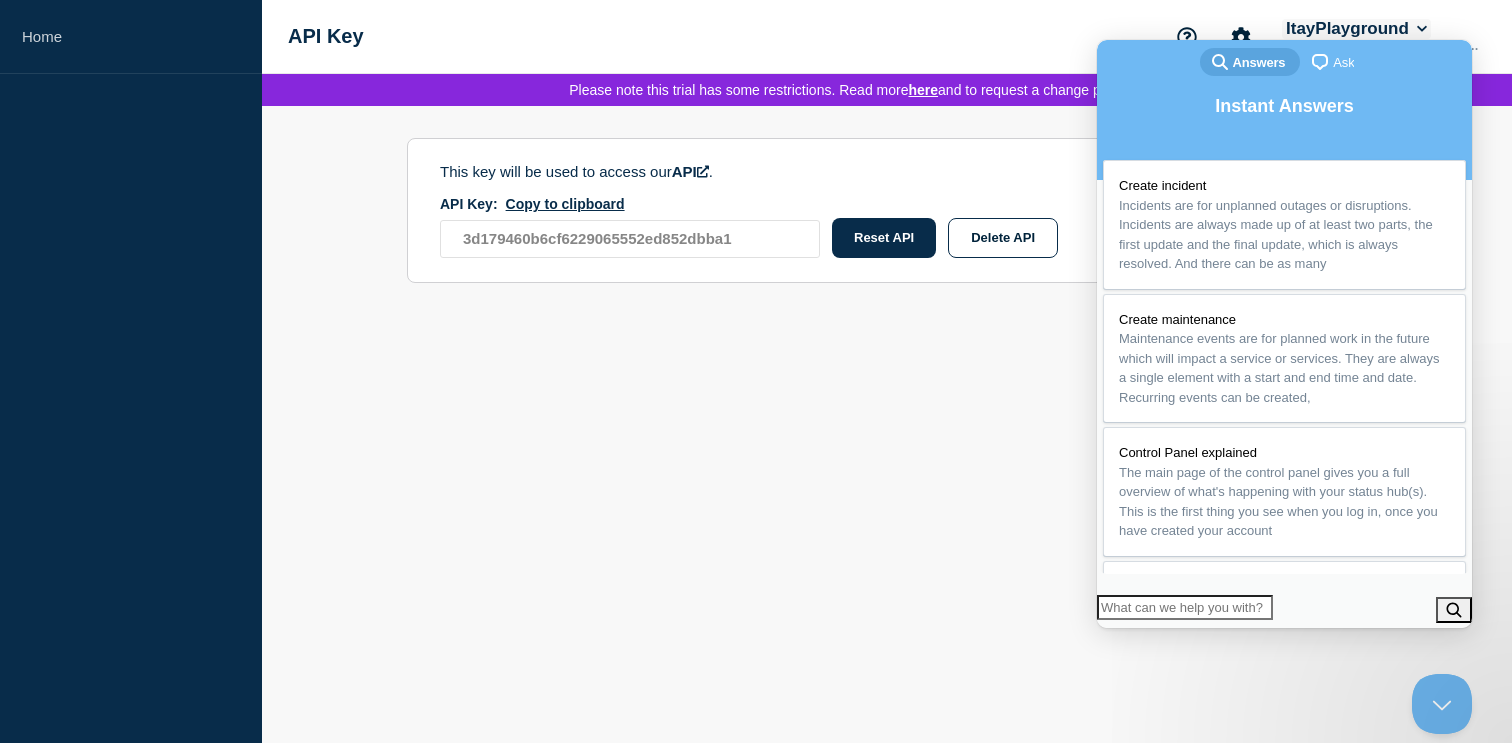 click 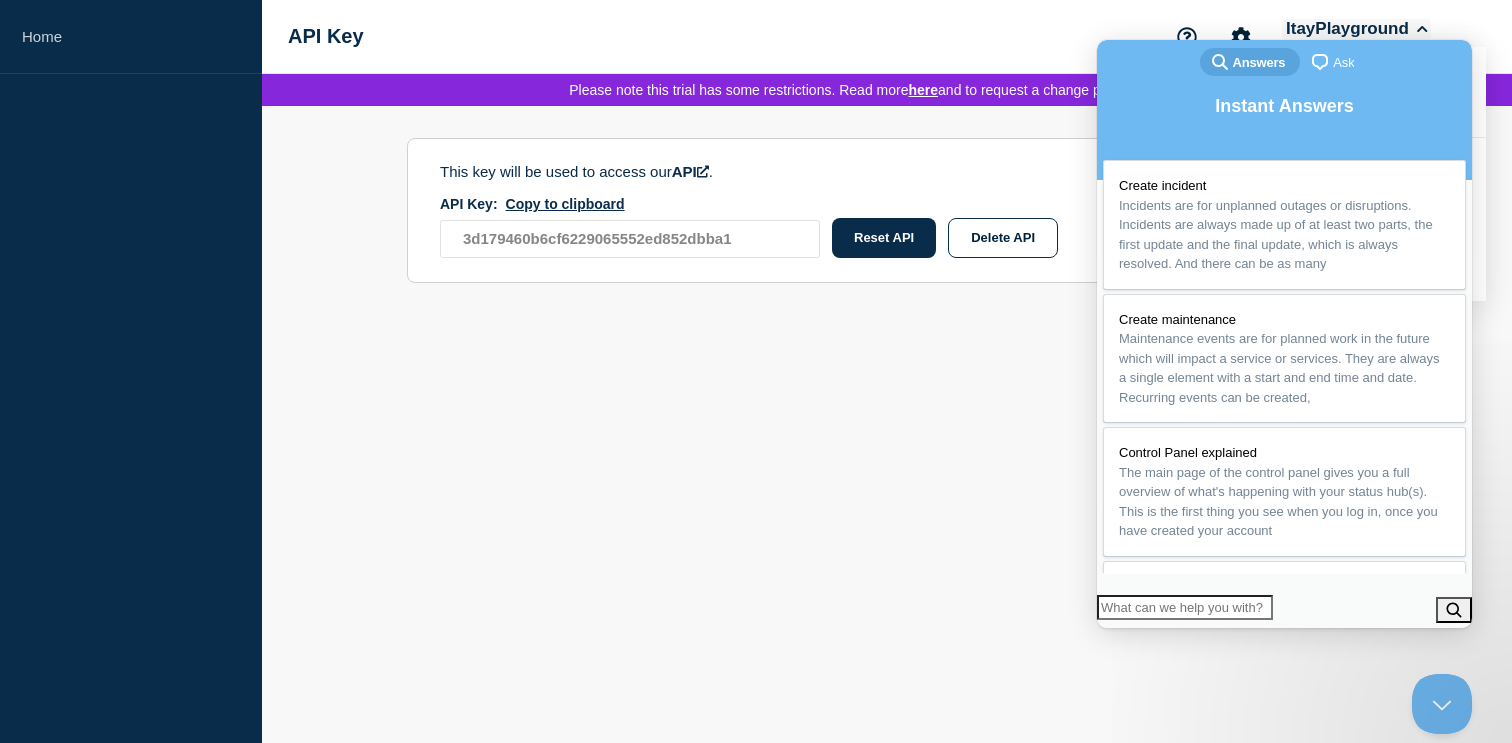 click 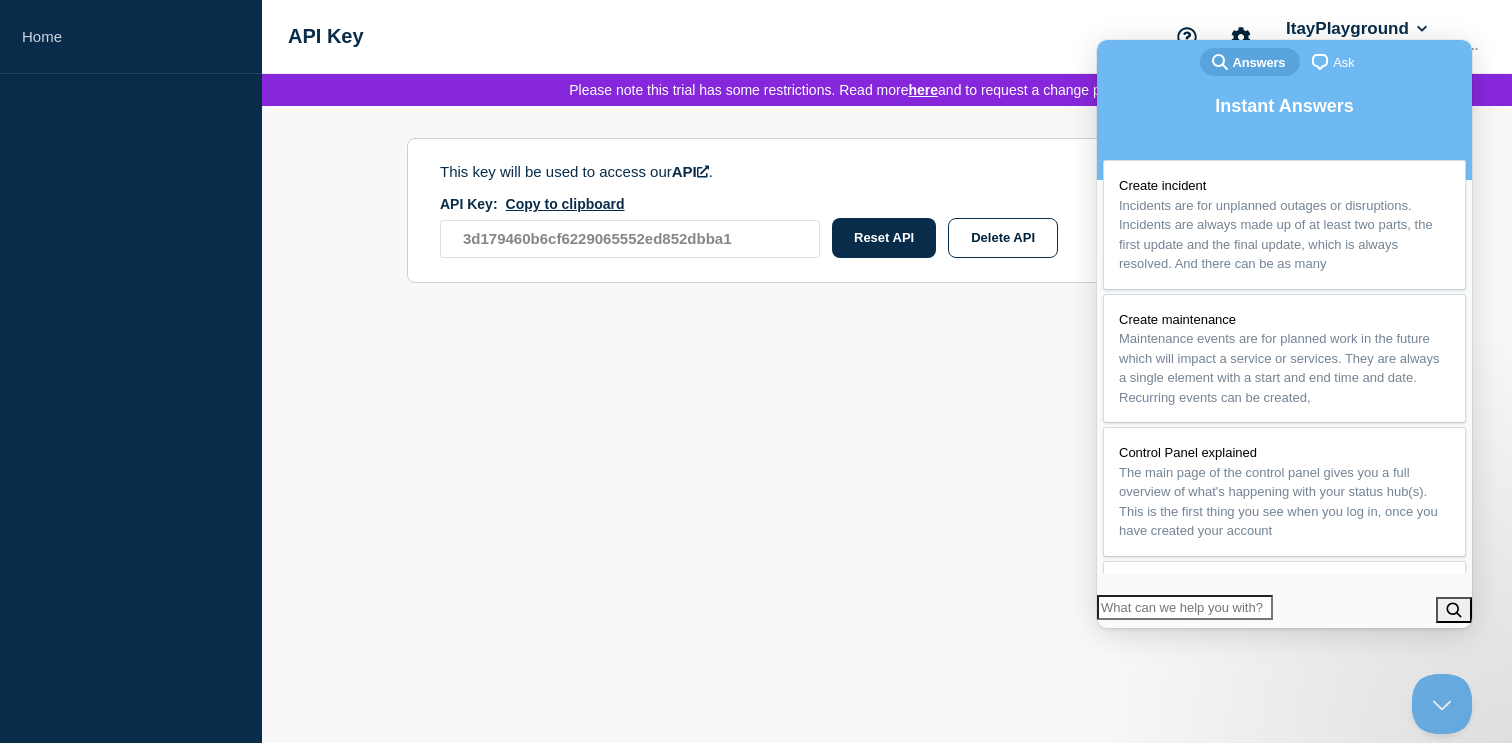 click on "Home API Key ItayPlayground  itay.harush@catonetworks.com Please note this trial has some restrictions. Read more  here  and to request a change please  Contact us . This key will be used to access our   API  .  API Key: Copy to clipboard 3d179460b6cf6229065552ed852dbba1 Reset API Delete API" at bounding box center [756, 371] 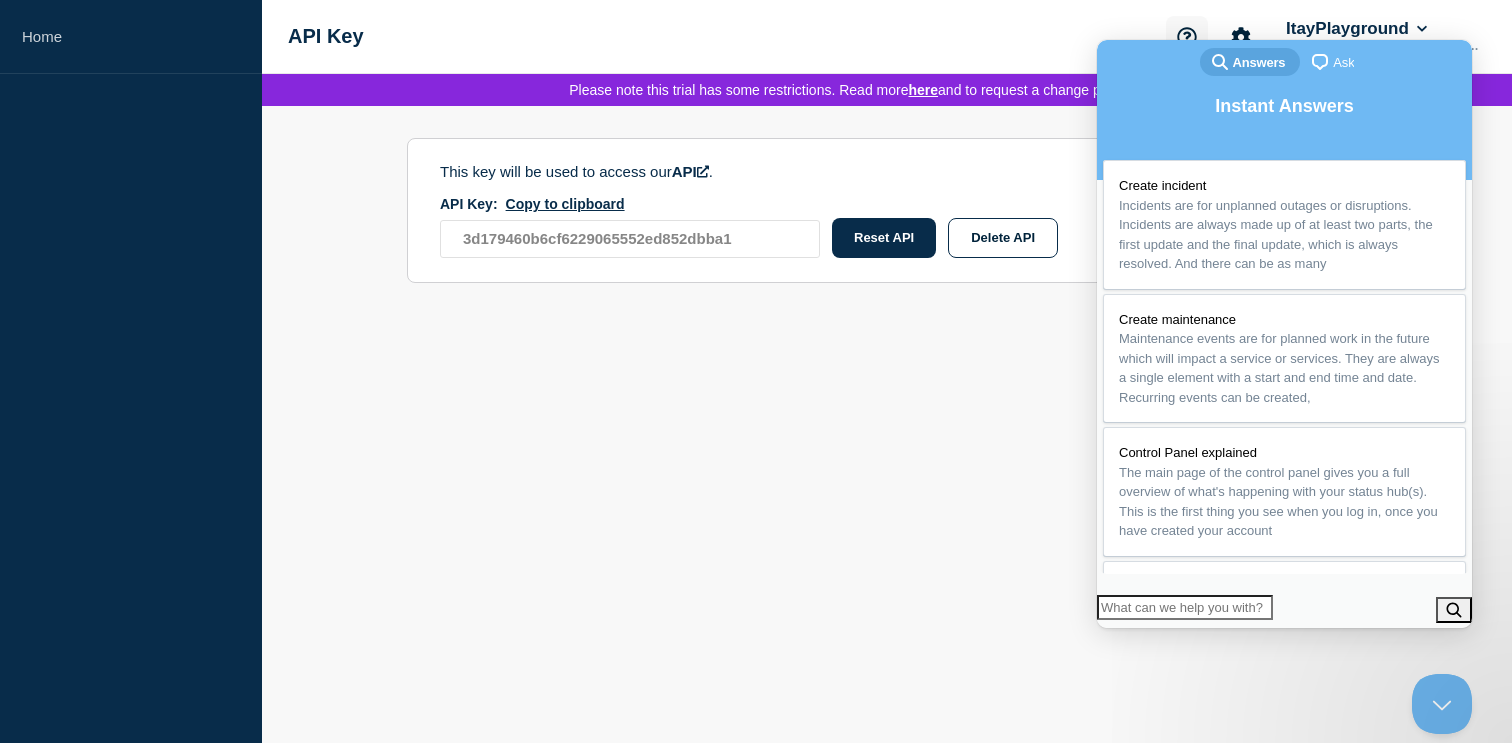 click 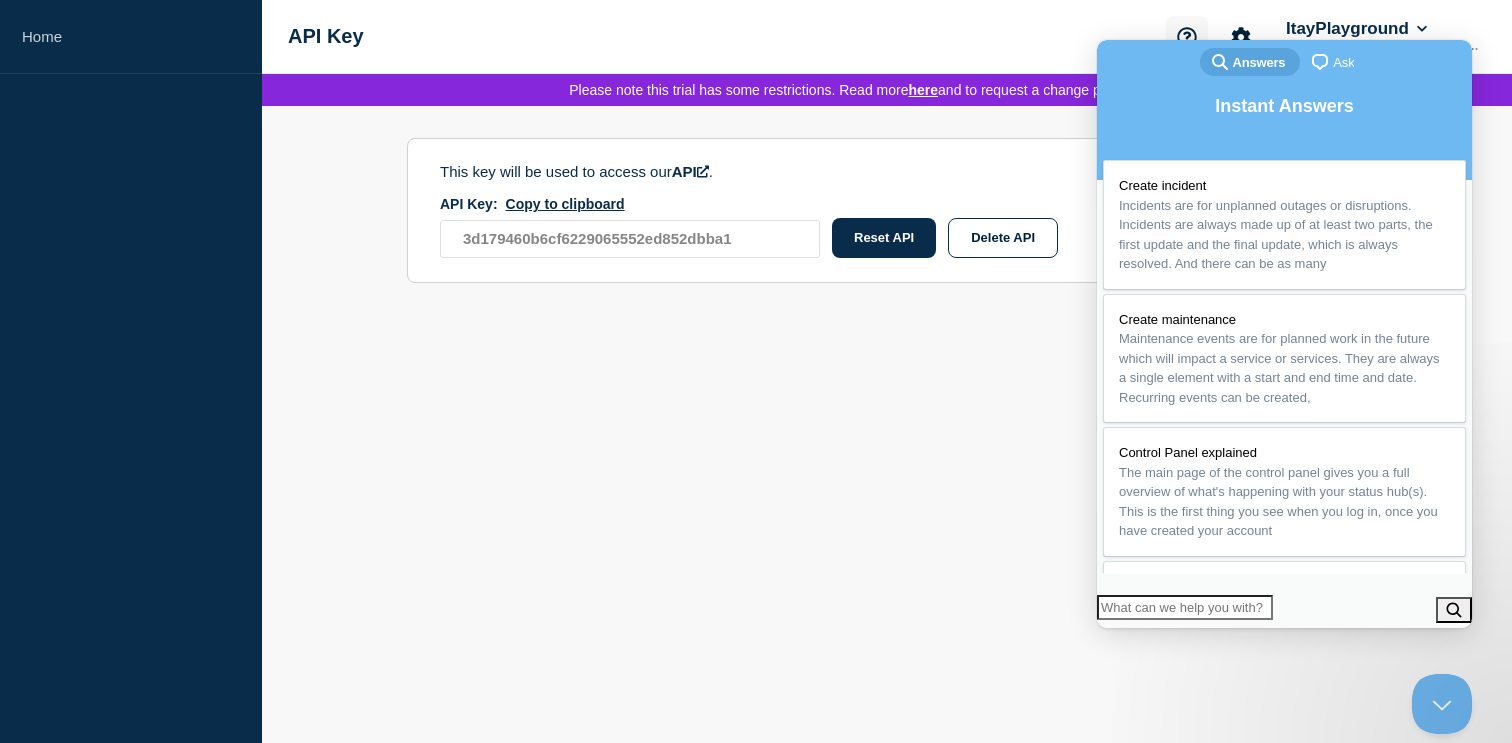 click 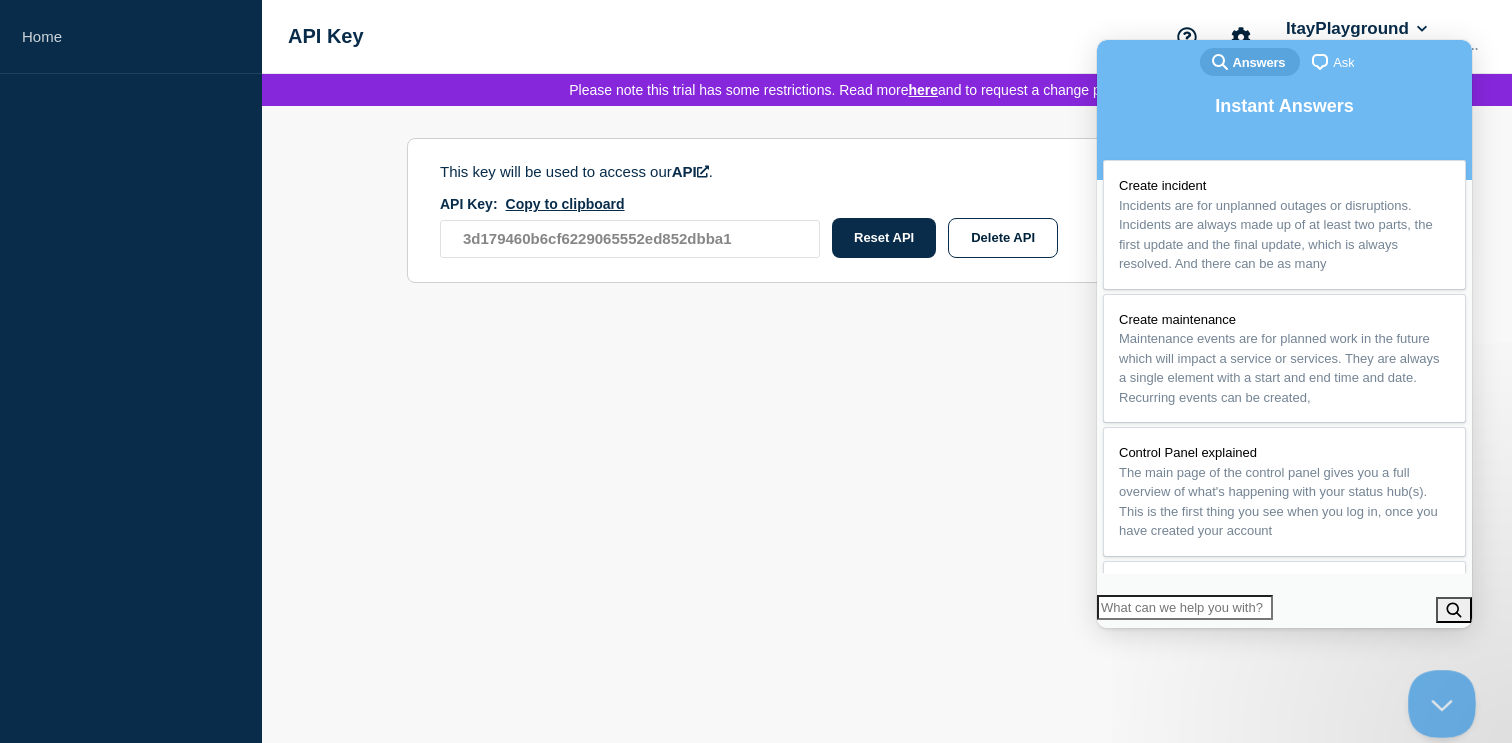 click at bounding box center (1438, 699) 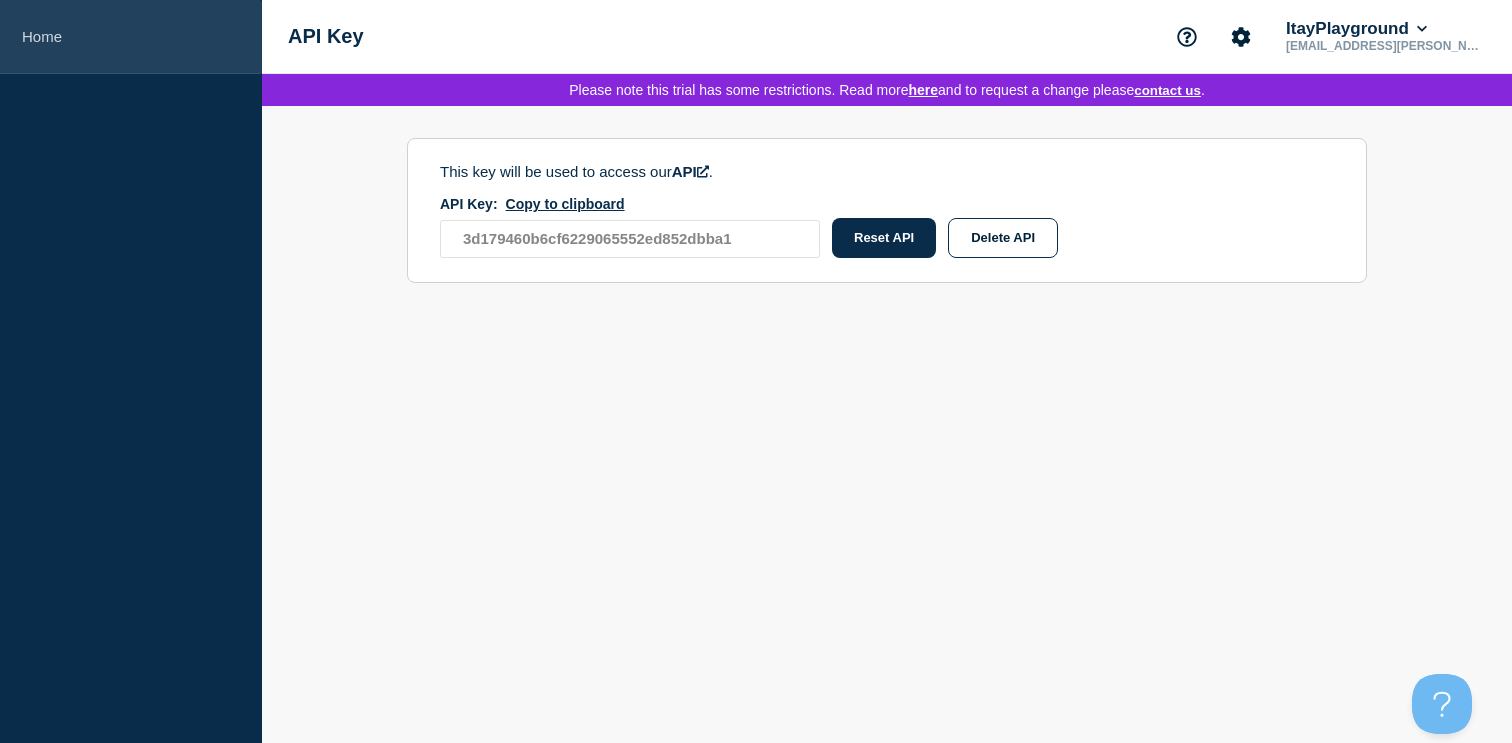 click on "Home" at bounding box center [131, 37] 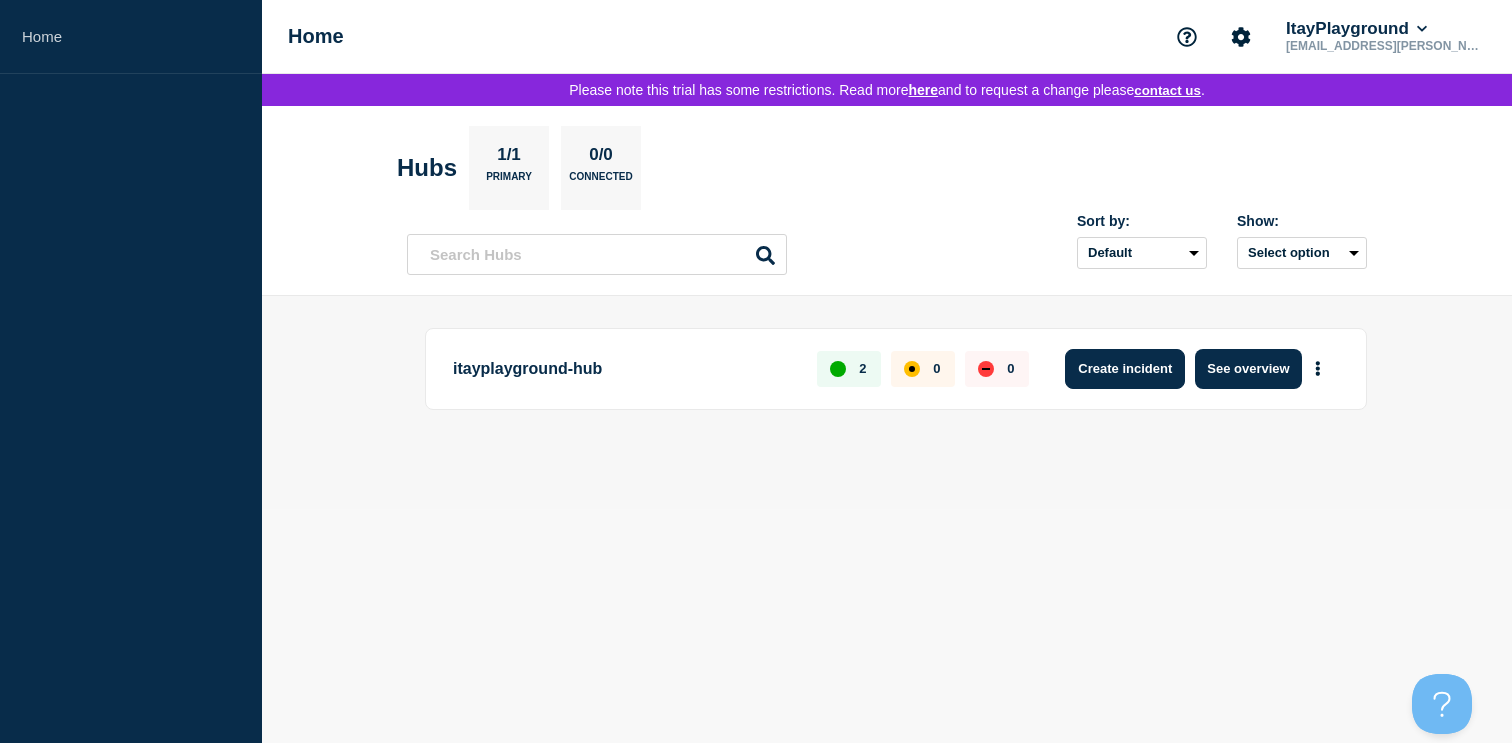 click on "Create incident" at bounding box center (1125, 369) 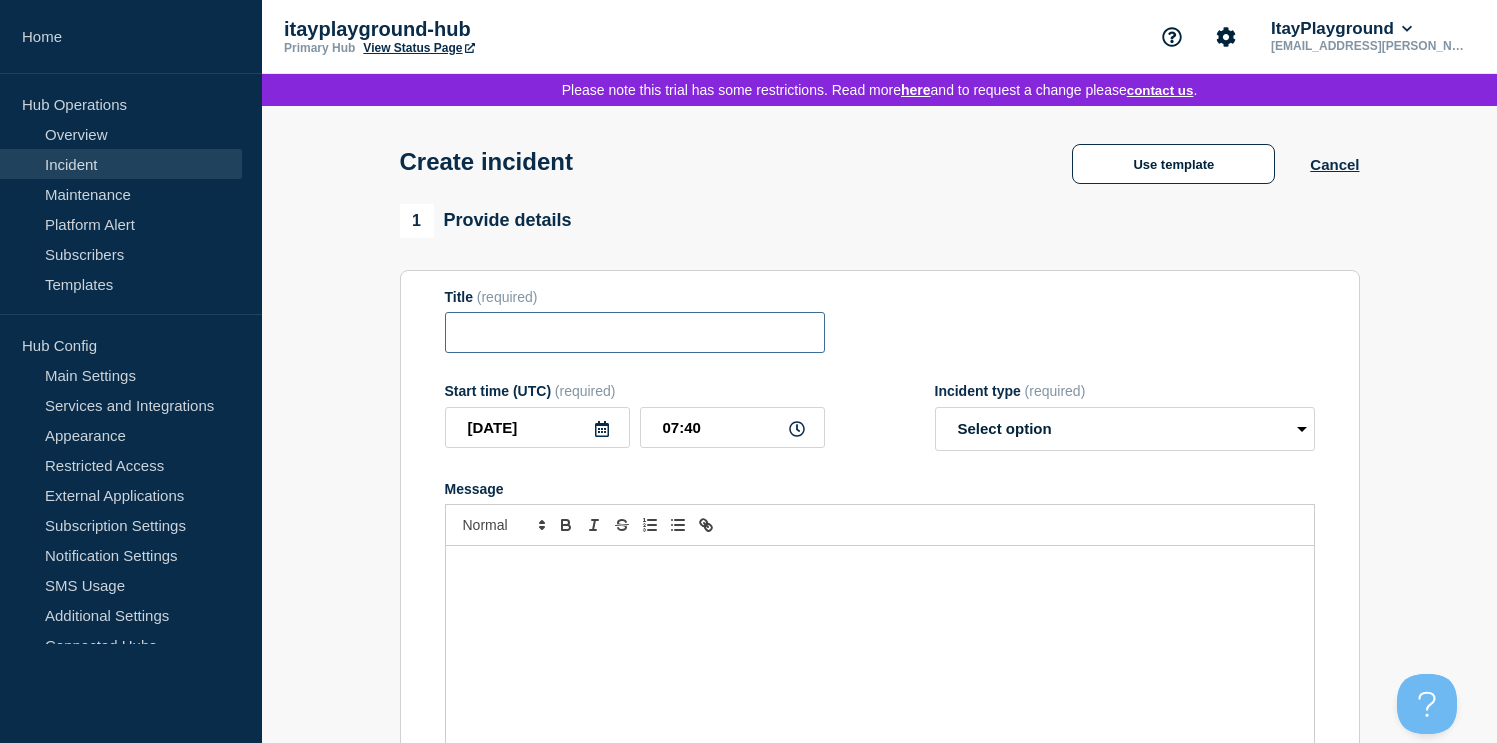 click at bounding box center [635, 332] 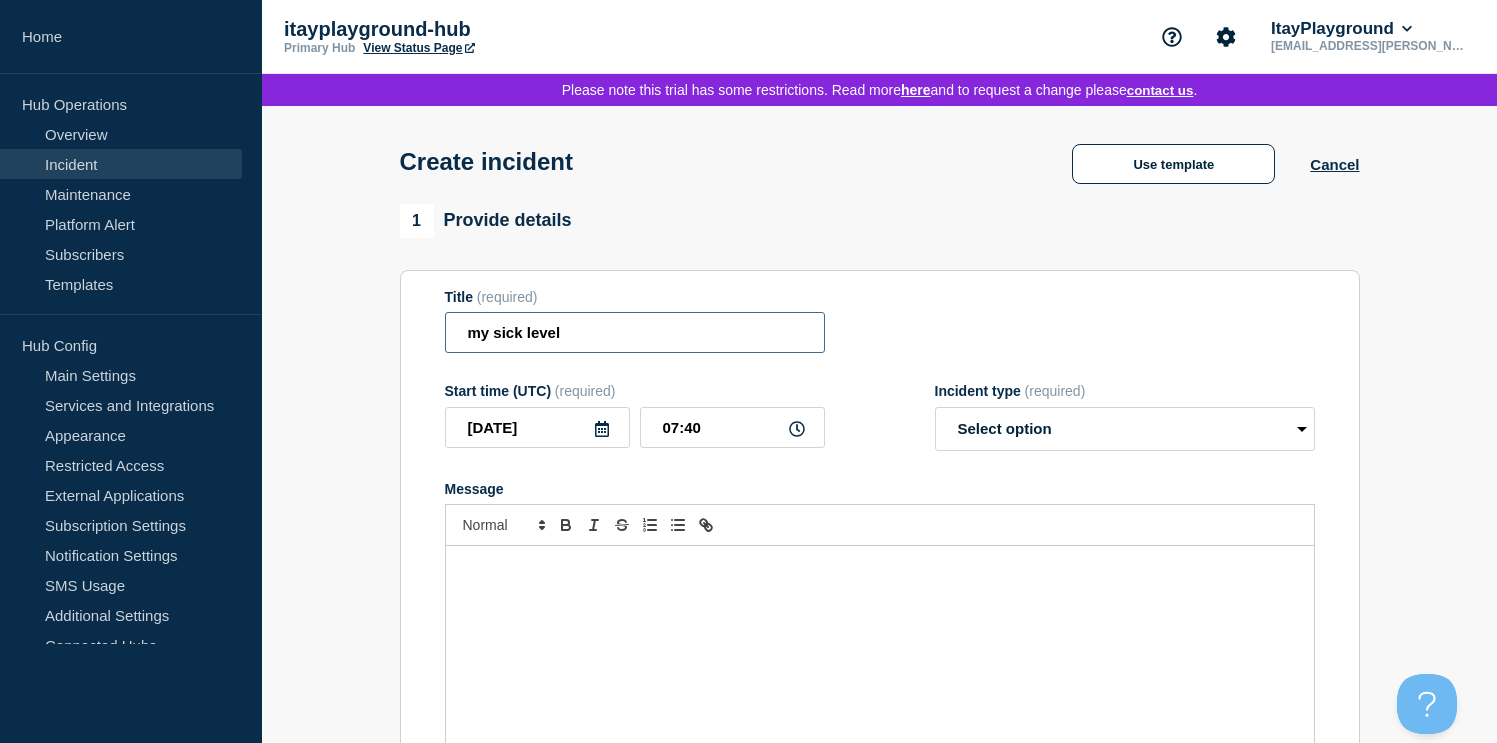type on "my sick level" 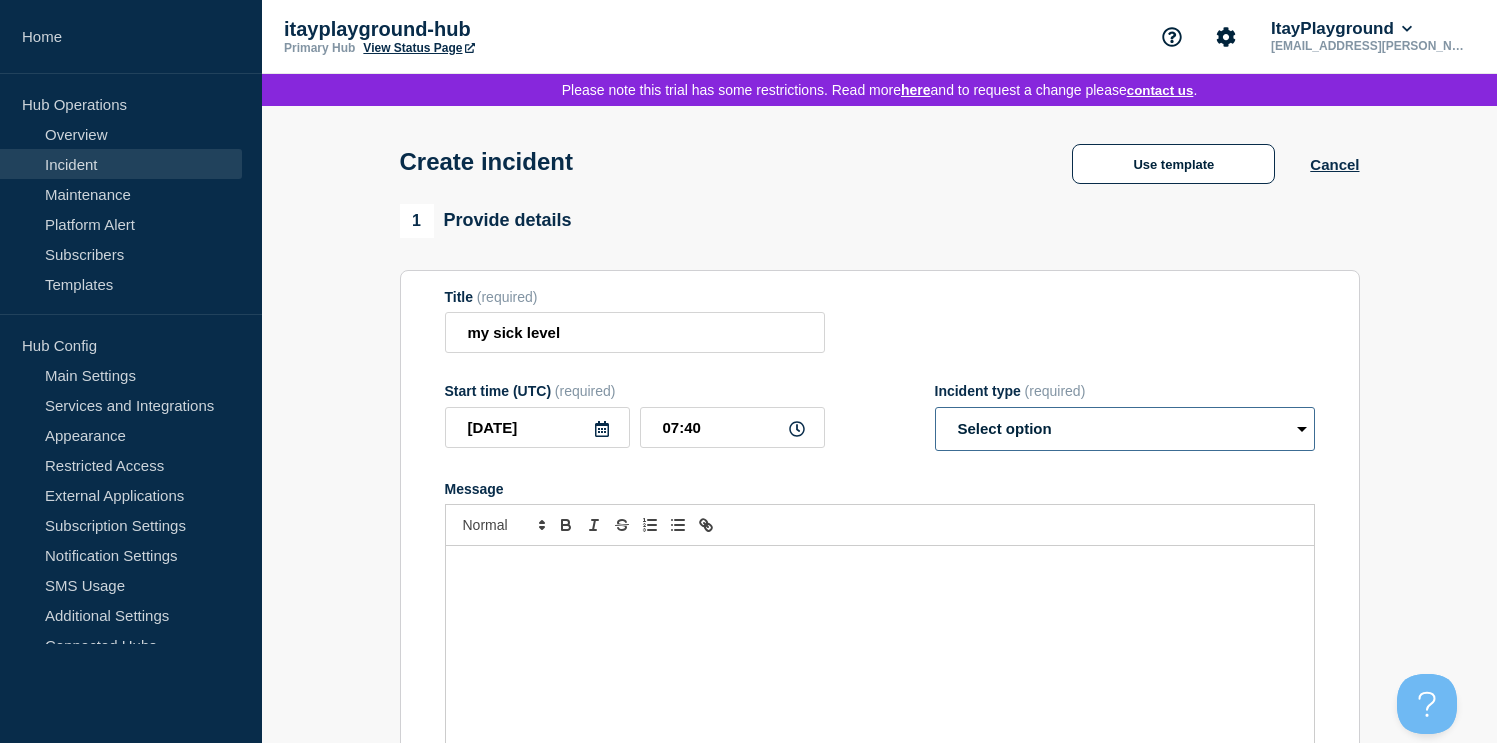 click on "Select option Investigating Identified Monitoring" at bounding box center (1125, 429) 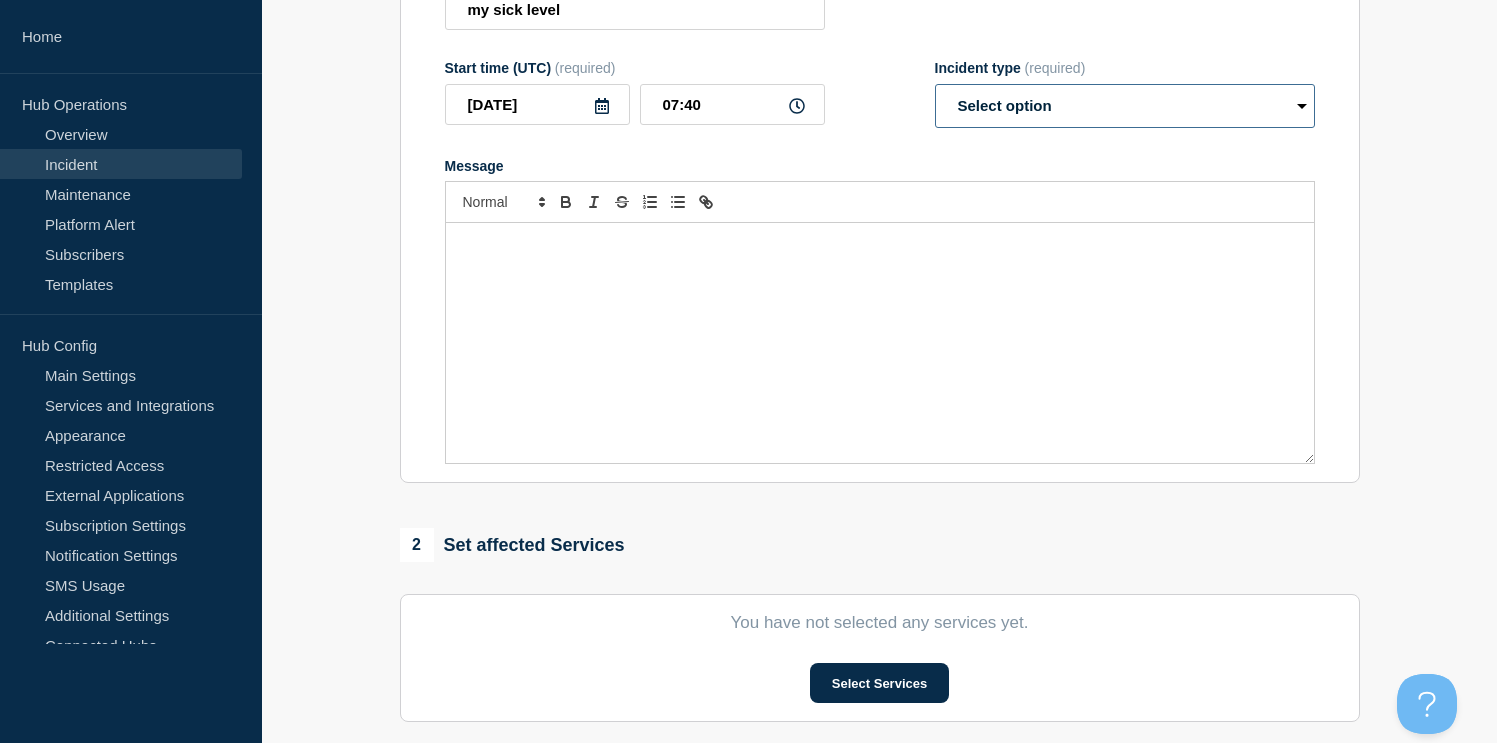 scroll, scrollTop: 711, scrollLeft: 0, axis: vertical 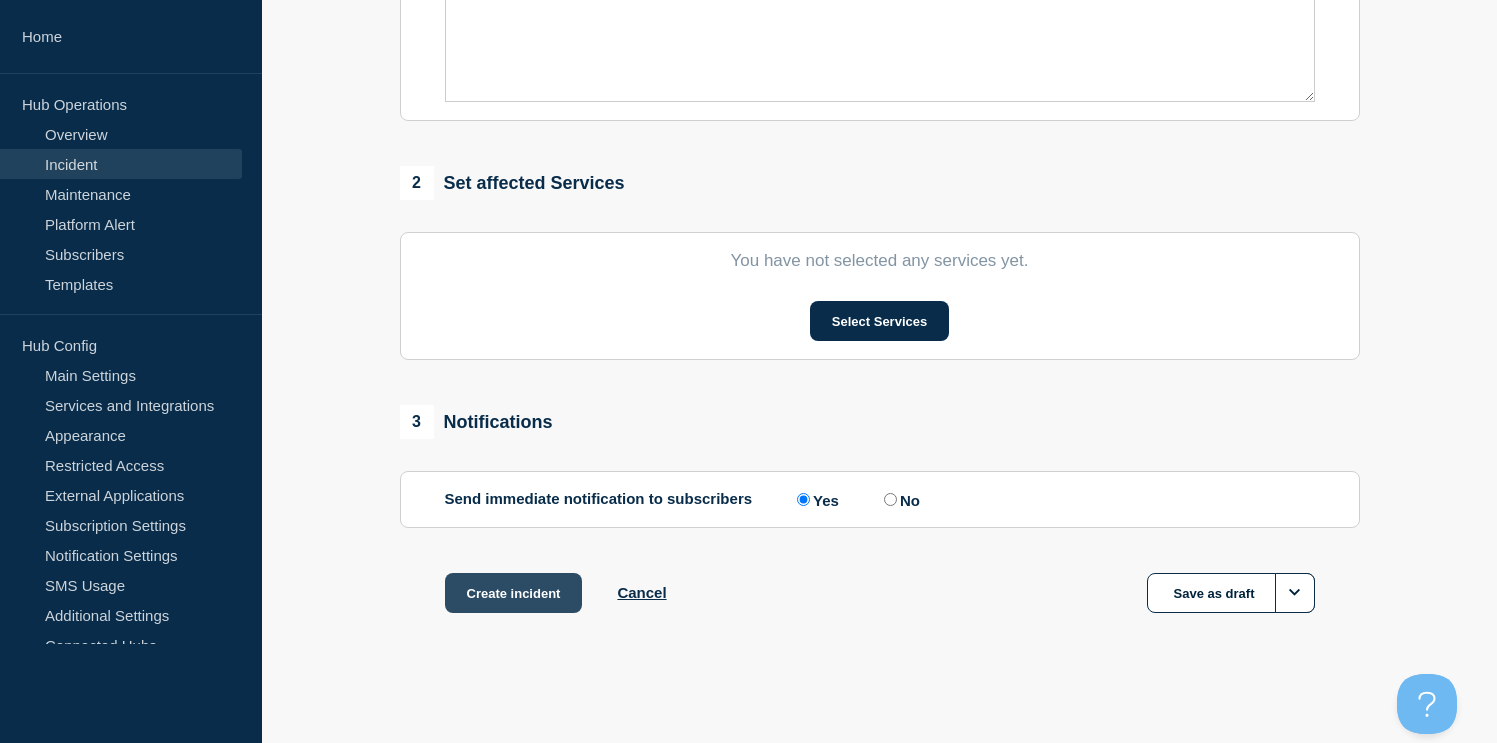 click on "Create incident" at bounding box center [514, 593] 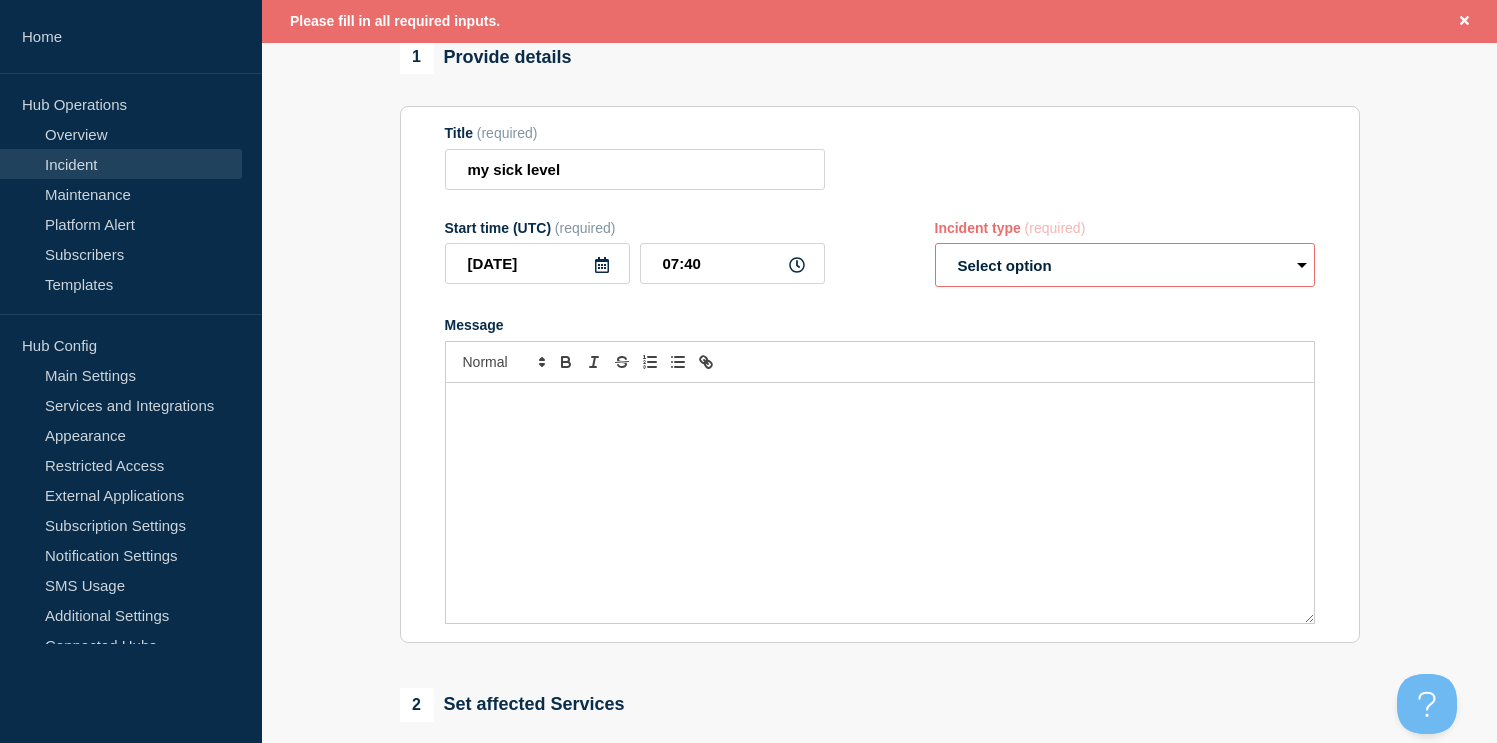 scroll, scrollTop: 202, scrollLeft: 0, axis: vertical 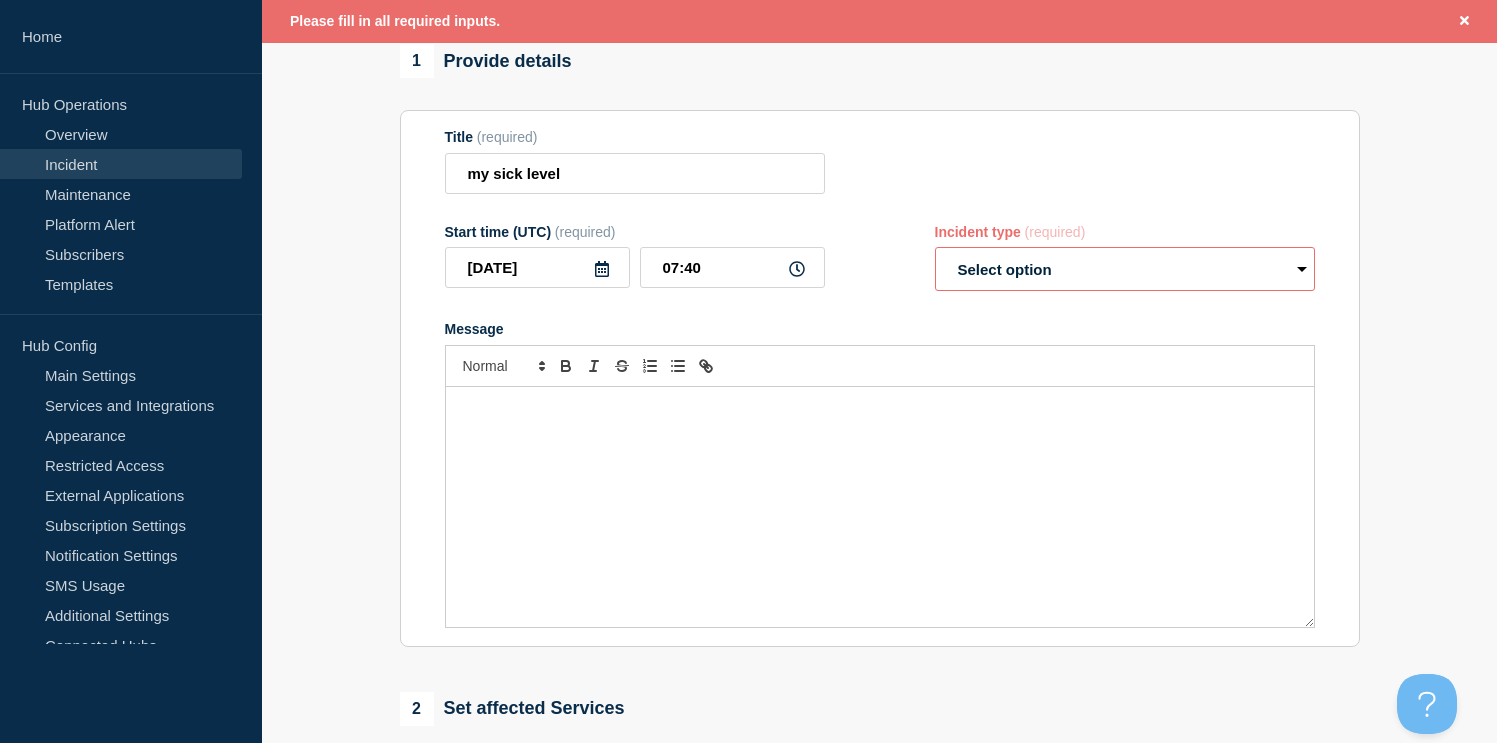 click on "Select option Investigating Identified Monitoring" at bounding box center (1125, 269) 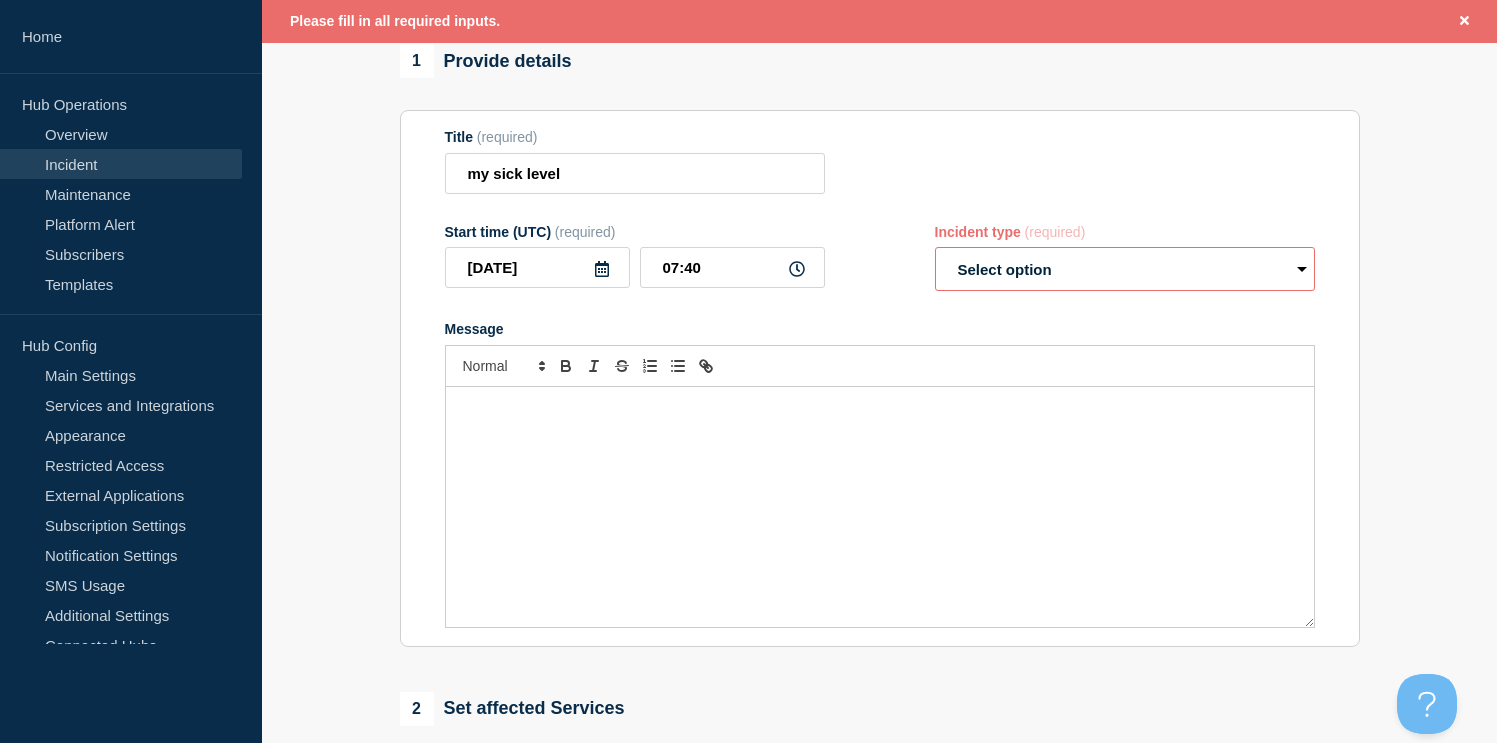 select on "investigating" 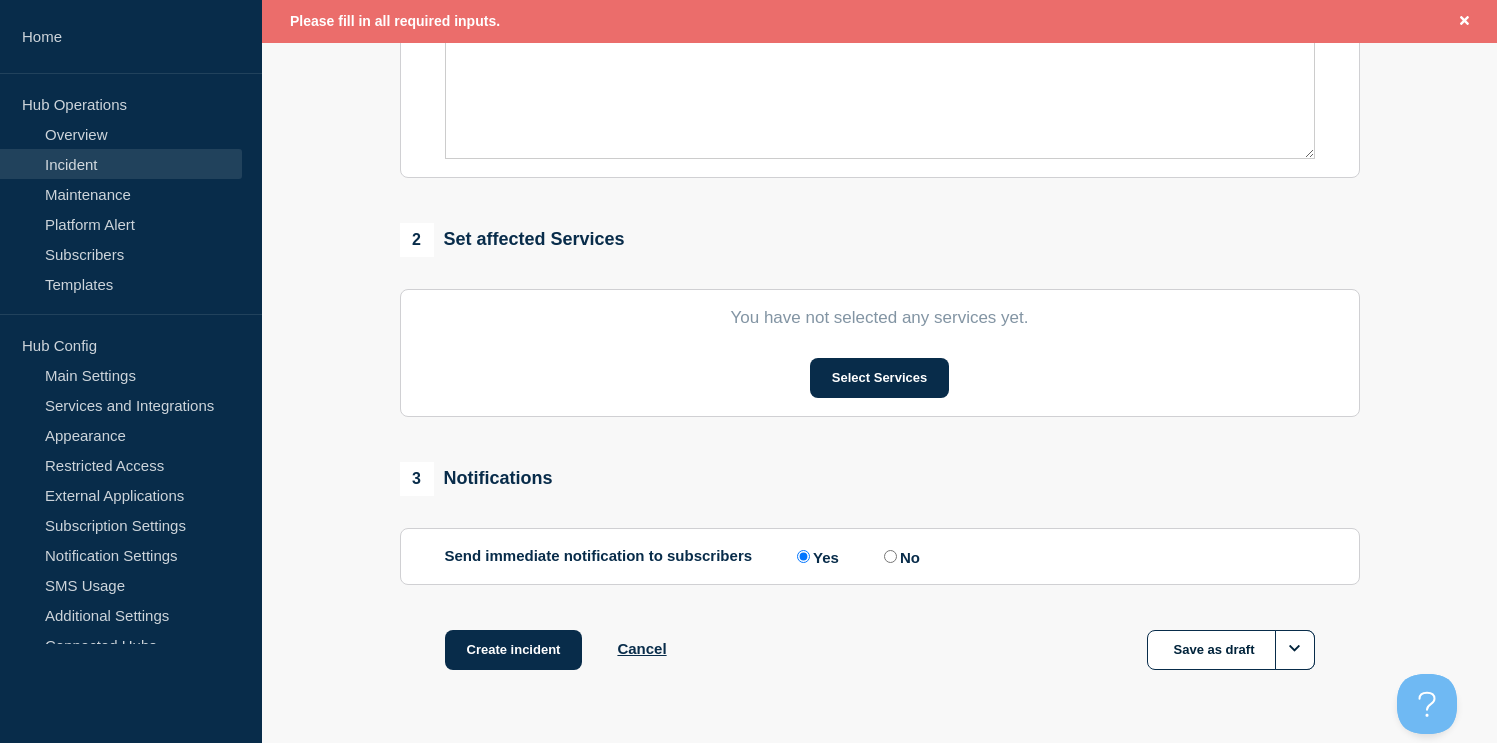 scroll, scrollTop: 754, scrollLeft: 0, axis: vertical 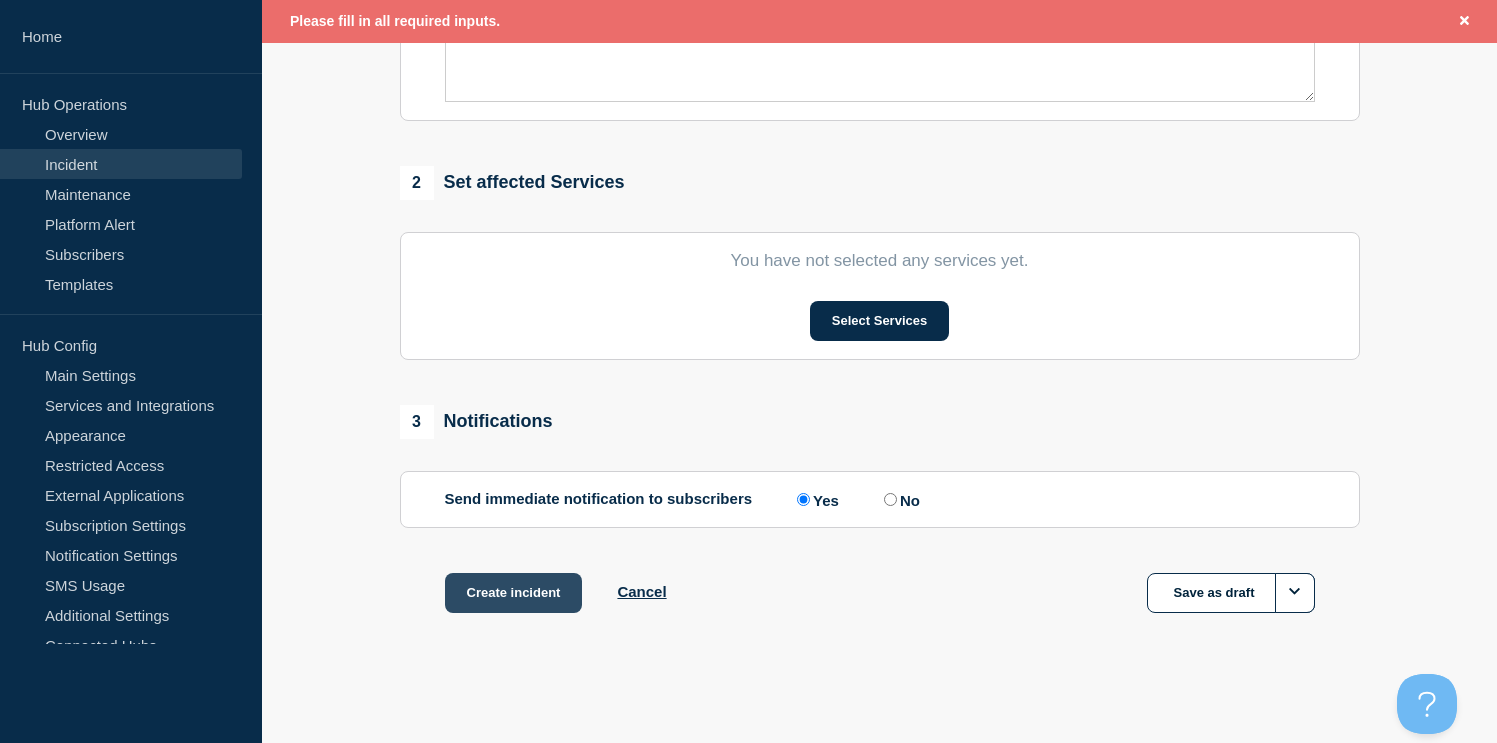 click on "Create incident" at bounding box center (514, 593) 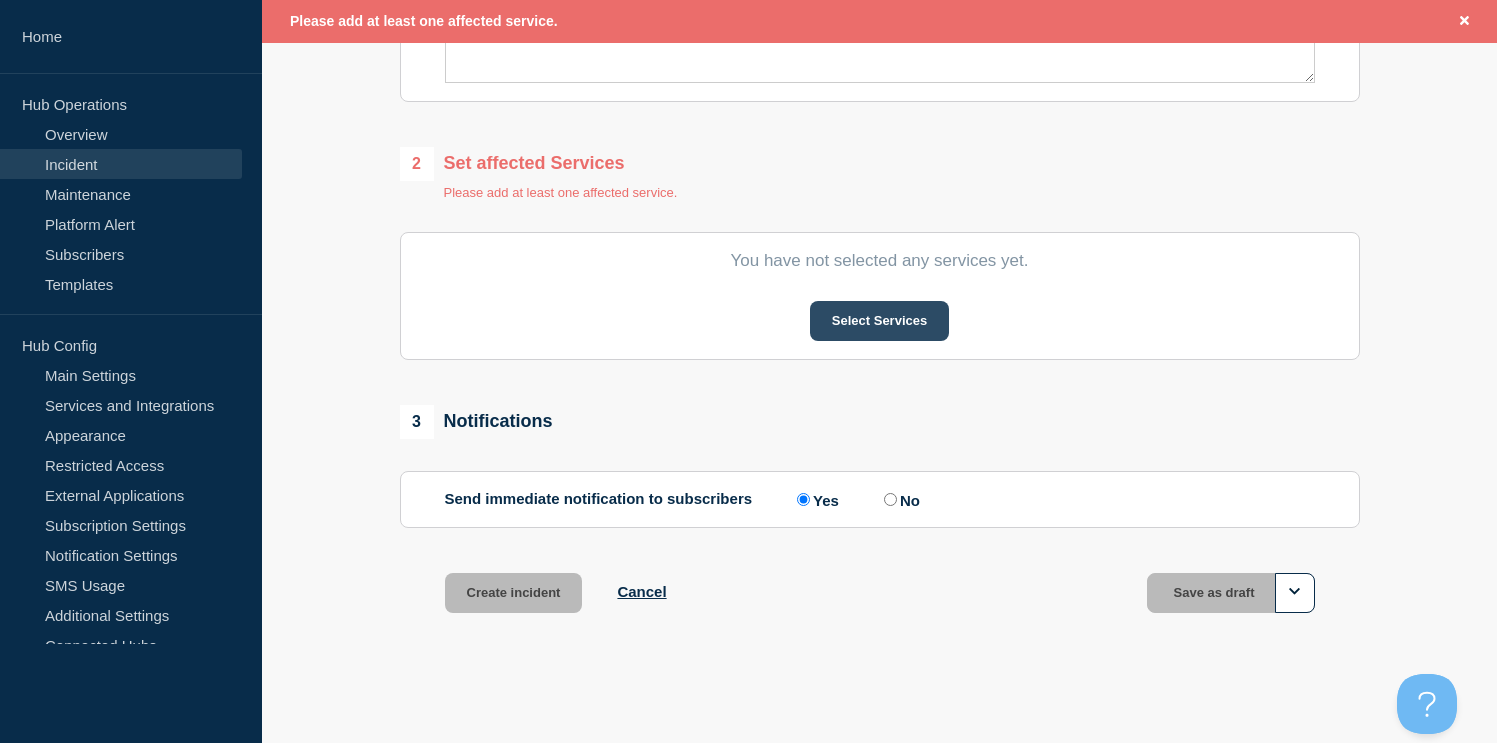 click on "Select Services" at bounding box center [879, 321] 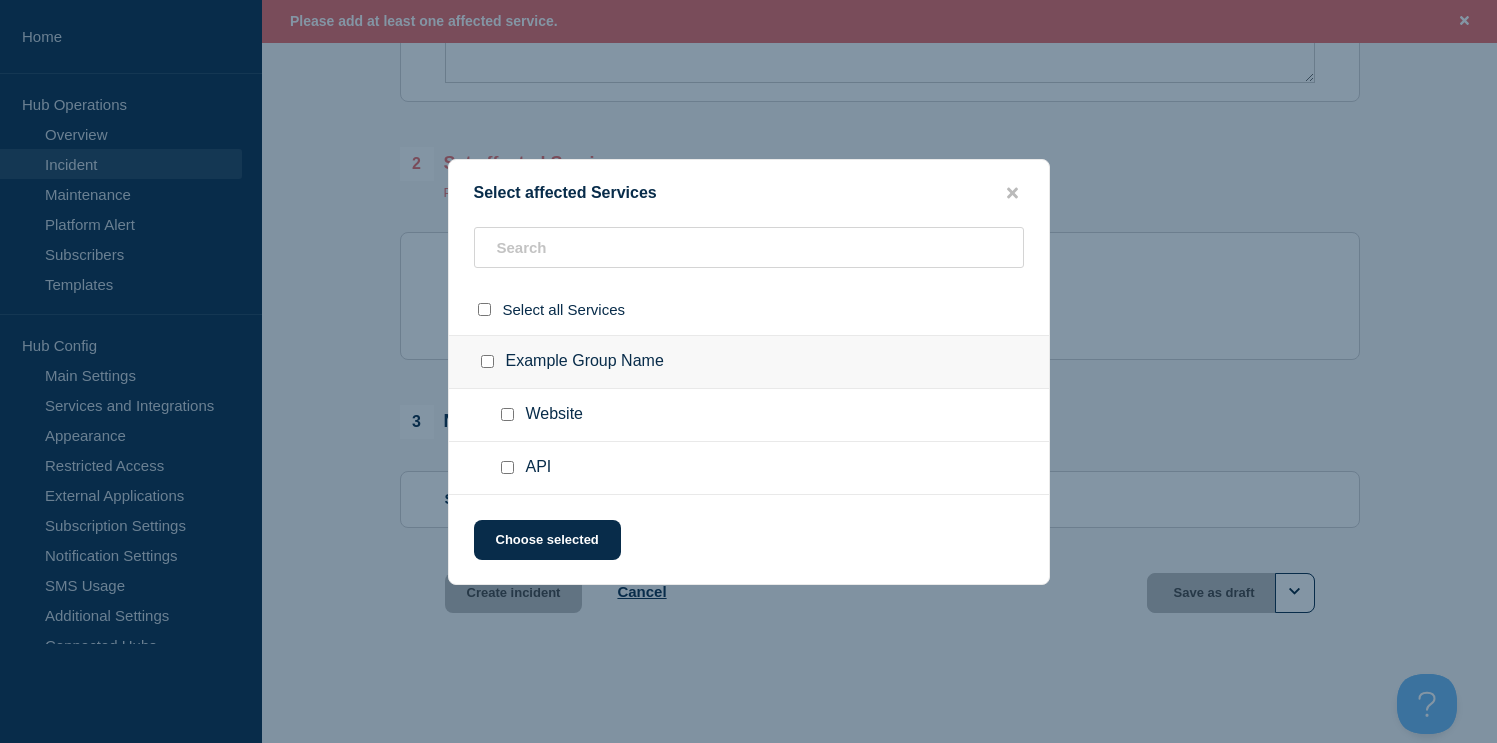 click at bounding box center (488, 309) 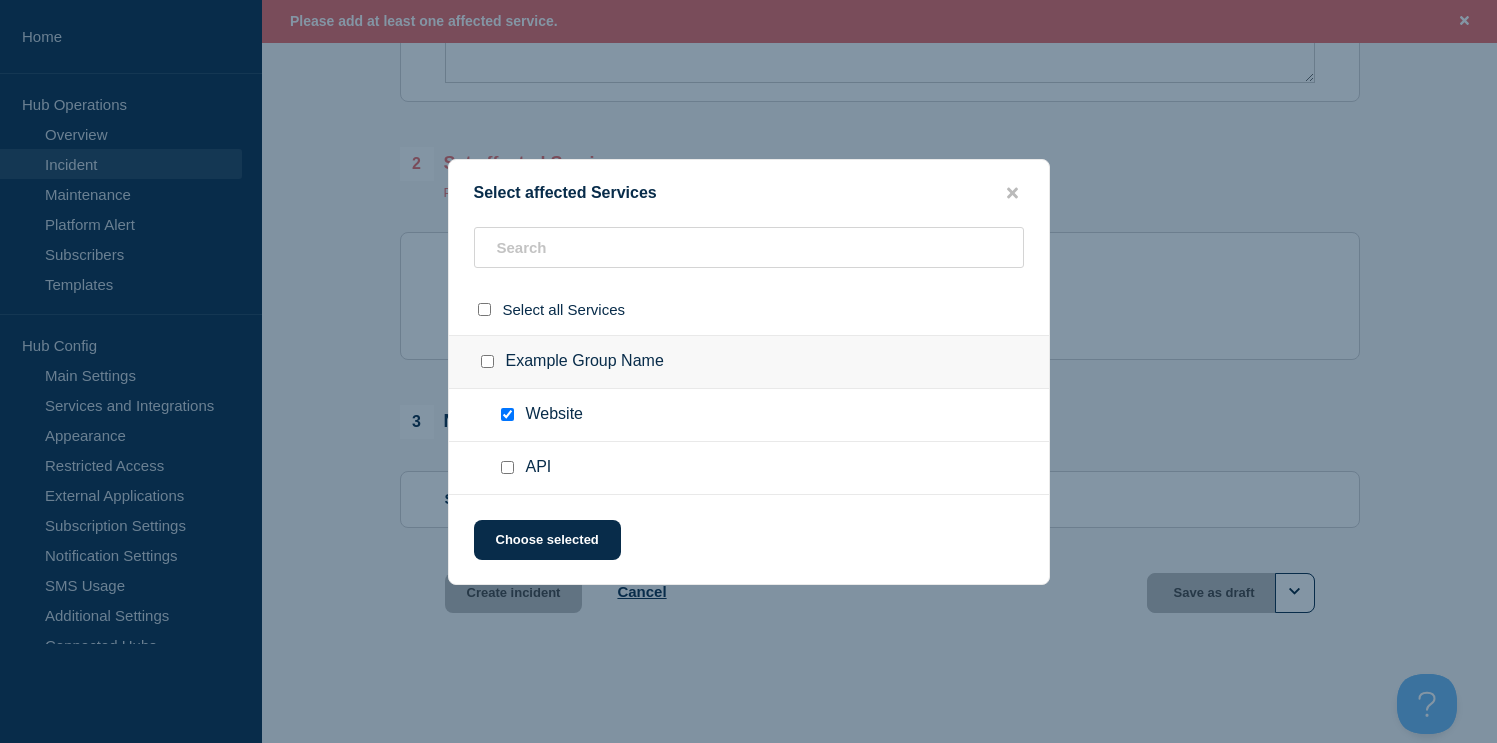 click at bounding box center (507, 467) 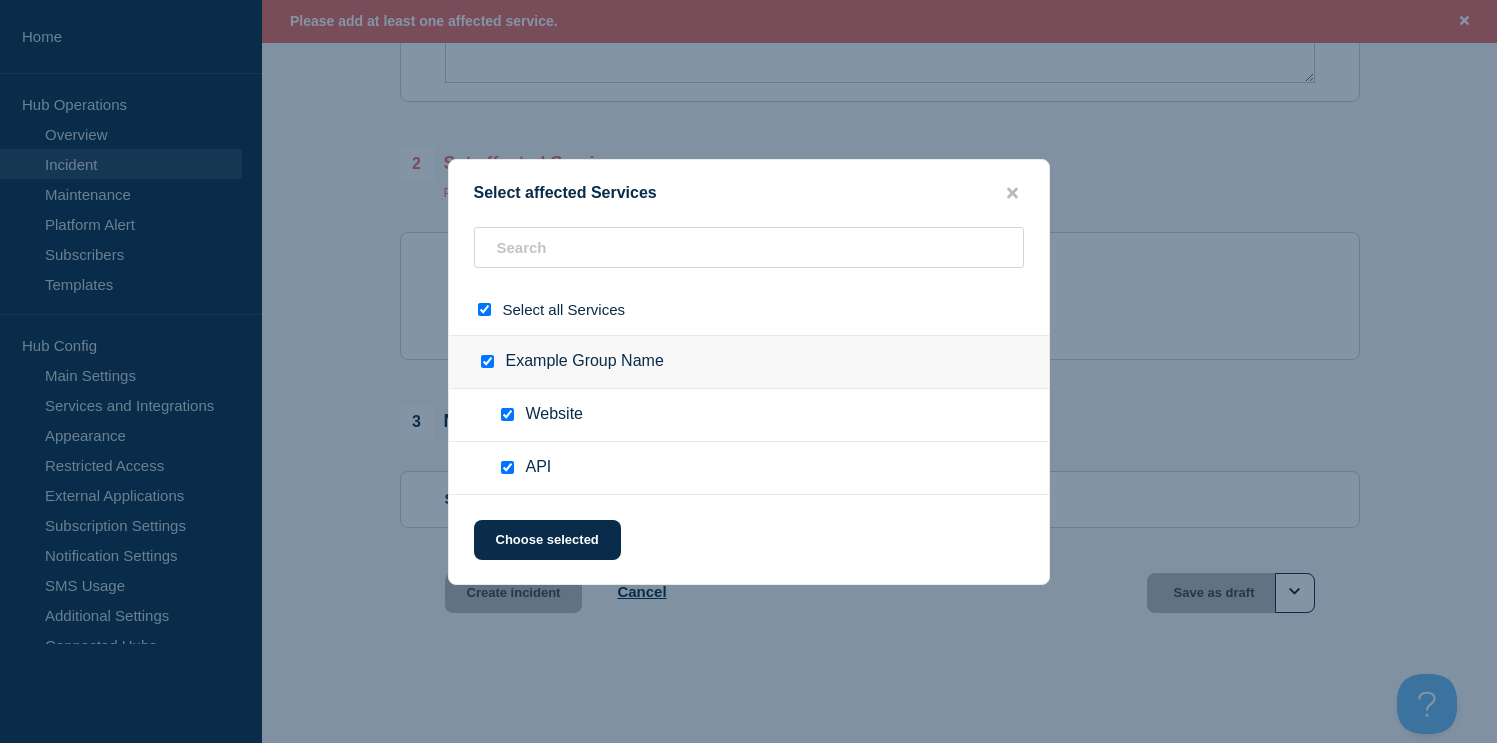 checkbox on "true" 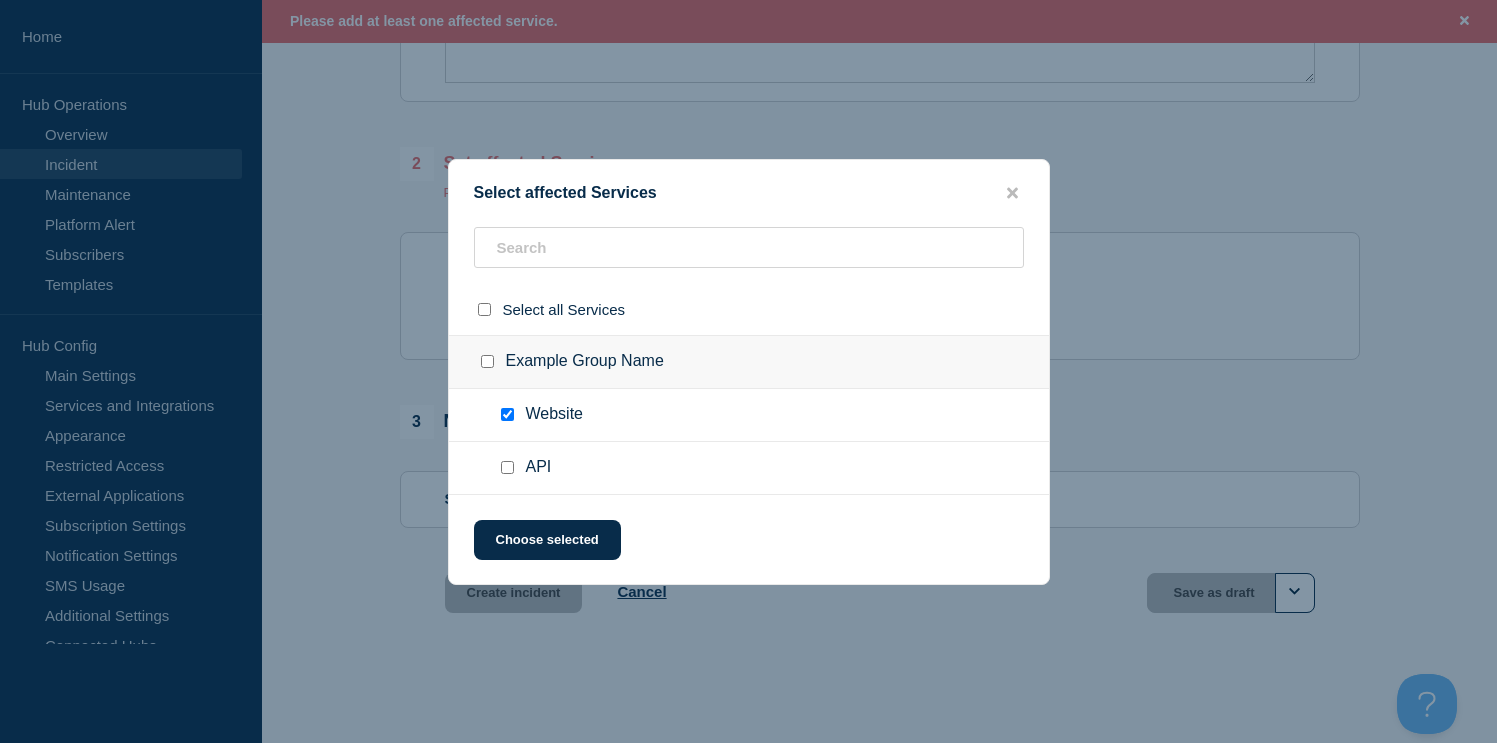 checkbox on "false" 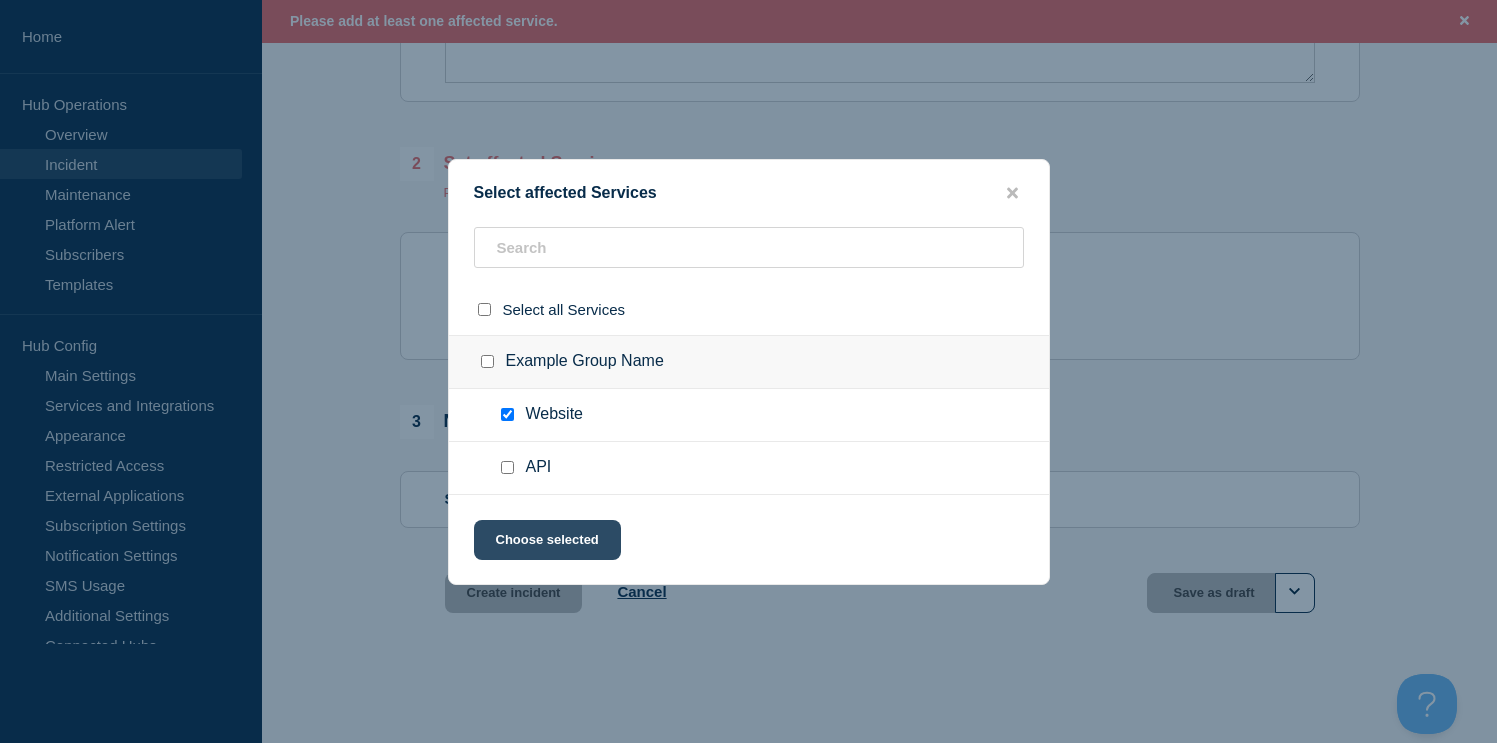 click on "Choose selected" 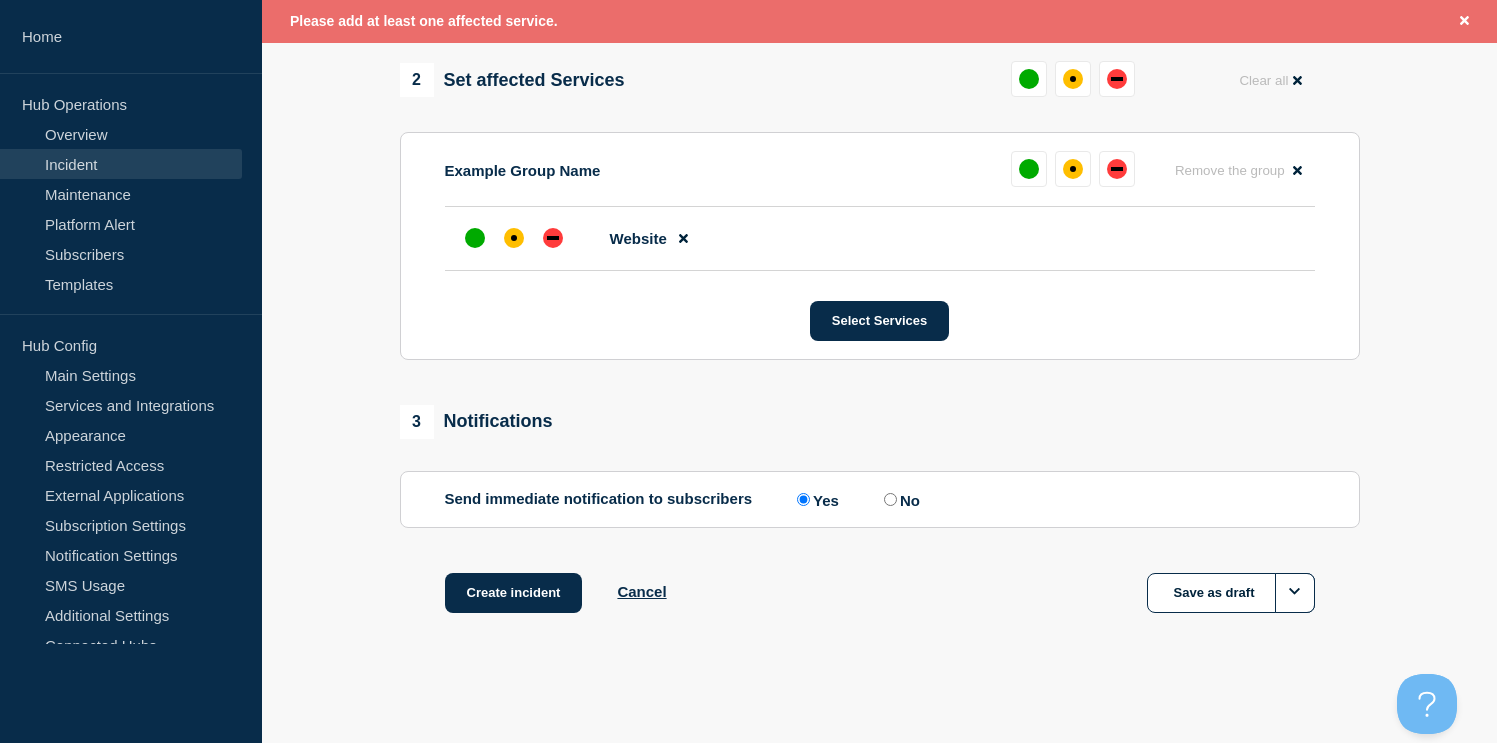 scroll, scrollTop: 866, scrollLeft: 0, axis: vertical 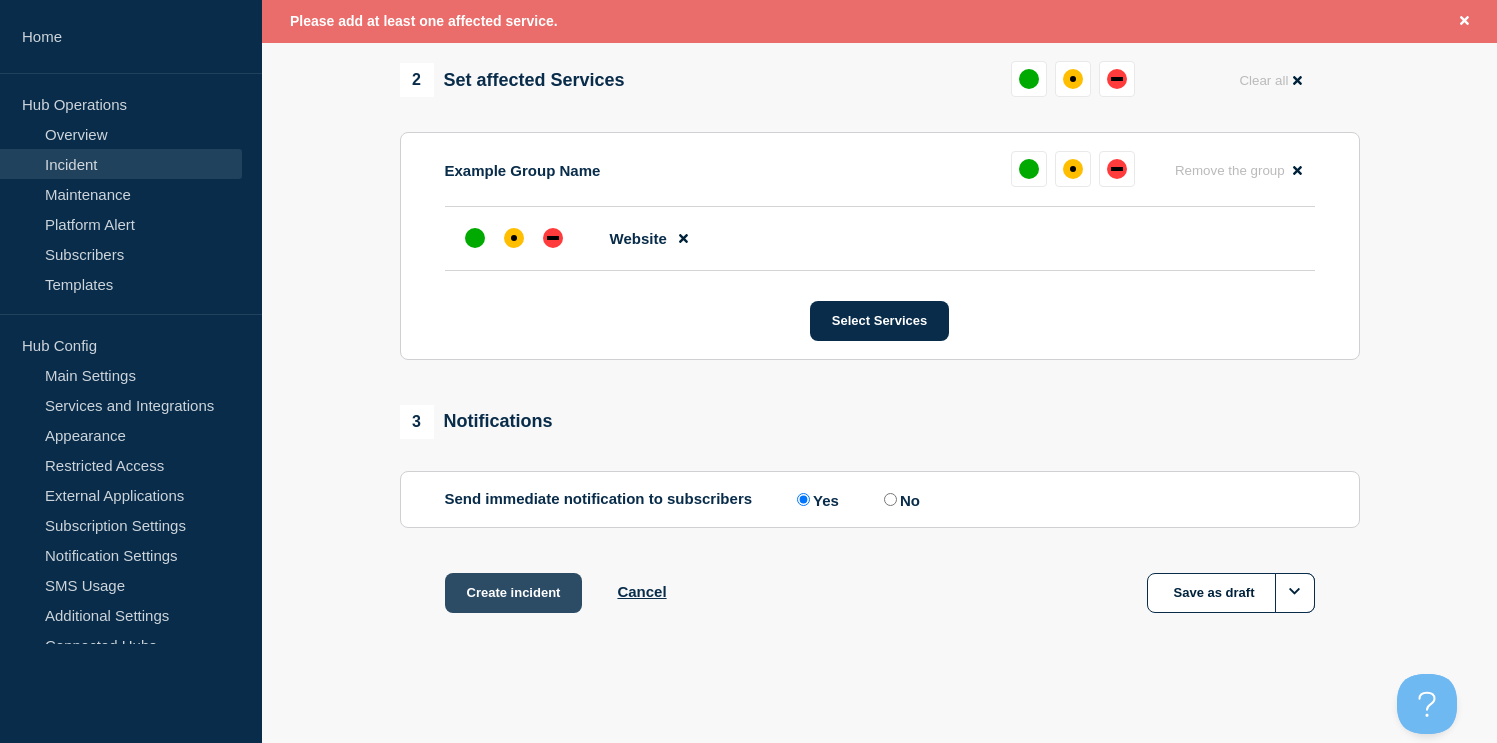 click on "Create incident" at bounding box center [514, 593] 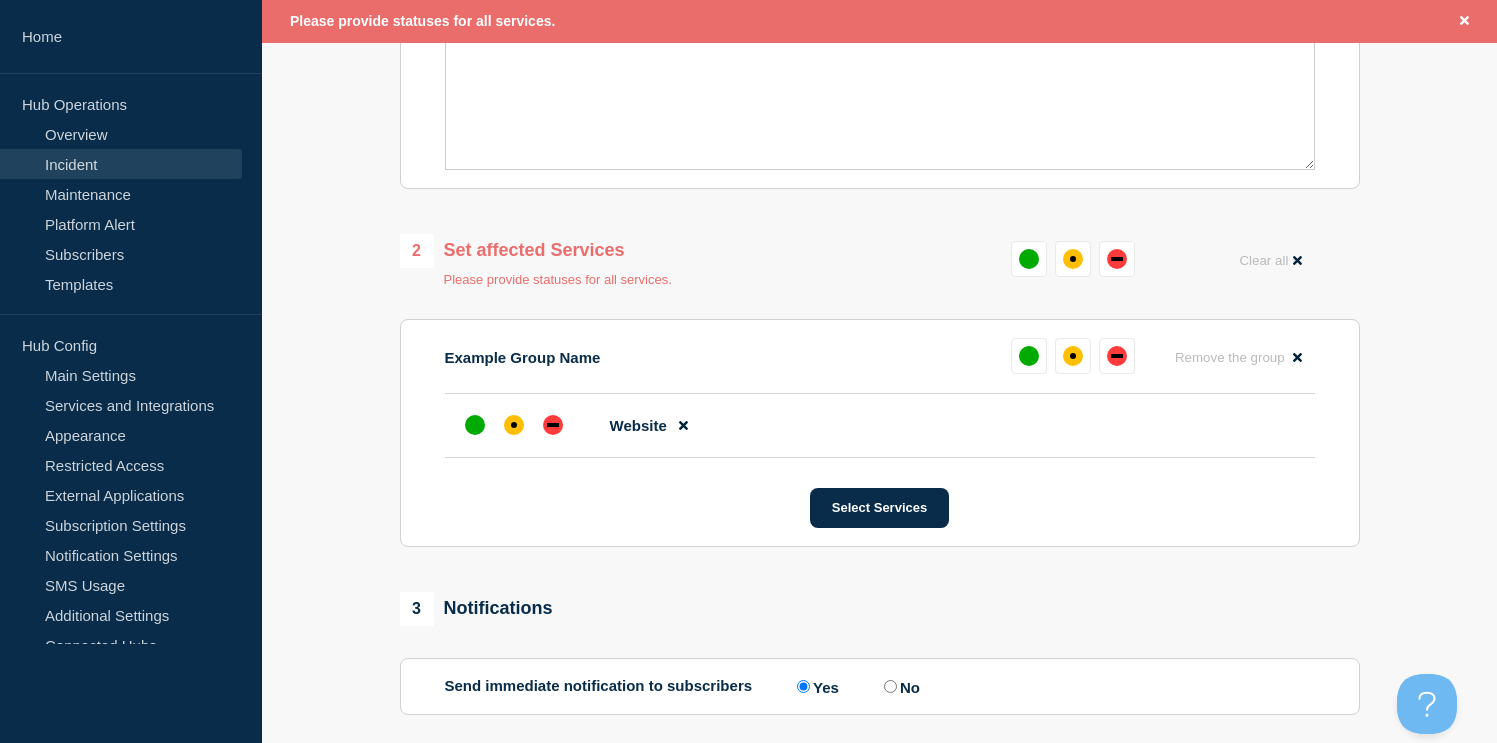 scroll, scrollTop: 653, scrollLeft: 0, axis: vertical 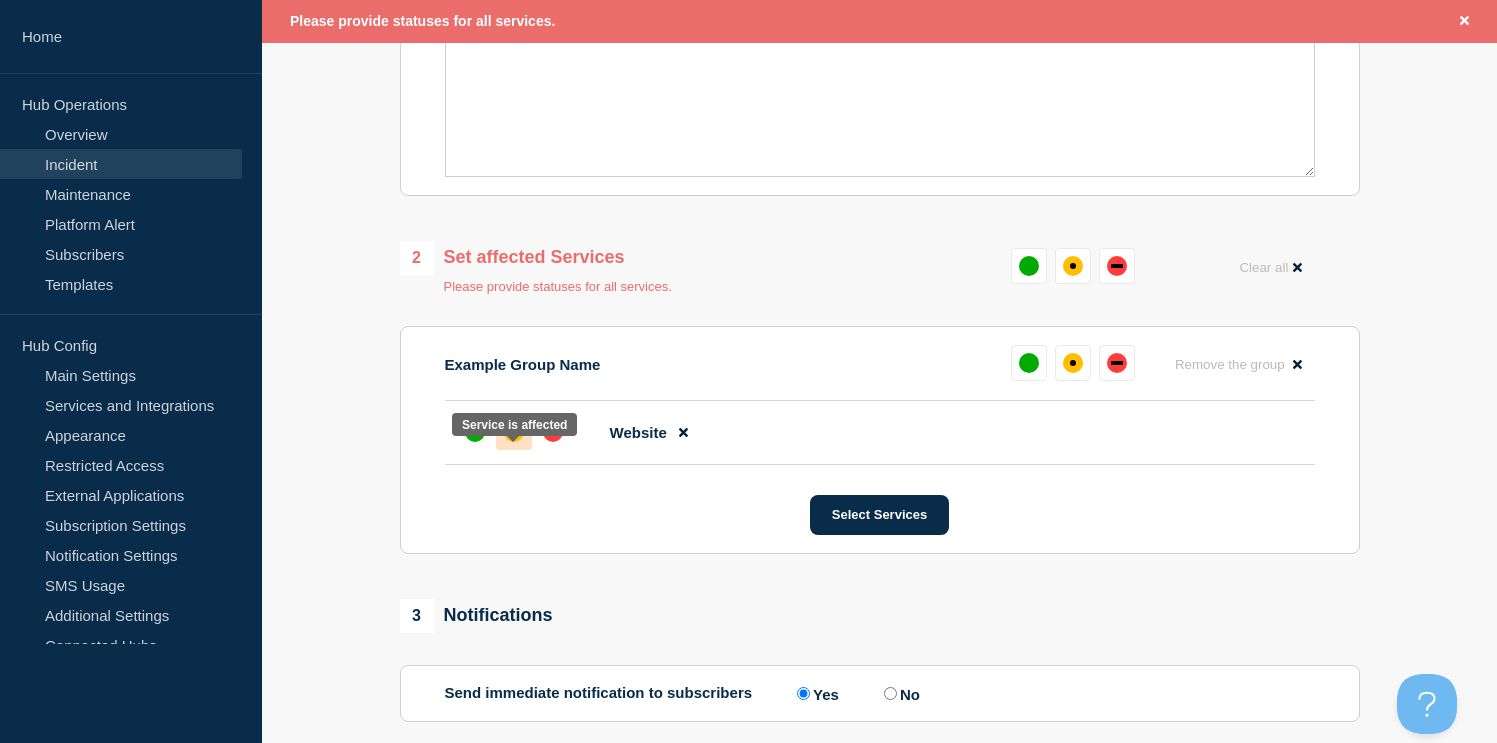 click at bounding box center [514, 432] 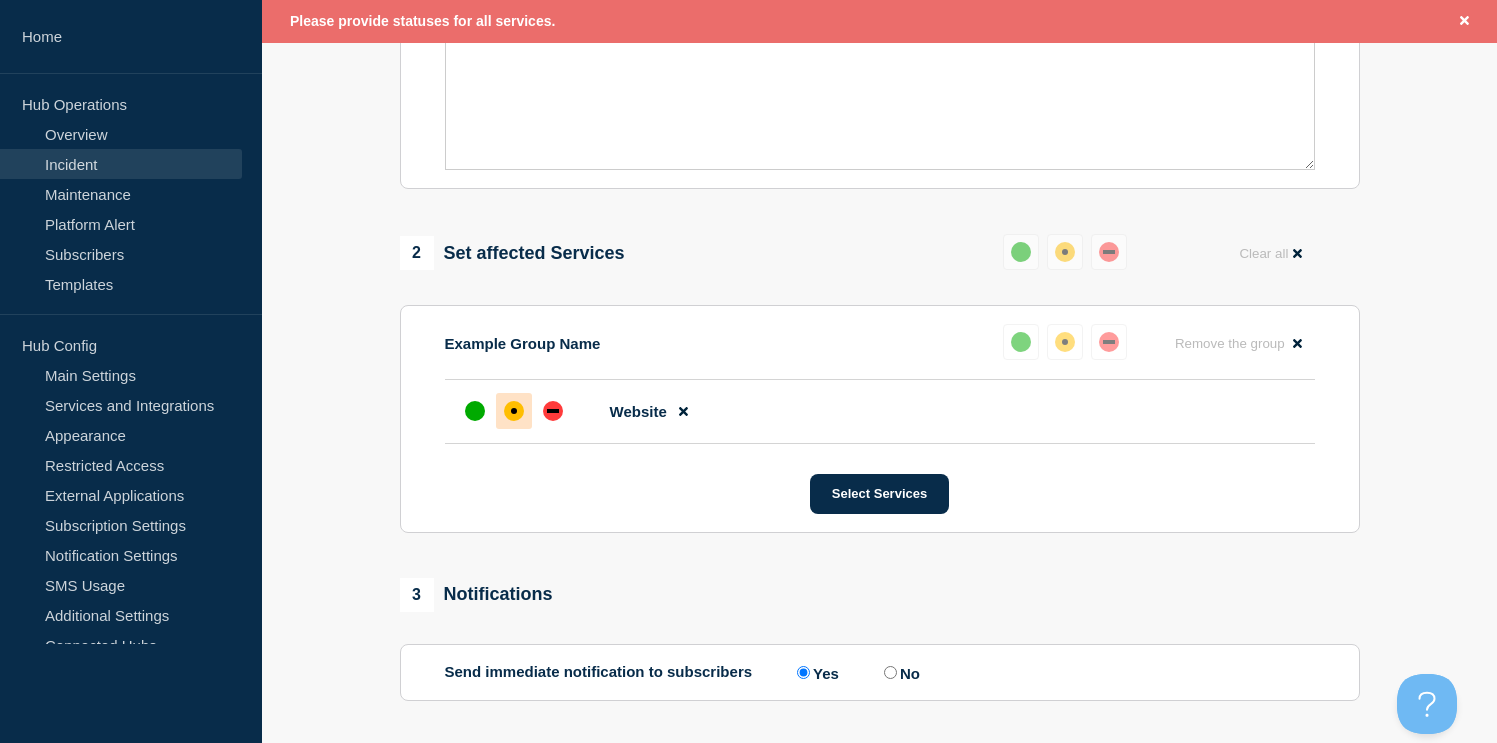 scroll, scrollTop: 866, scrollLeft: 0, axis: vertical 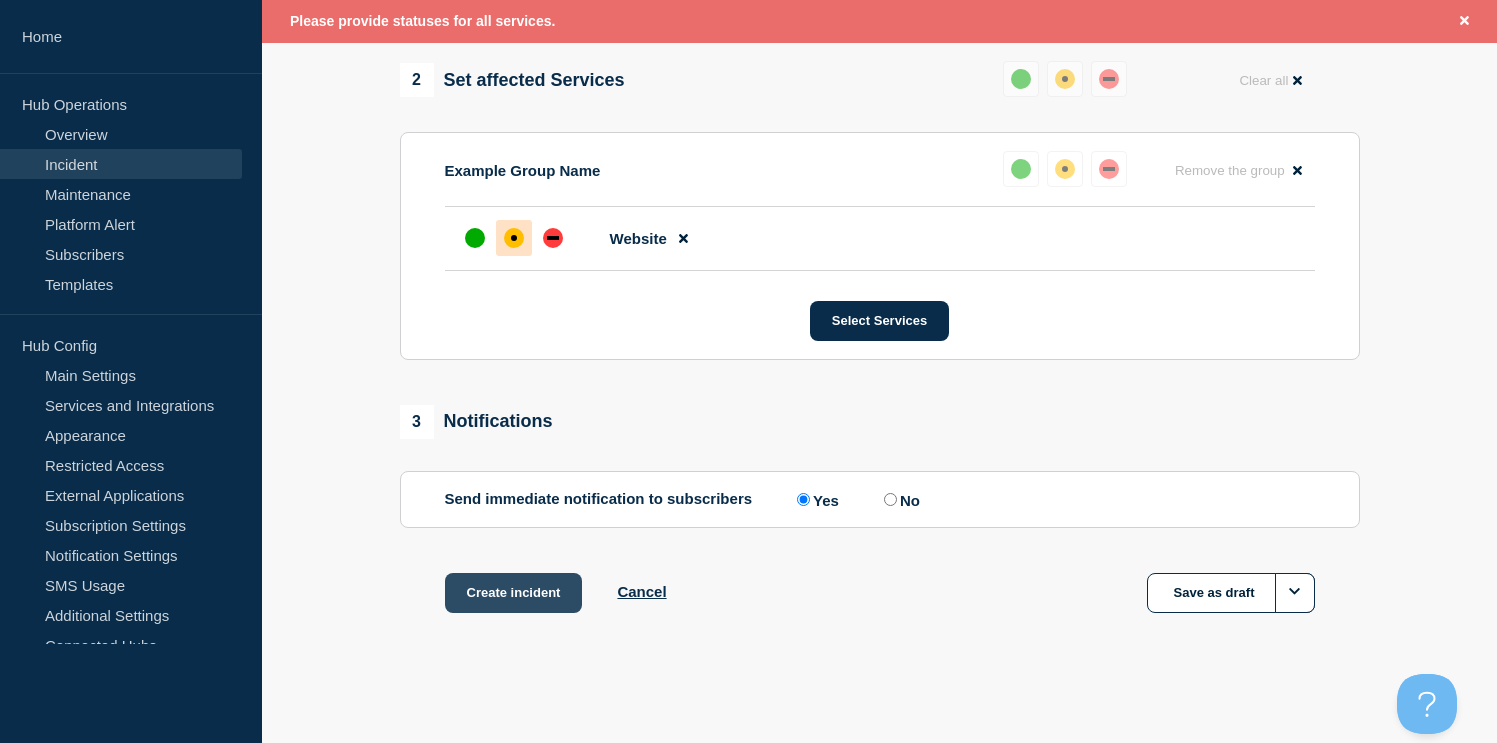 click on "Create incident" at bounding box center [514, 593] 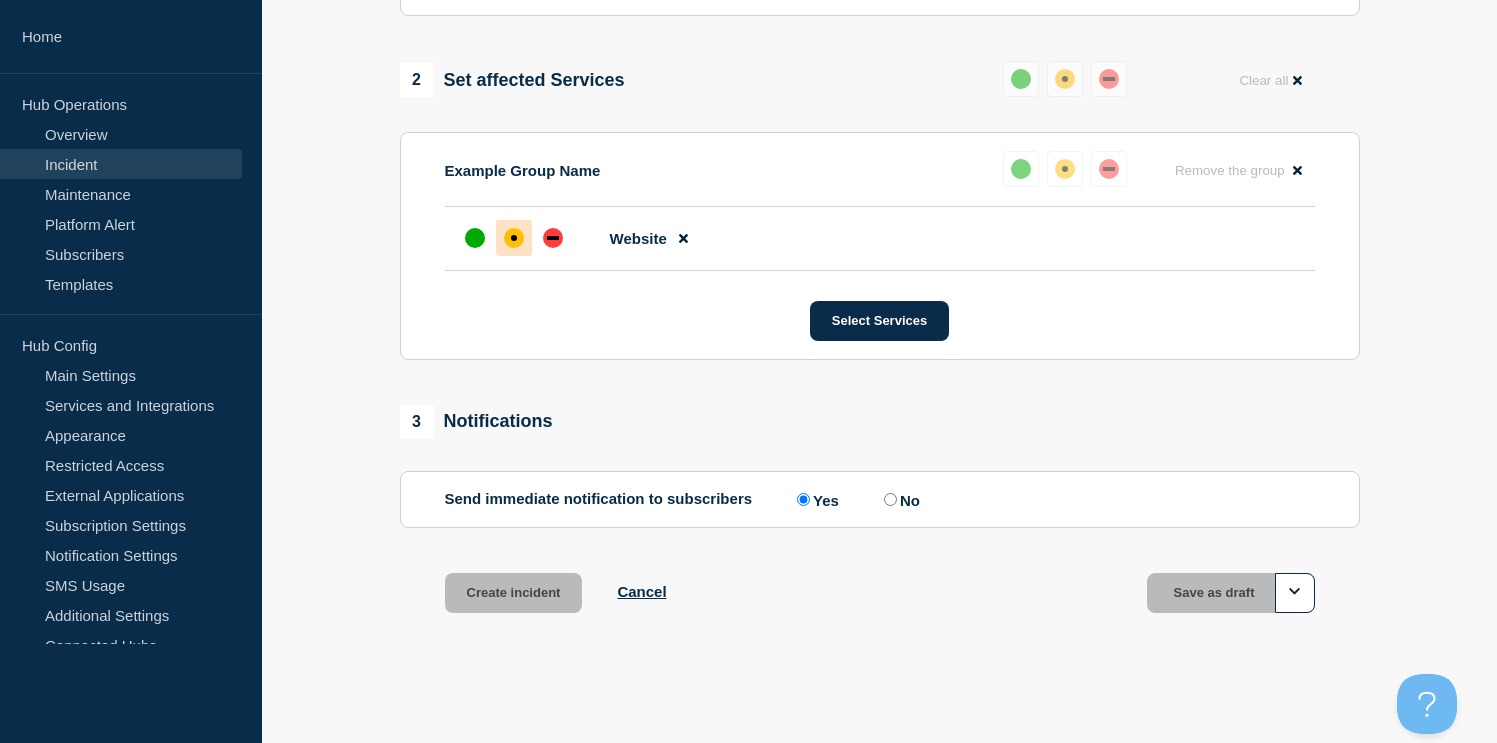 scroll, scrollTop: 824, scrollLeft: 0, axis: vertical 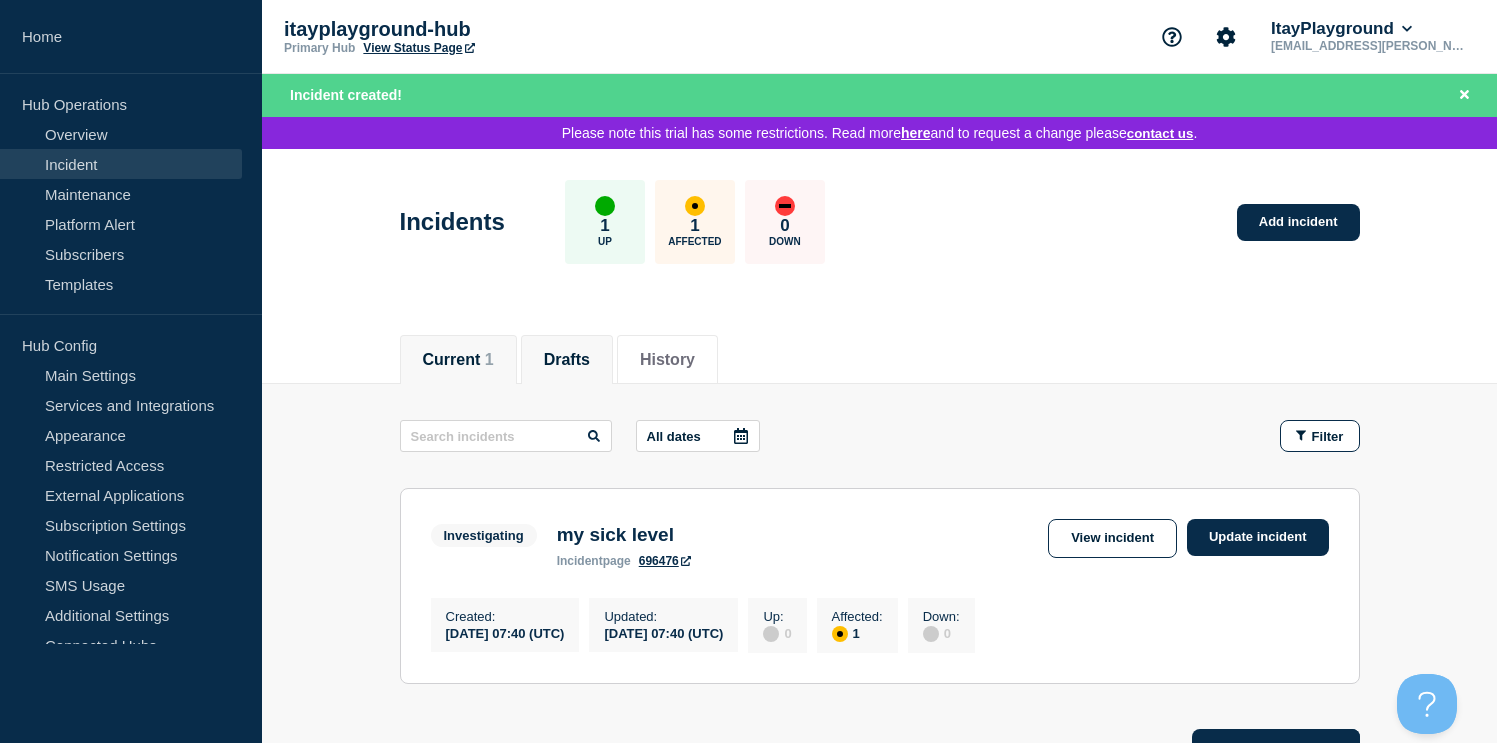click on "Drafts" at bounding box center [567, 360] 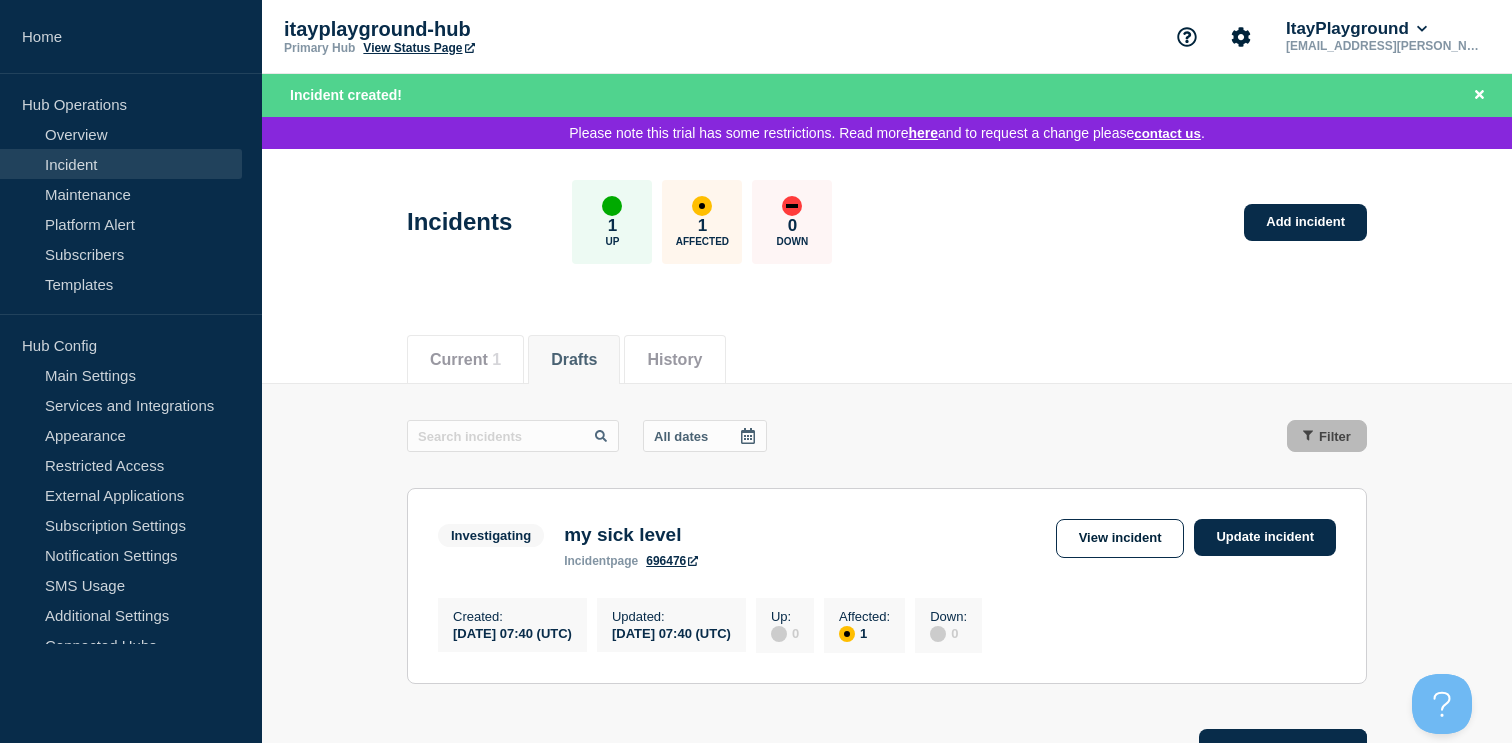 click on "History" at bounding box center (674, 360) 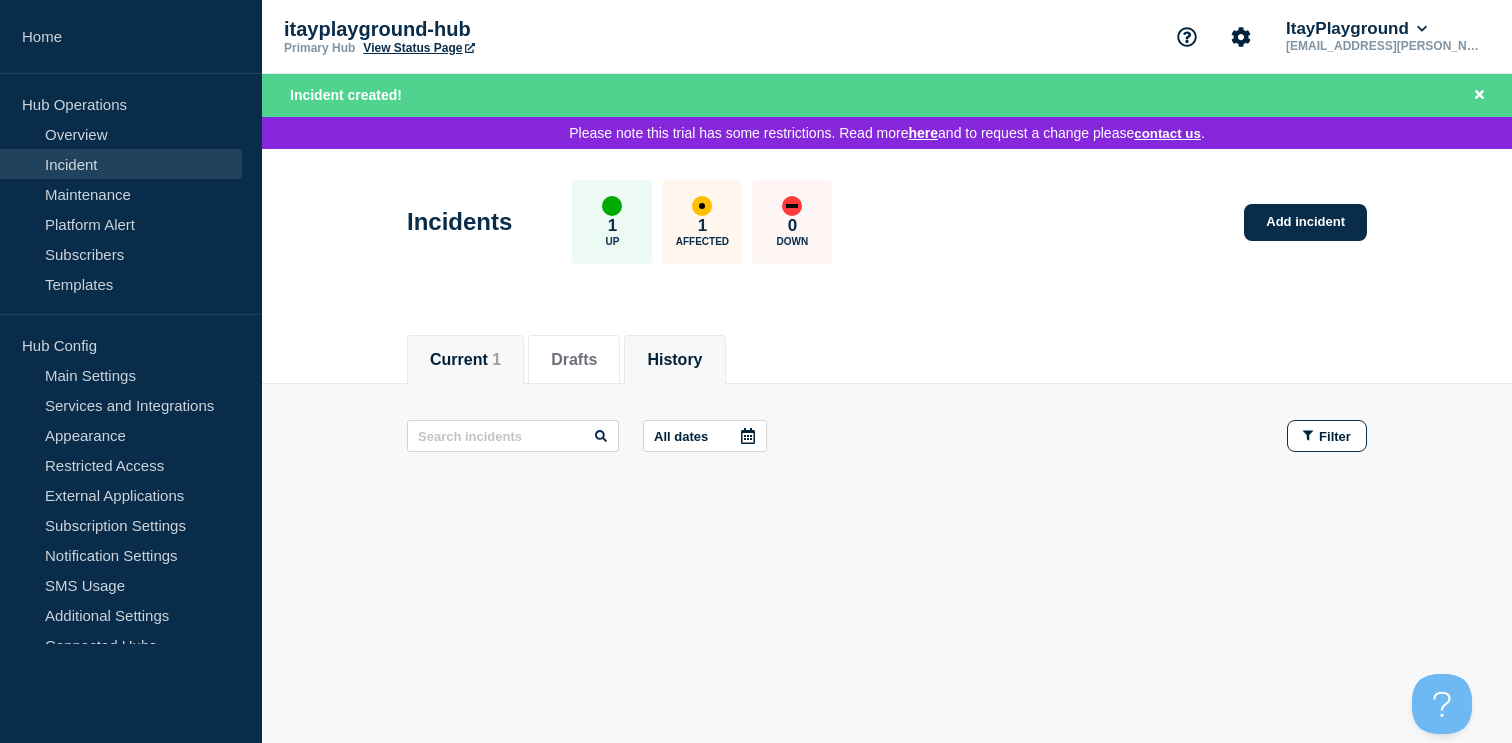 click on "Current    1" 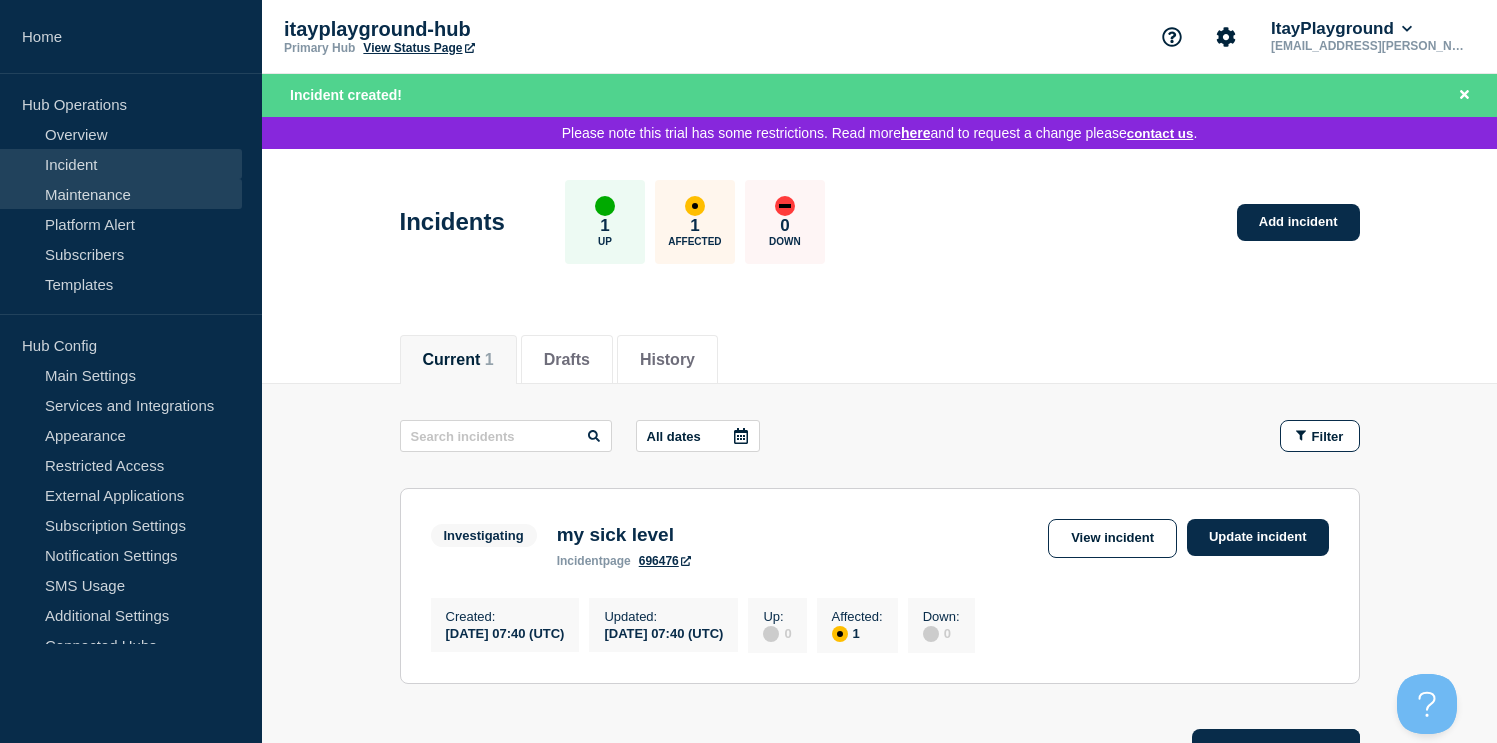 click on "Maintenance" at bounding box center [121, 194] 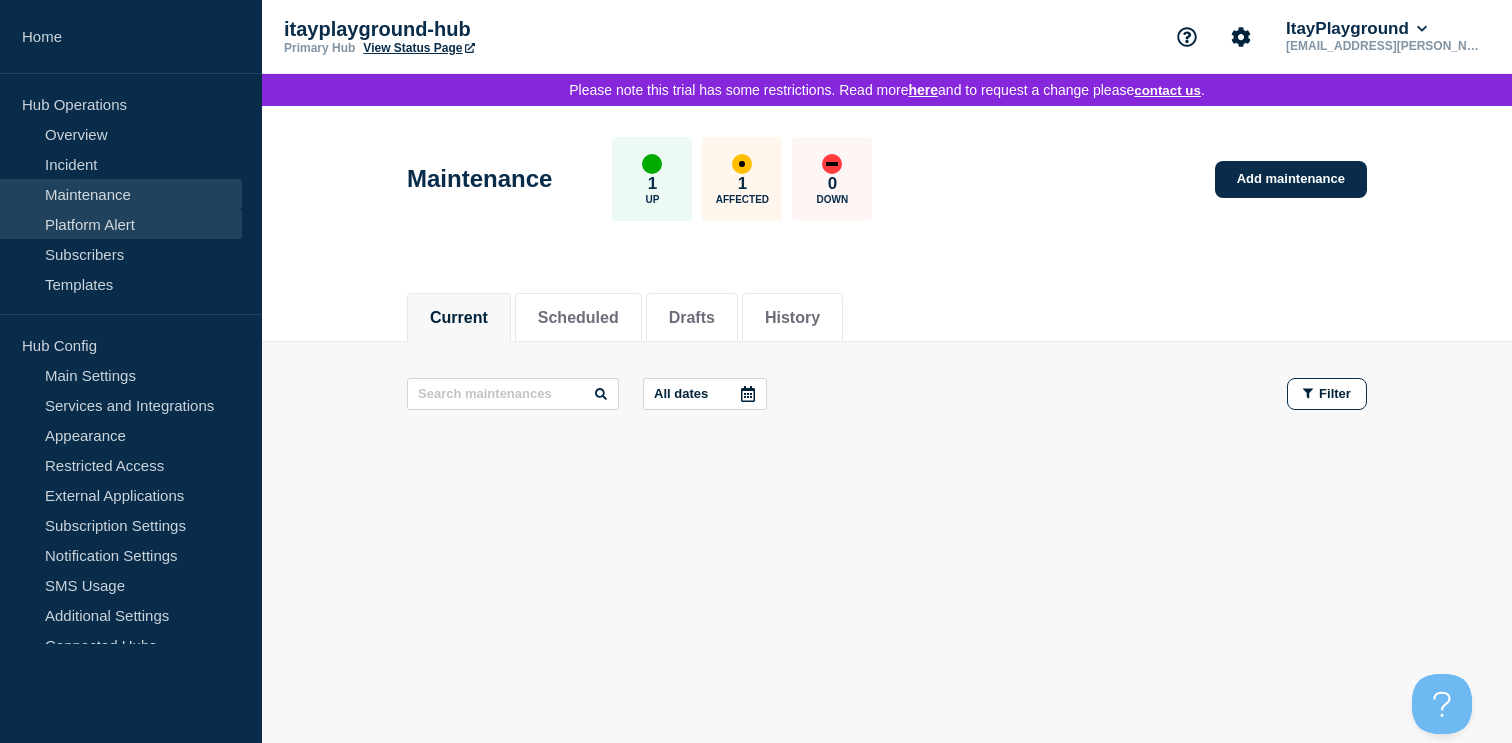 click on "Platform Alert" at bounding box center (121, 224) 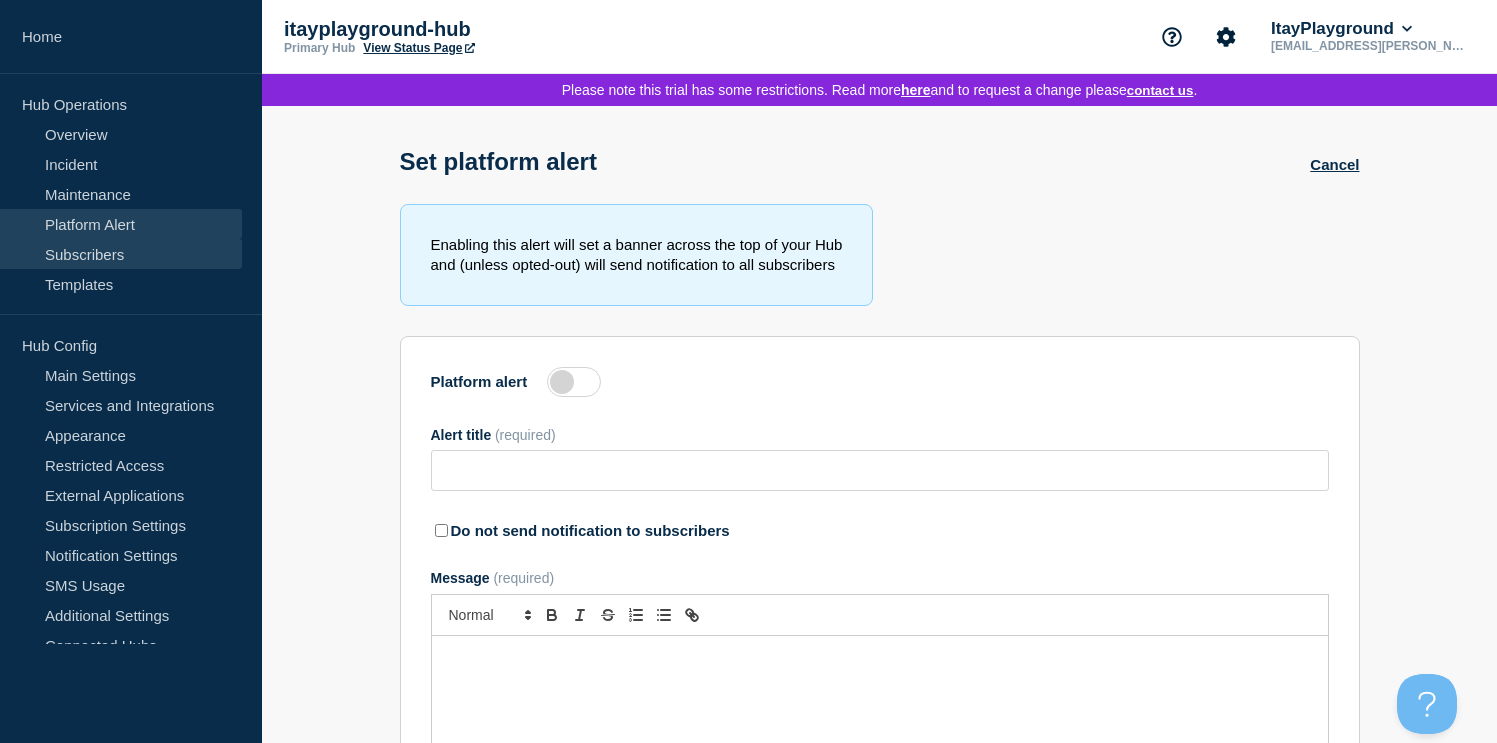 click on "Subscribers" at bounding box center [121, 254] 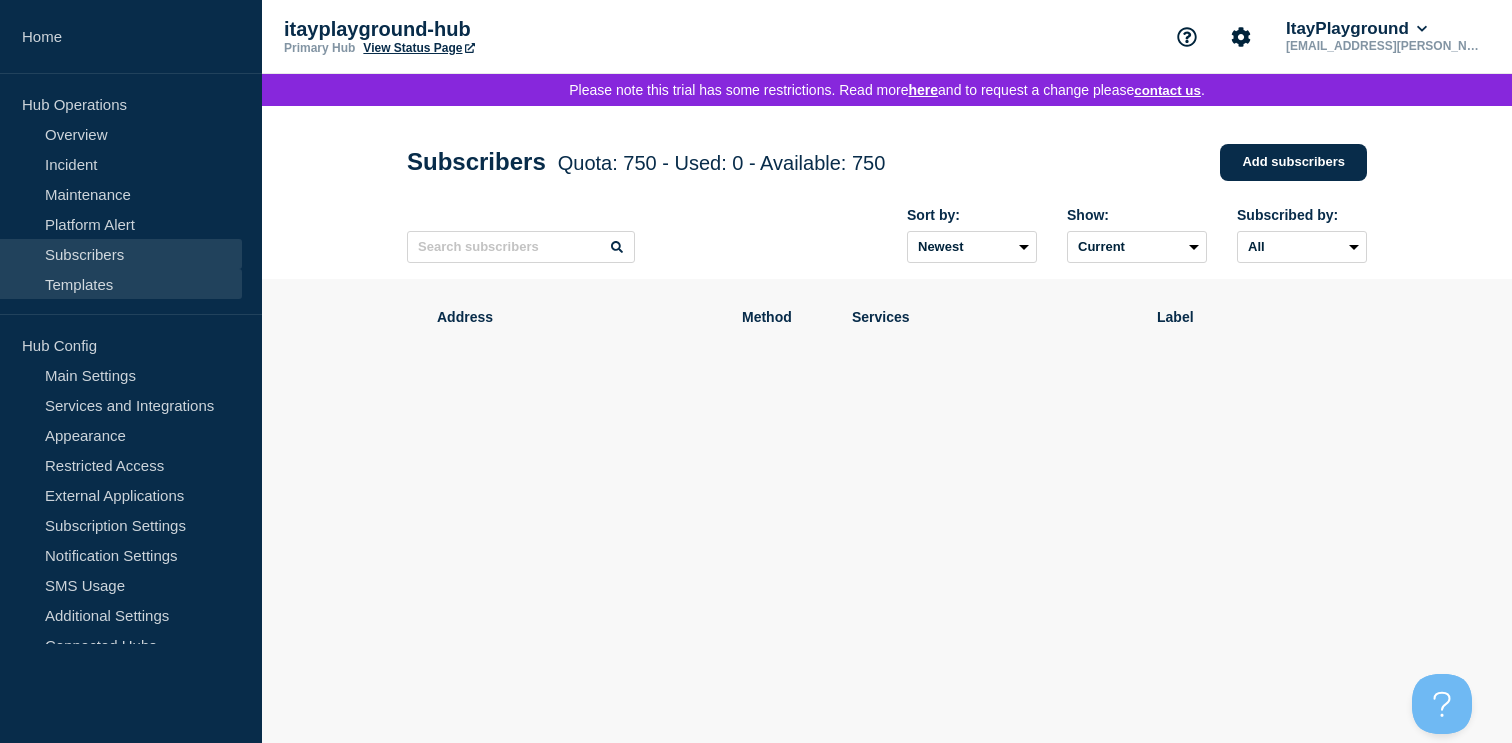 click on "Templates" at bounding box center (121, 284) 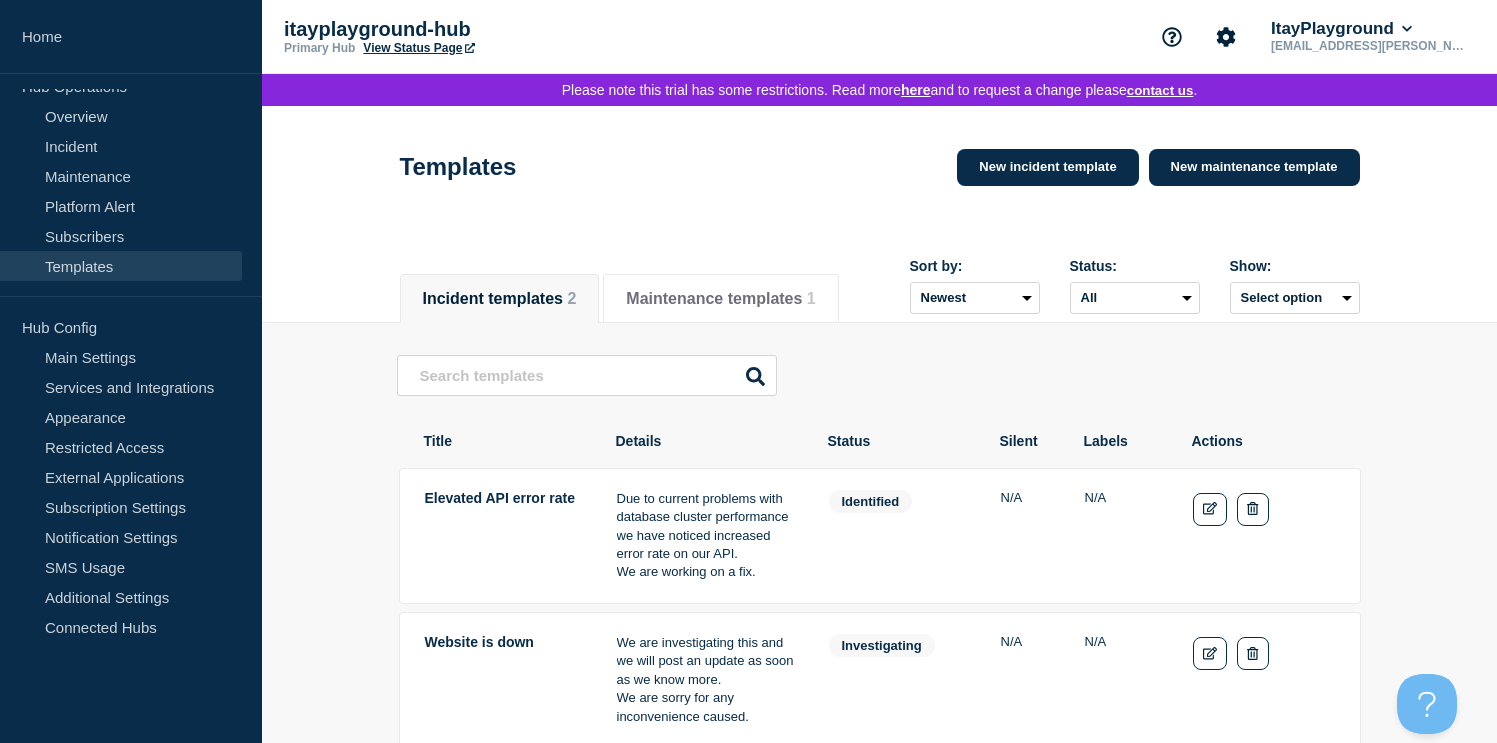 scroll, scrollTop: 17, scrollLeft: 0, axis: vertical 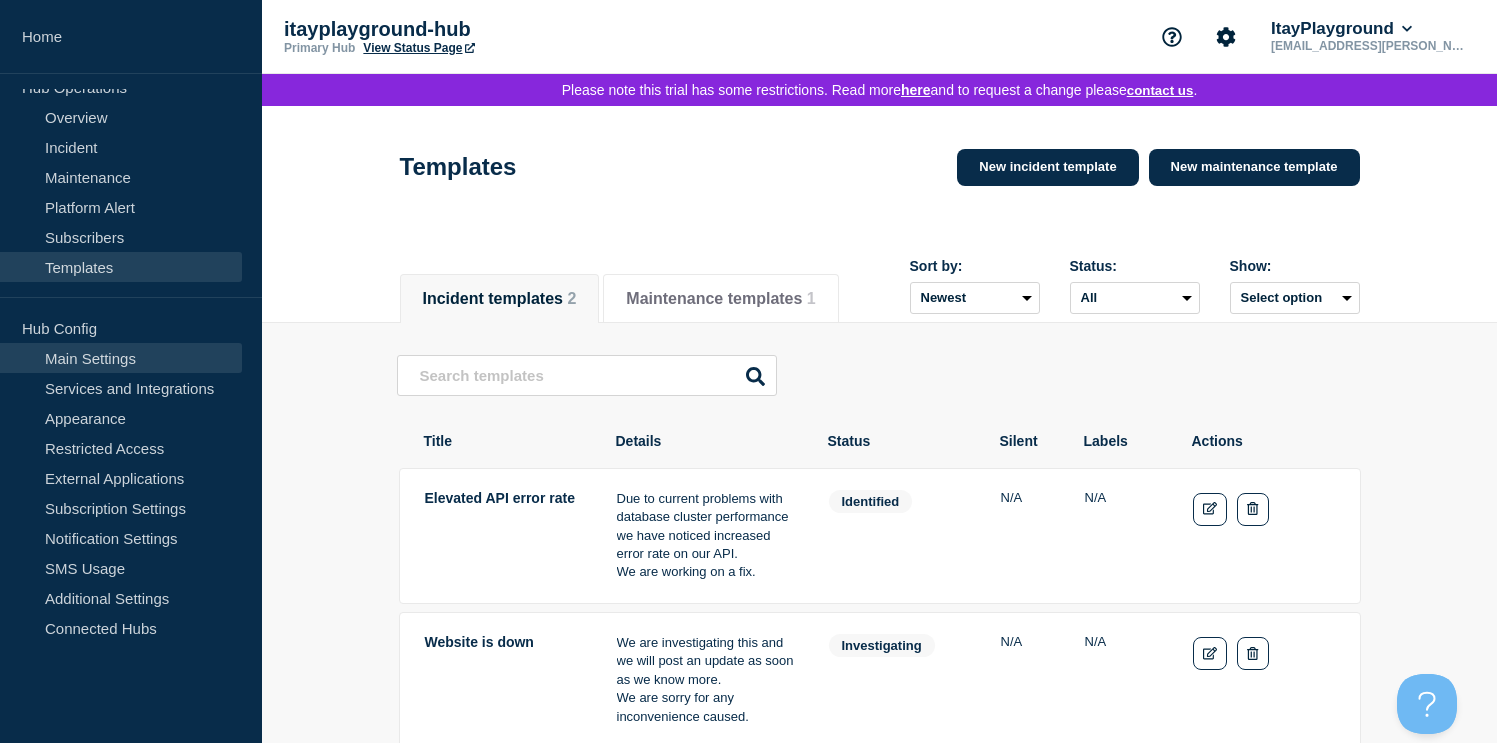 click on "Main Settings" at bounding box center [121, 358] 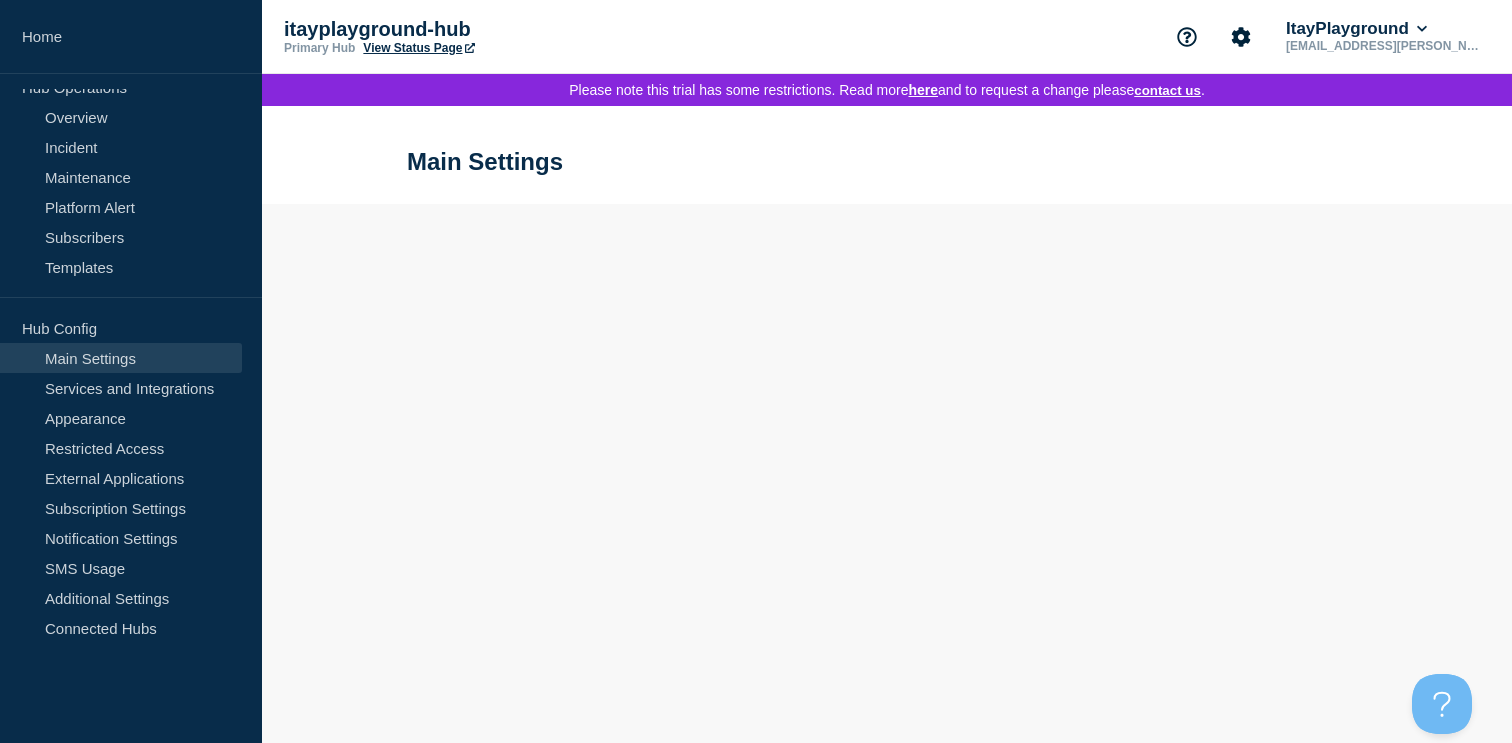 click on "Main Settings" at bounding box center (121, 358) 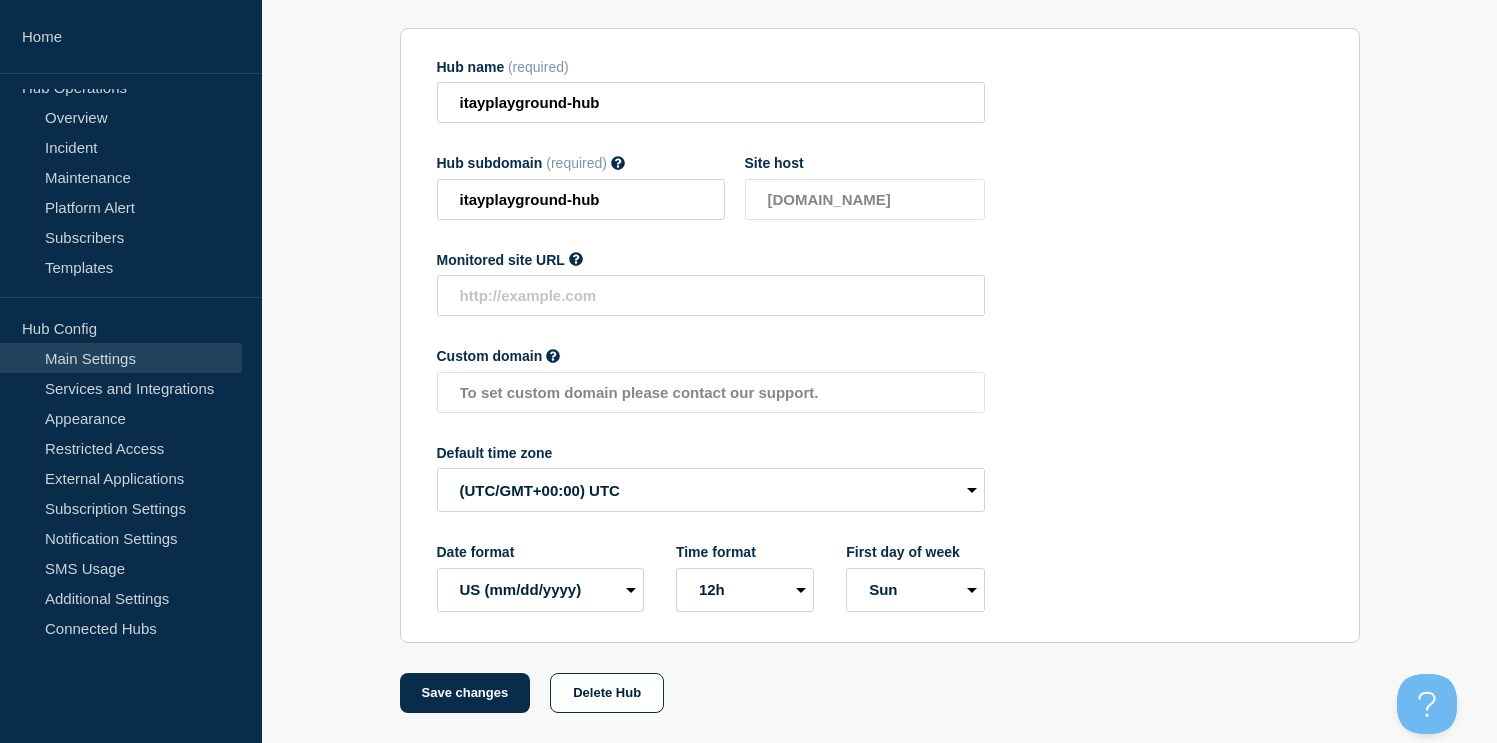 scroll, scrollTop: 255, scrollLeft: 0, axis: vertical 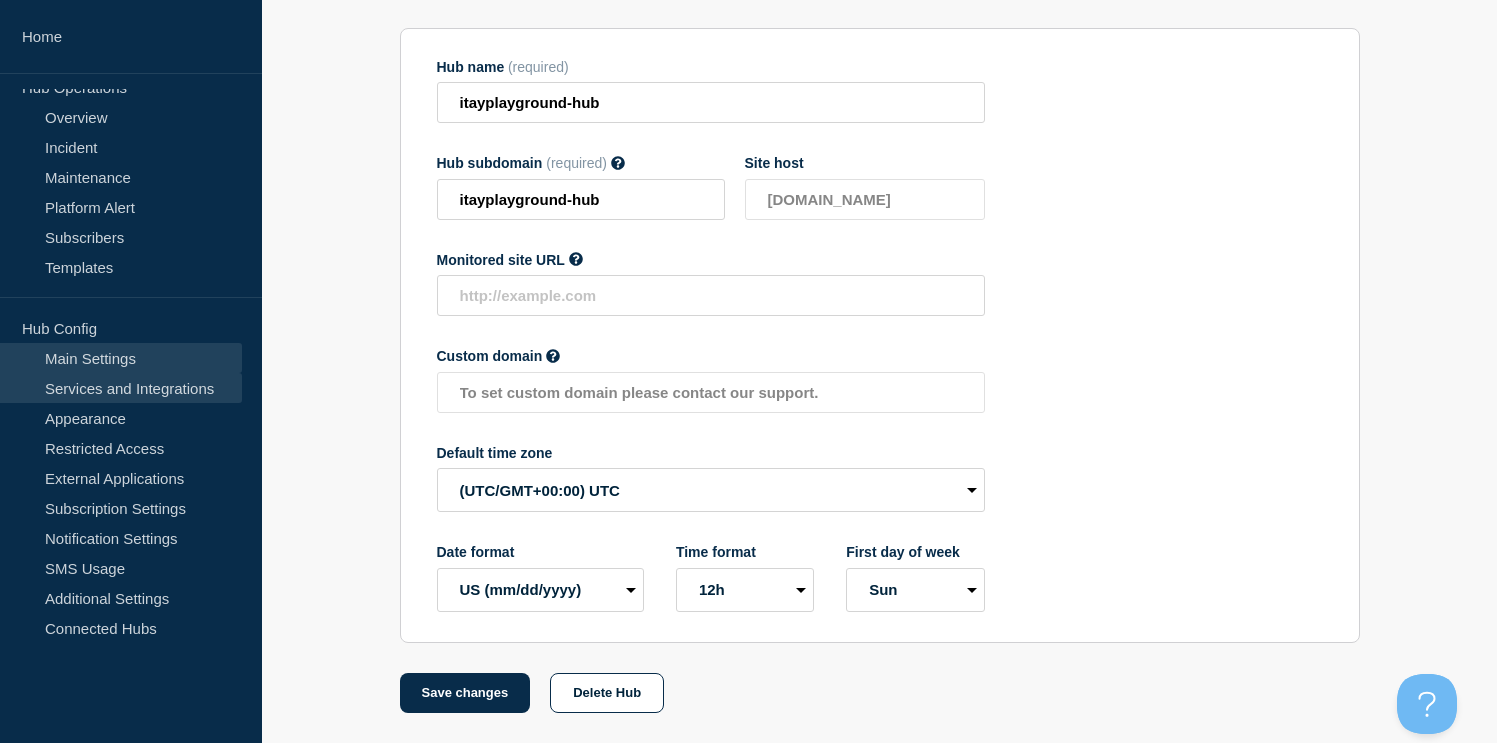 click on "Services and Integrations" at bounding box center [121, 388] 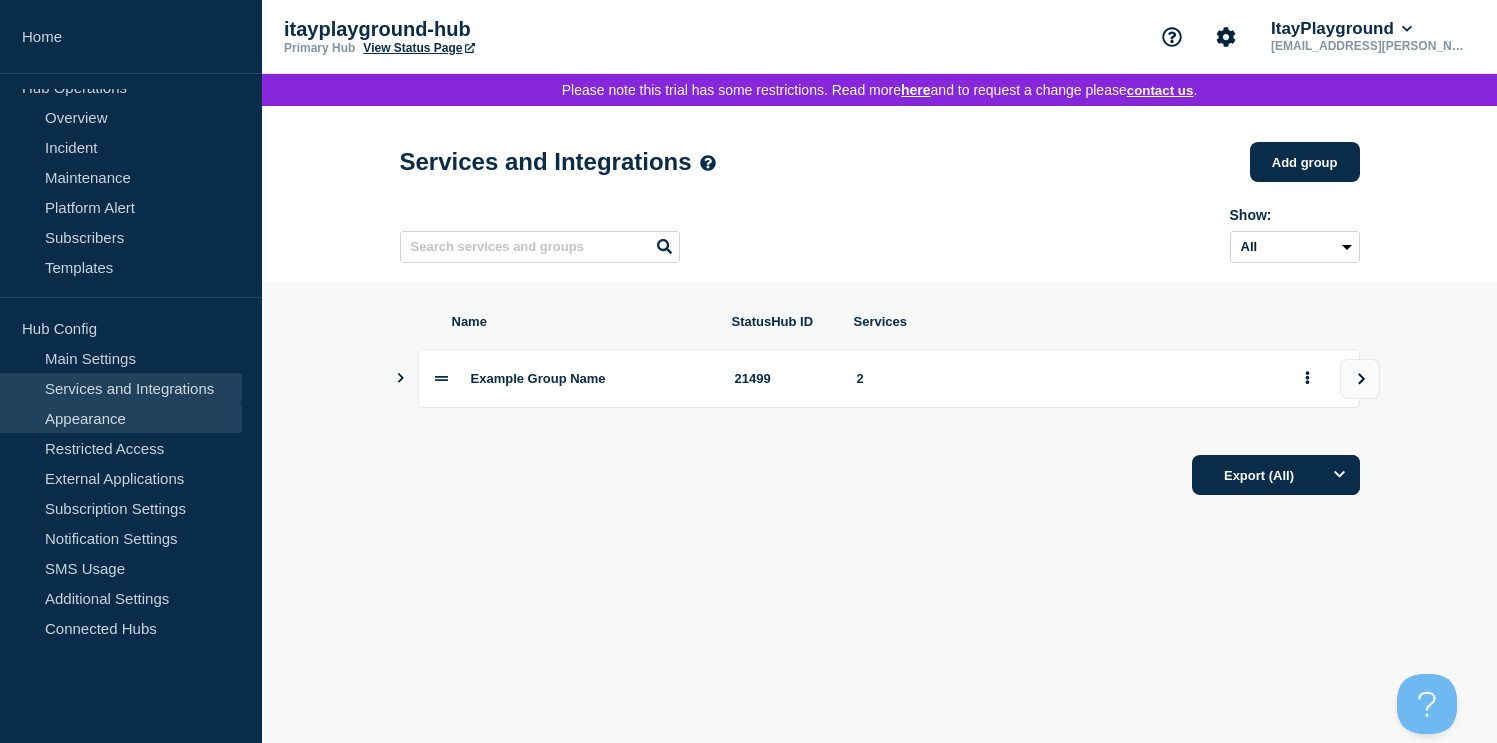 click on "Appearance" at bounding box center [121, 418] 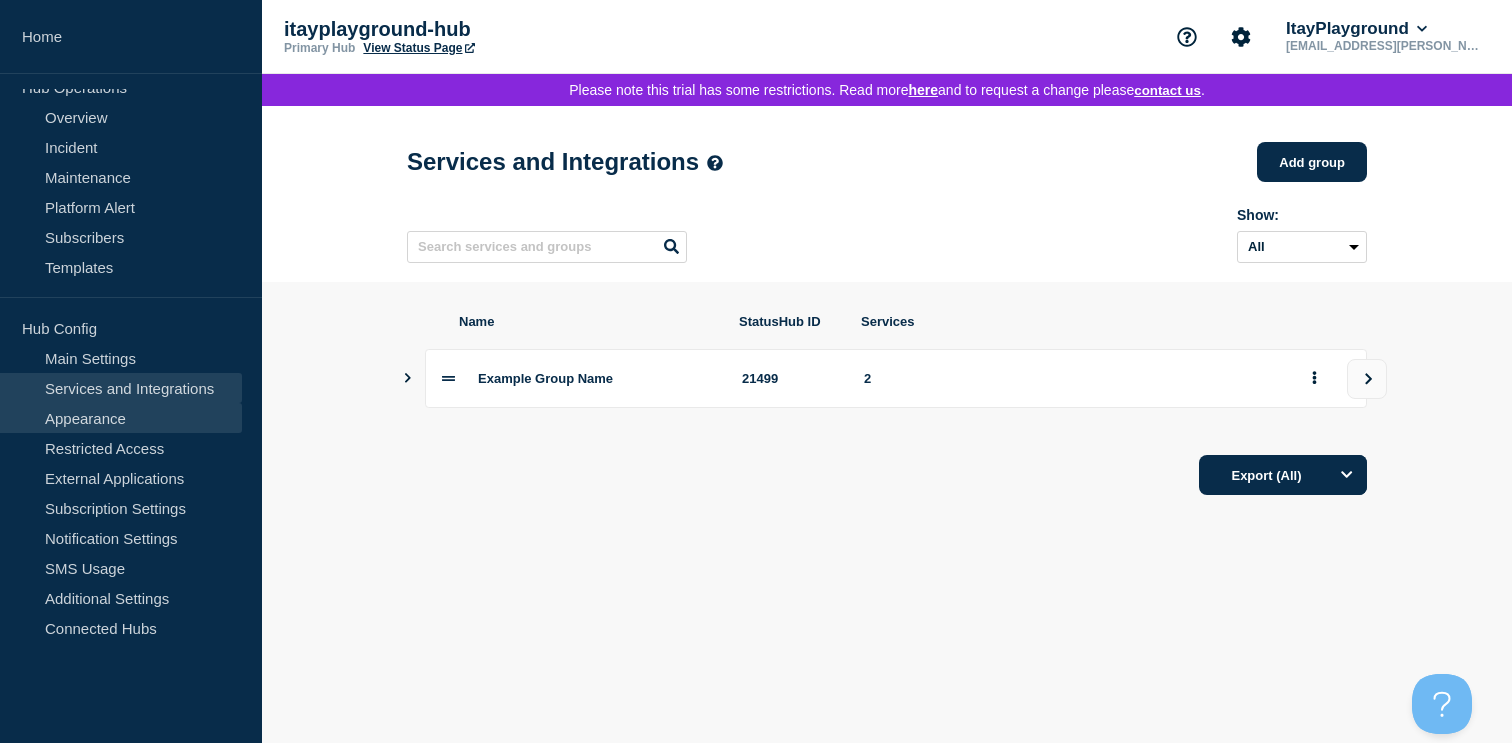 click on "Appearance" at bounding box center [121, 418] 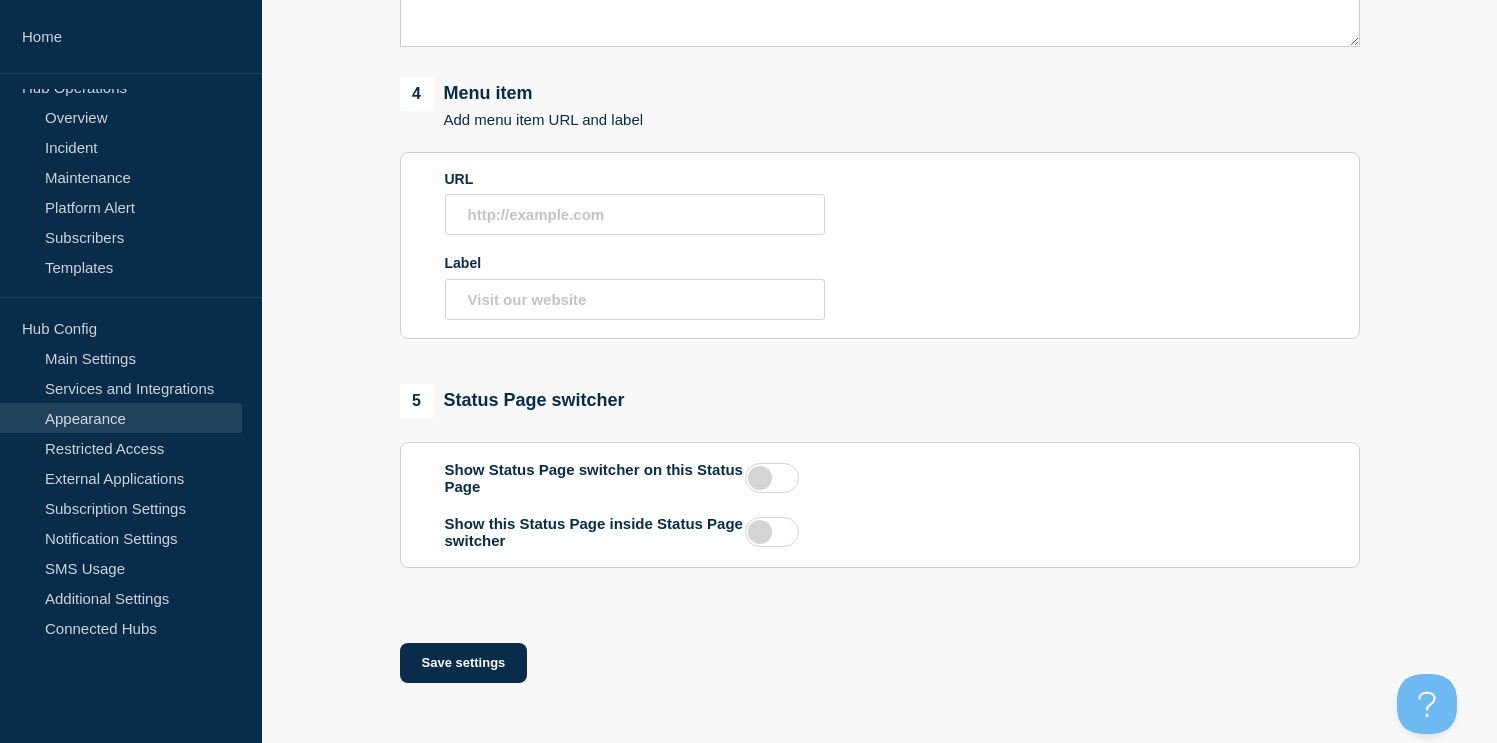scroll, scrollTop: 1082, scrollLeft: 0, axis: vertical 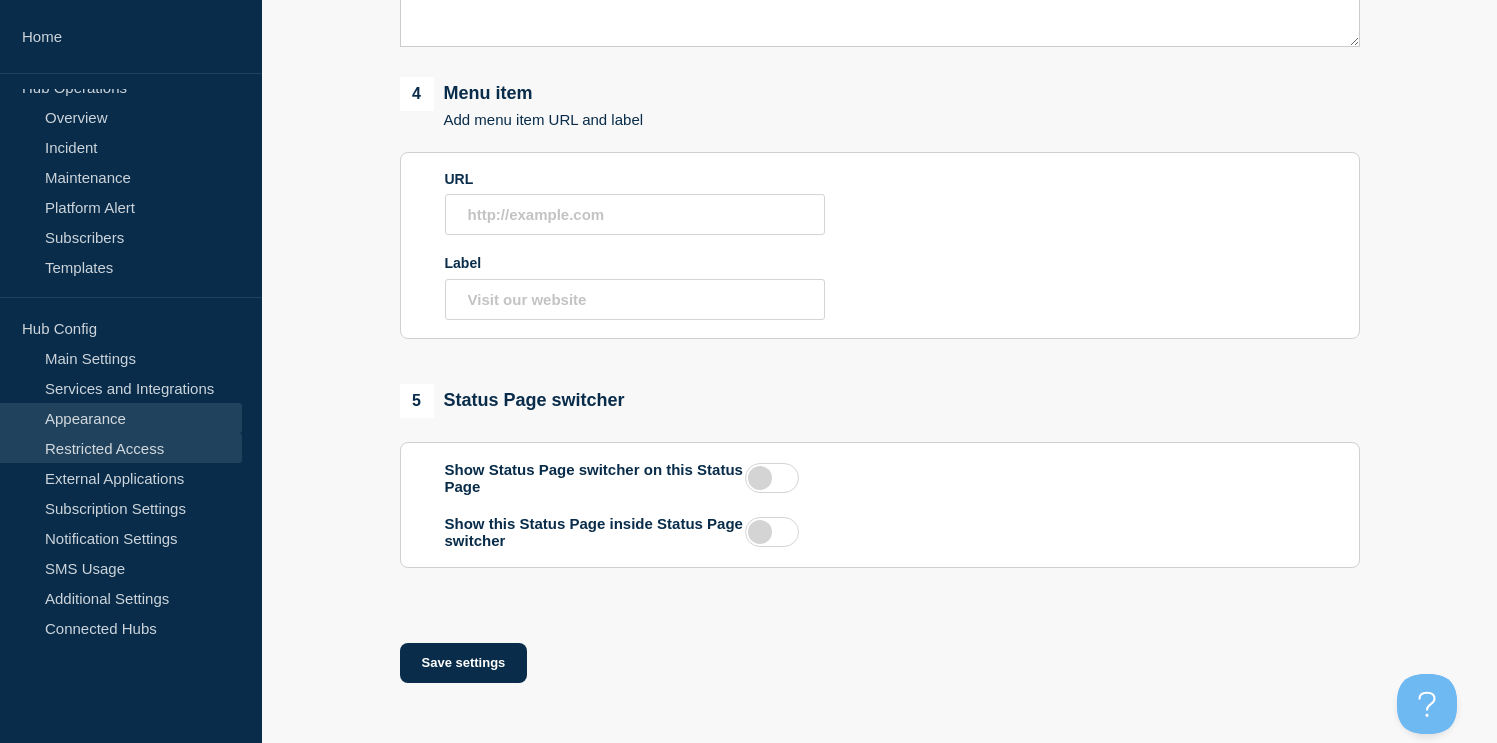 click on "Restricted Access" at bounding box center (121, 448) 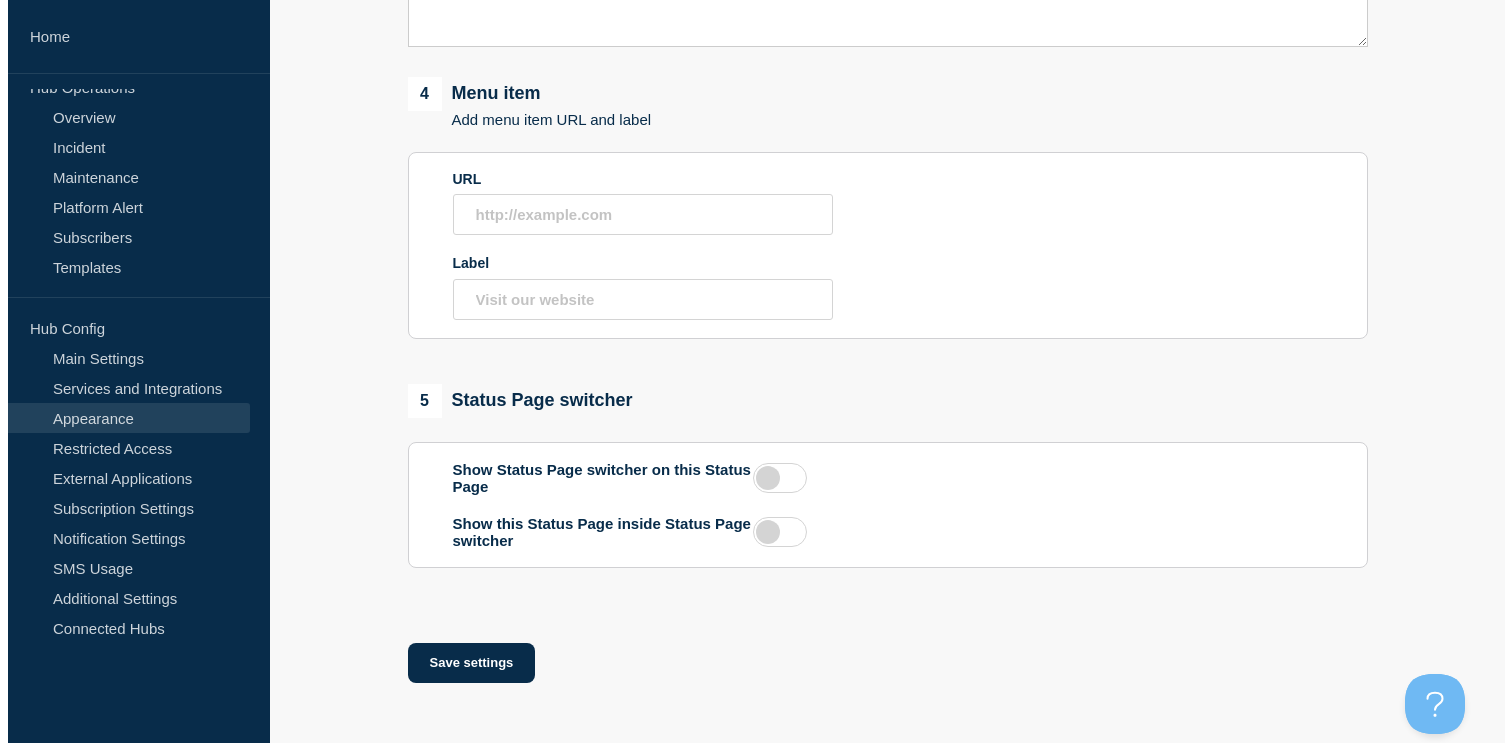 scroll, scrollTop: 0, scrollLeft: 0, axis: both 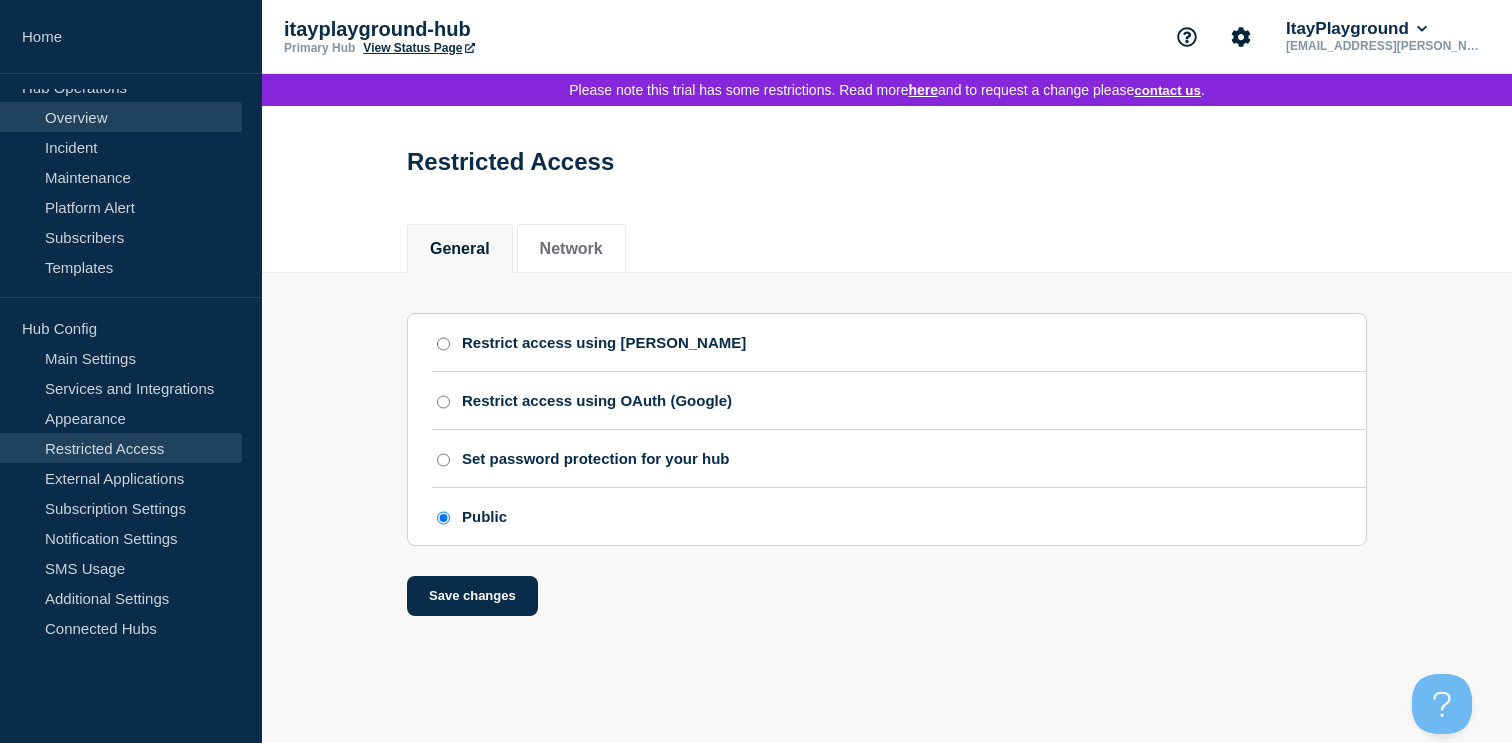 click on "Overview" at bounding box center (121, 117) 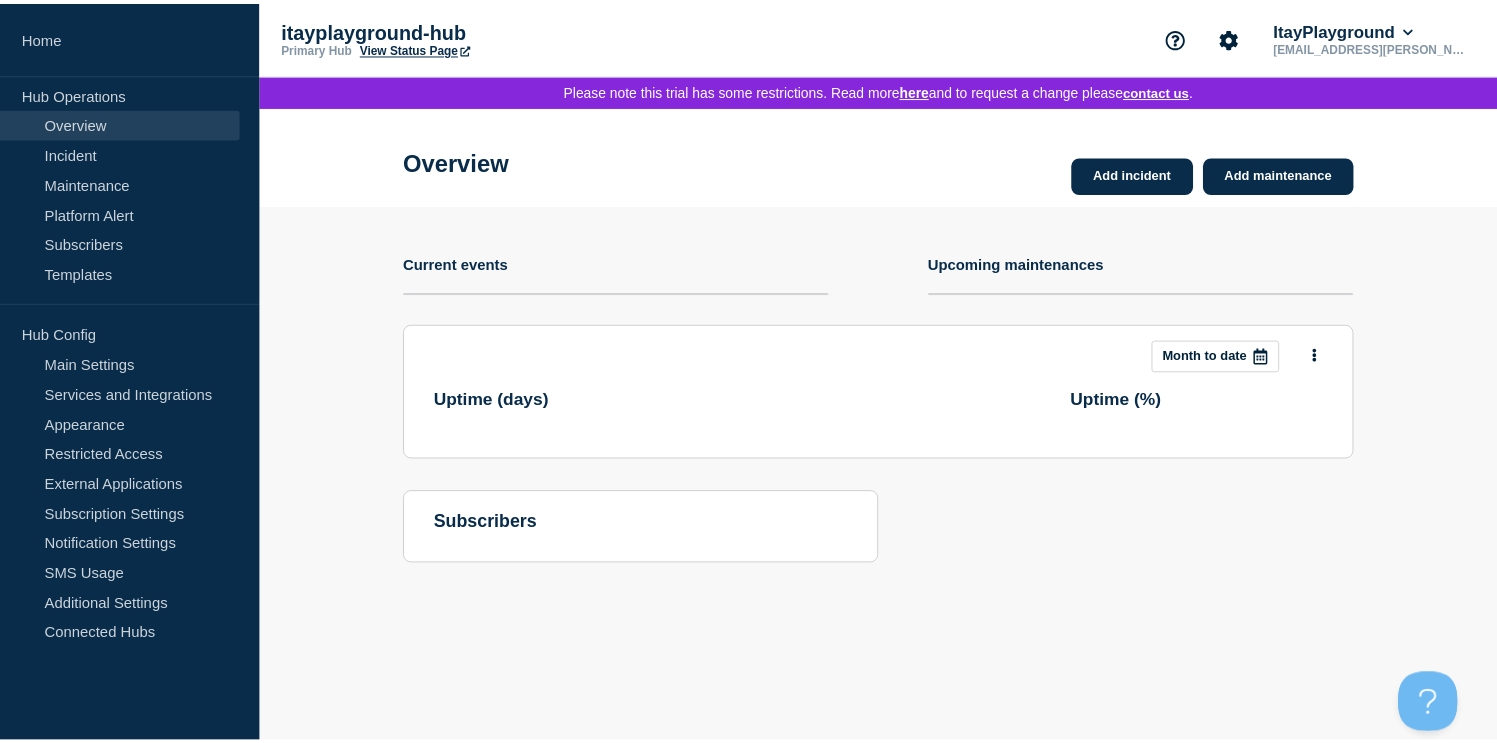 scroll, scrollTop: 0, scrollLeft: 0, axis: both 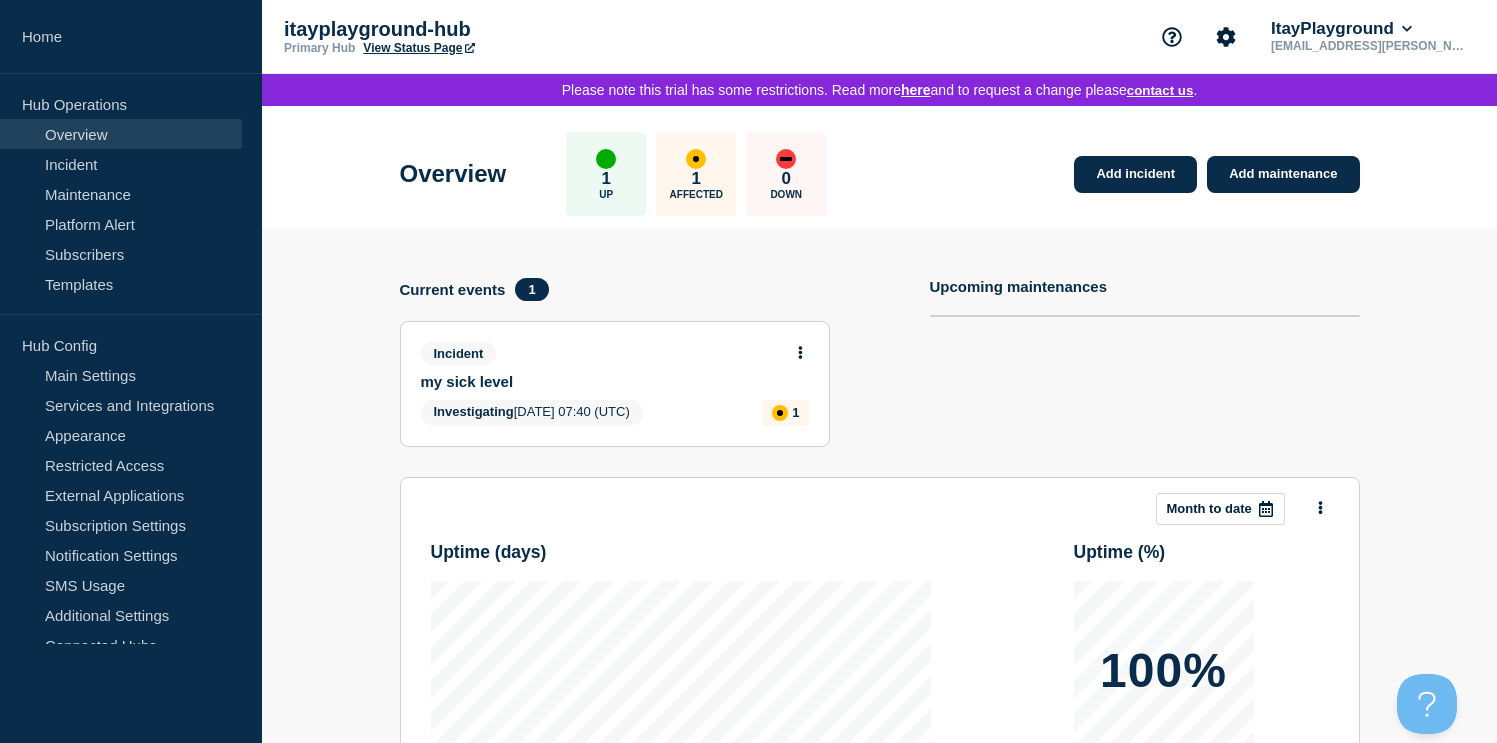 click on "Hub Operations" at bounding box center (131, 104) 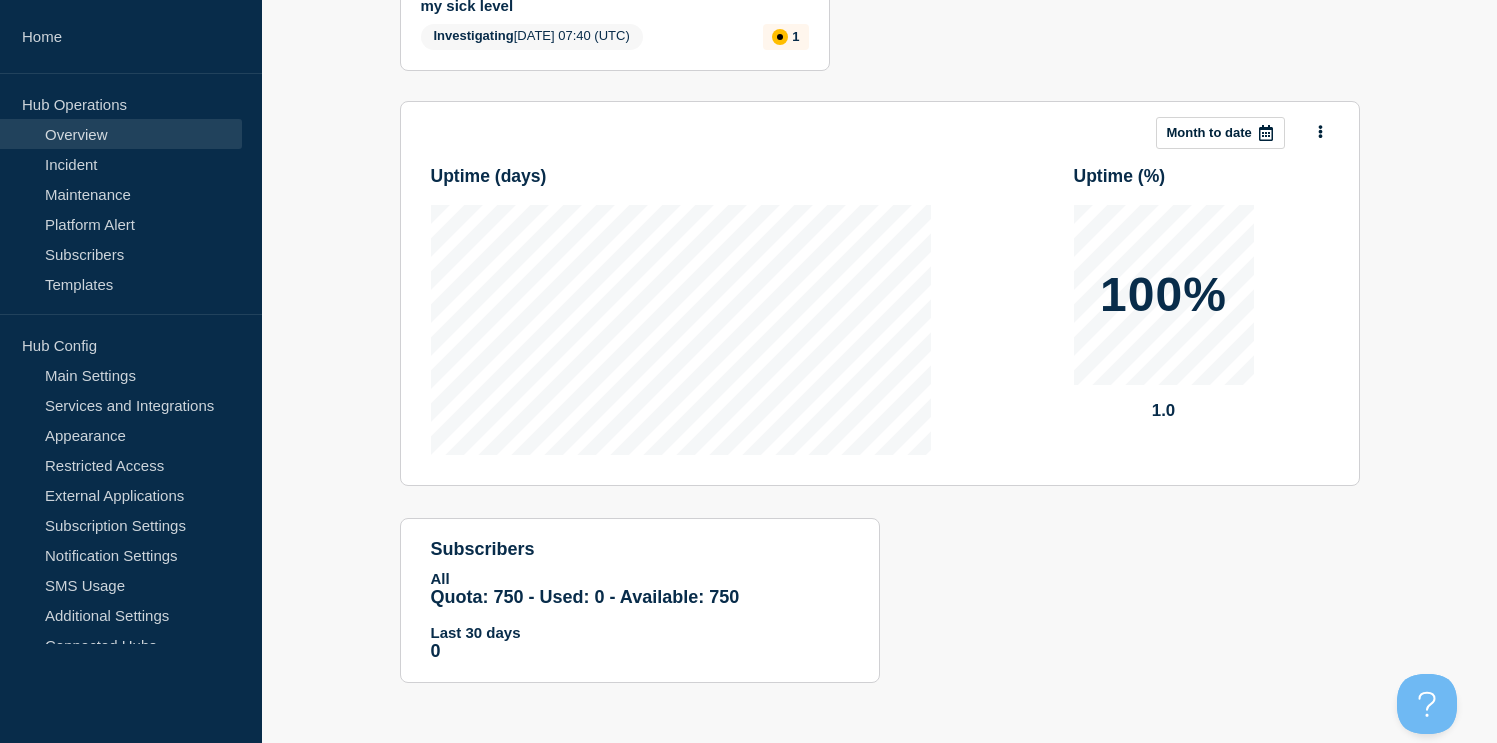 scroll, scrollTop: 0, scrollLeft: 0, axis: both 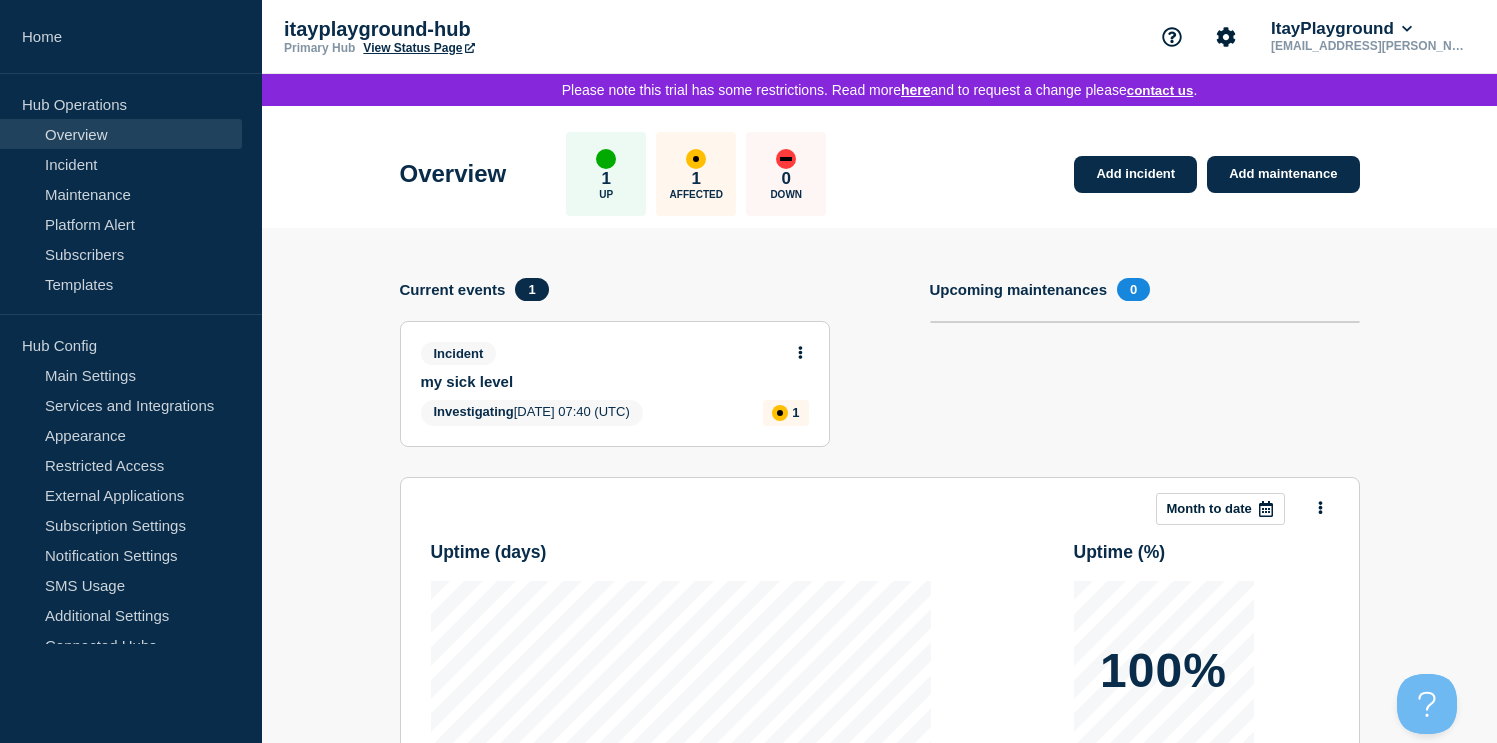 click on "Hub Operations" at bounding box center (131, 104) 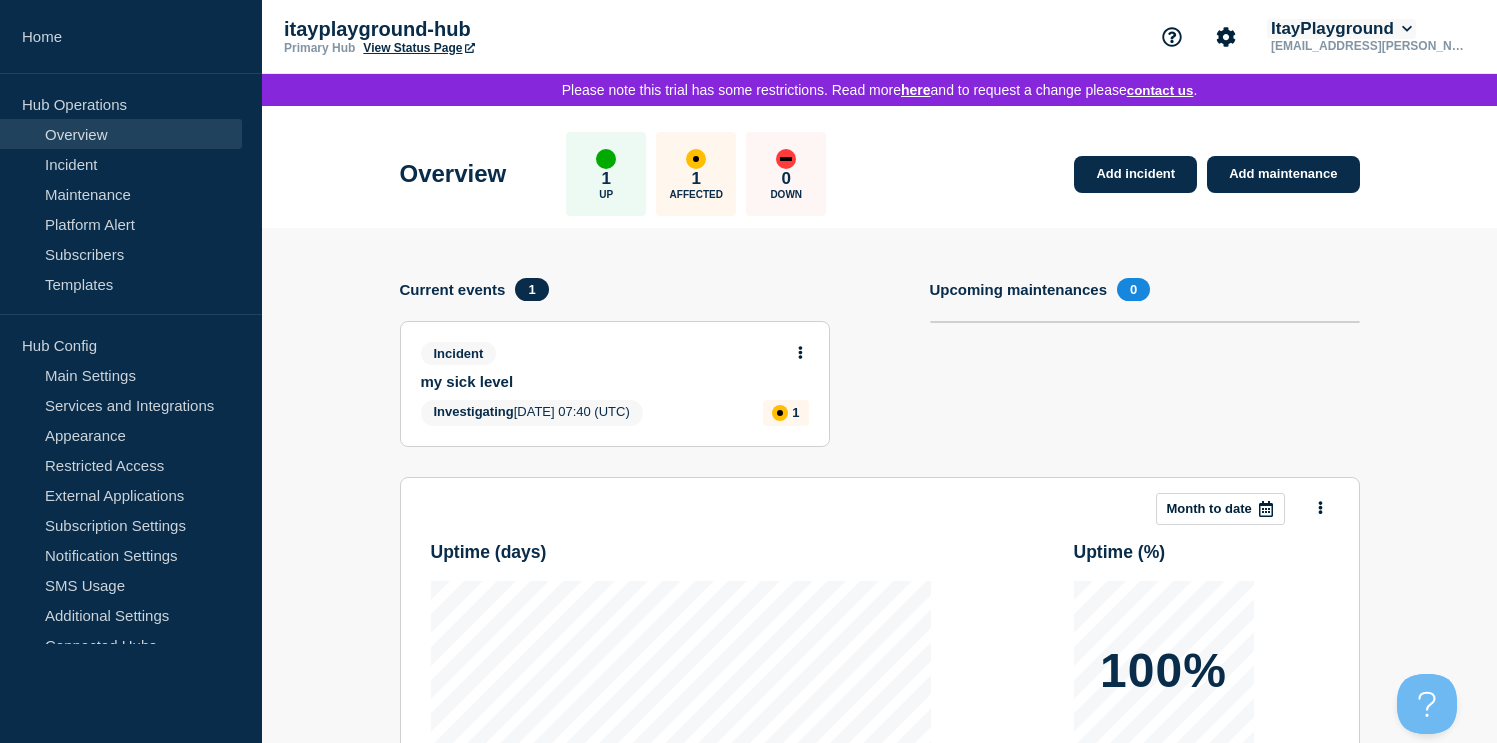 click 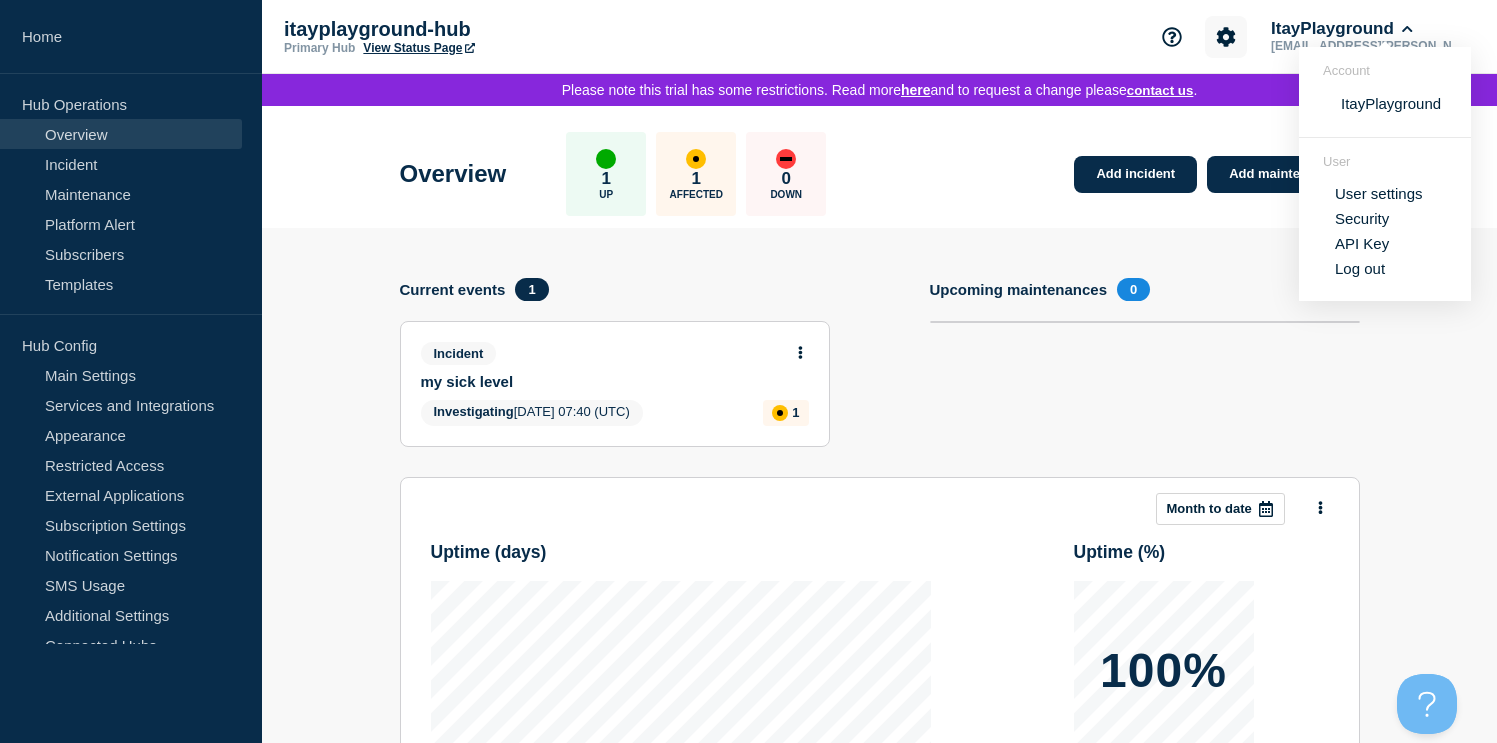 click 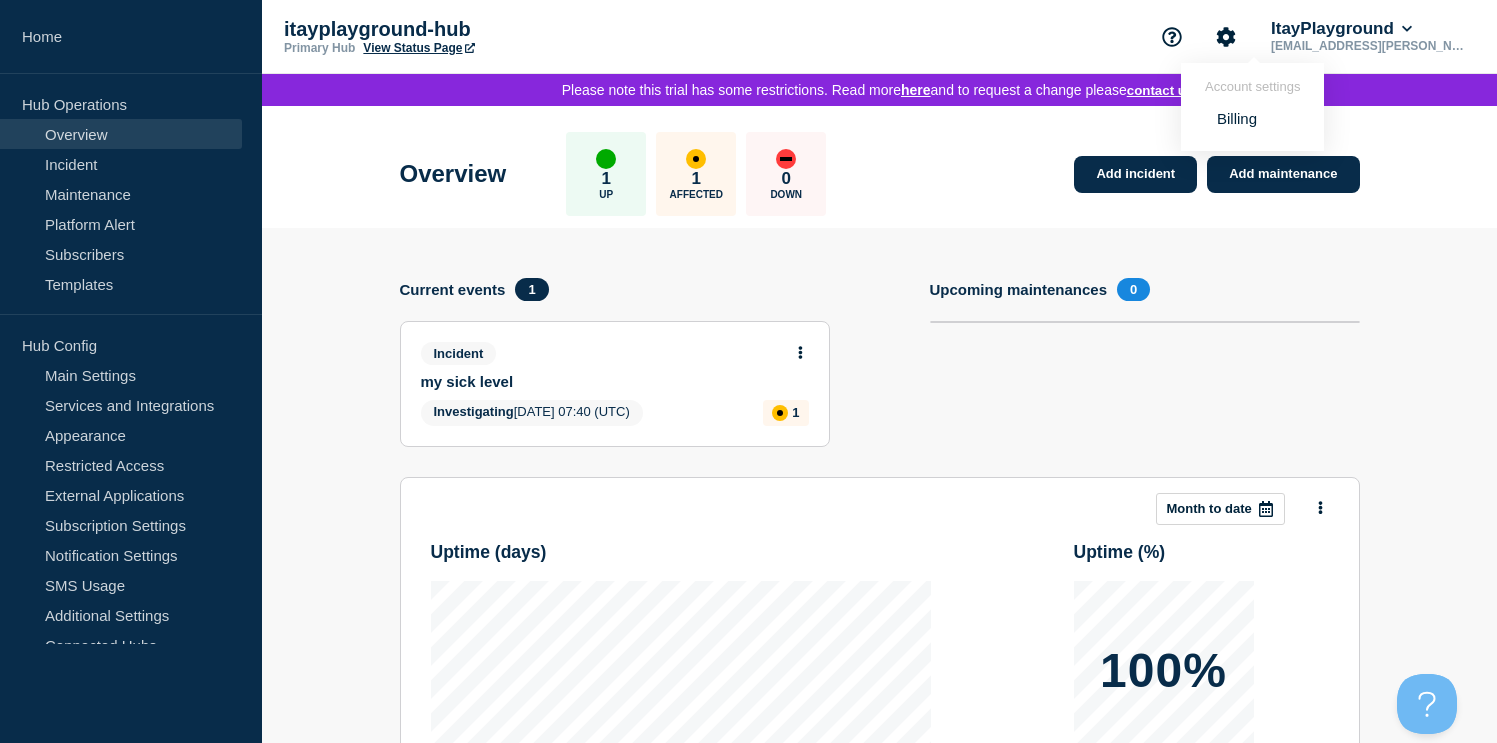 click on "Upcoming maintenances 0" at bounding box center [1145, 377] 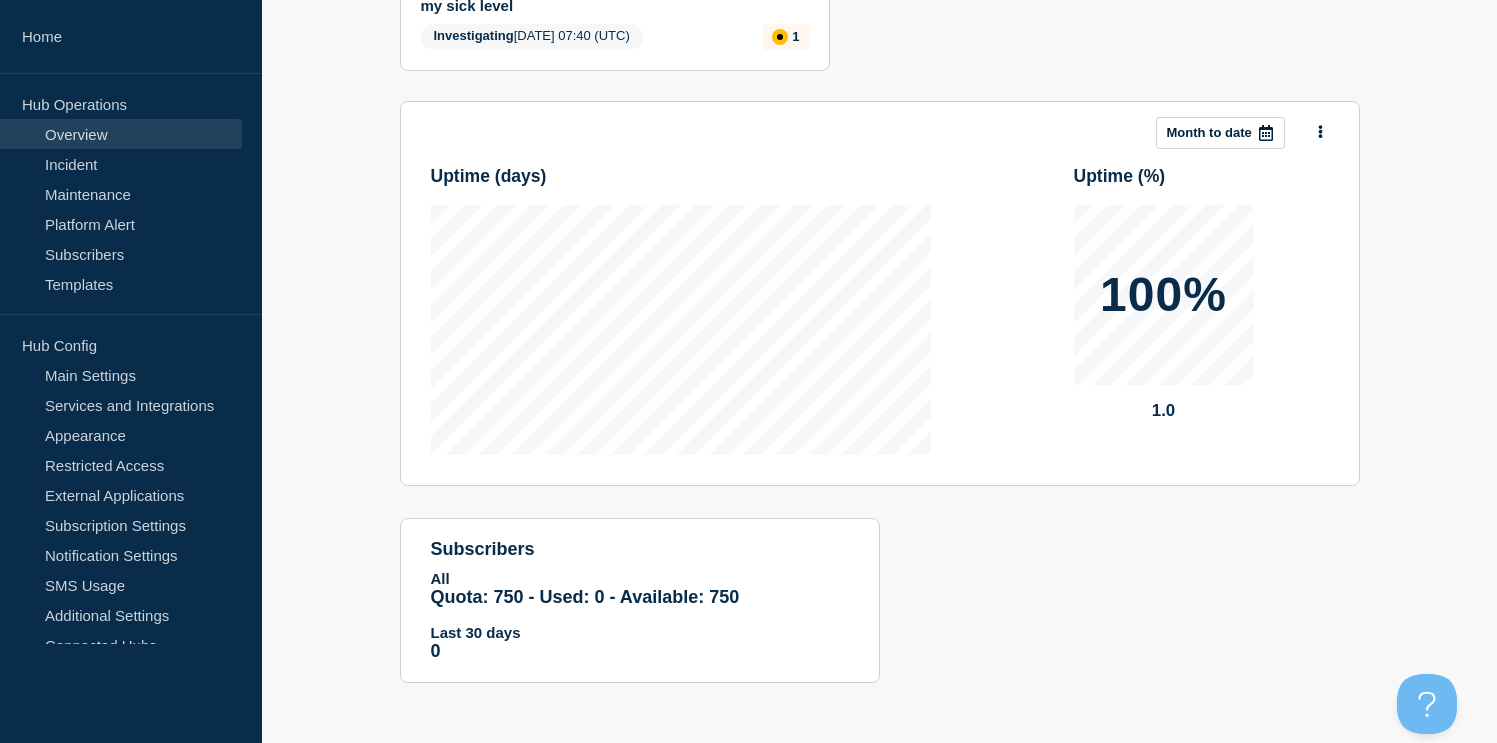 scroll, scrollTop: 0, scrollLeft: 0, axis: both 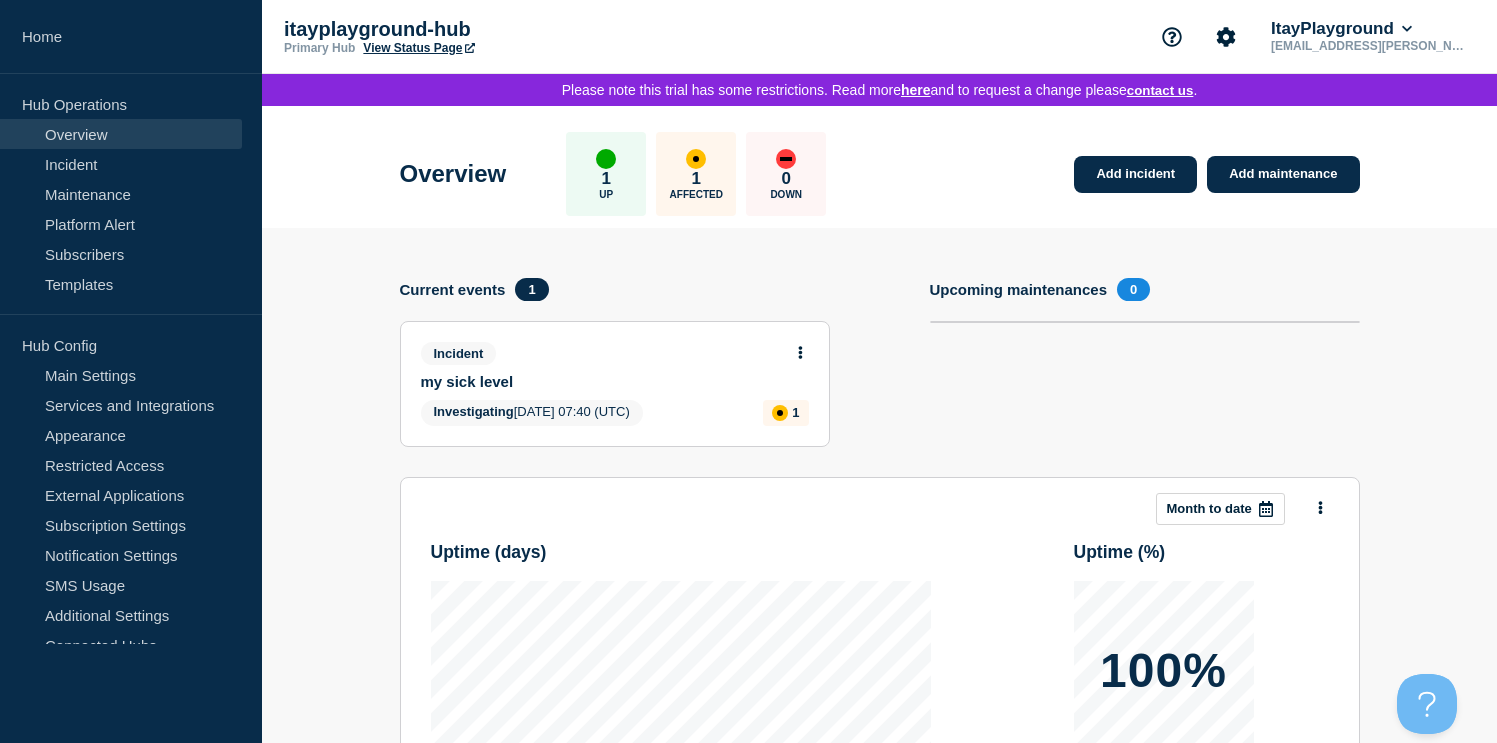 click on "View Status Page" at bounding box center (418, 48) 